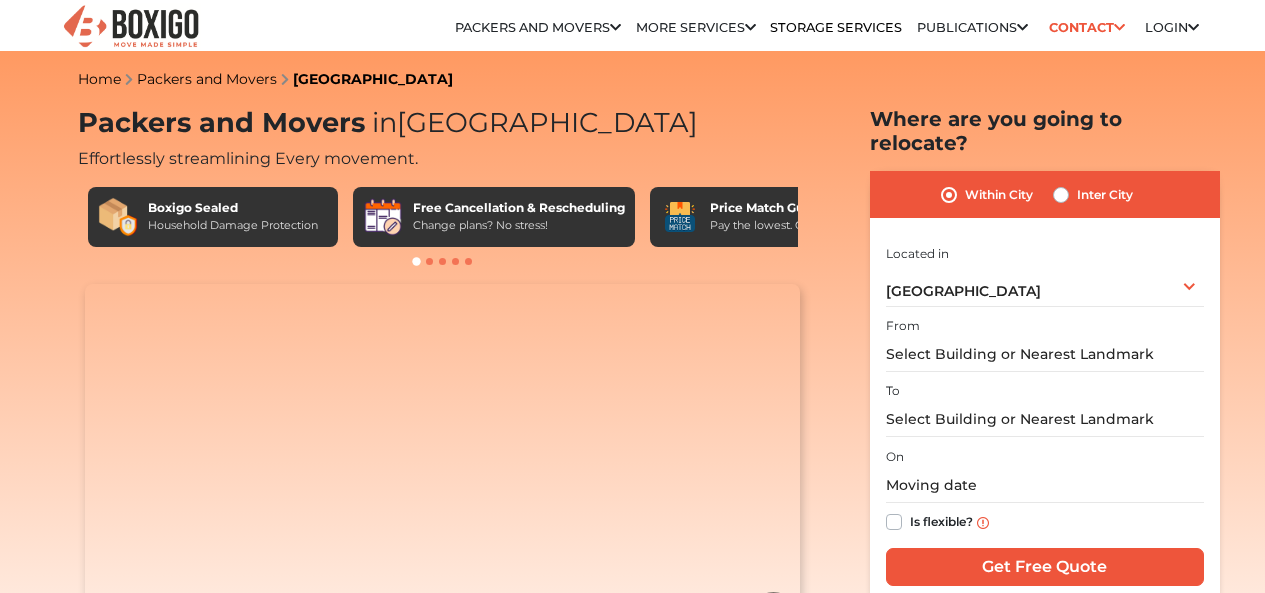 scroll, scrollTop: 0, scrollLeft: 0, axis: both 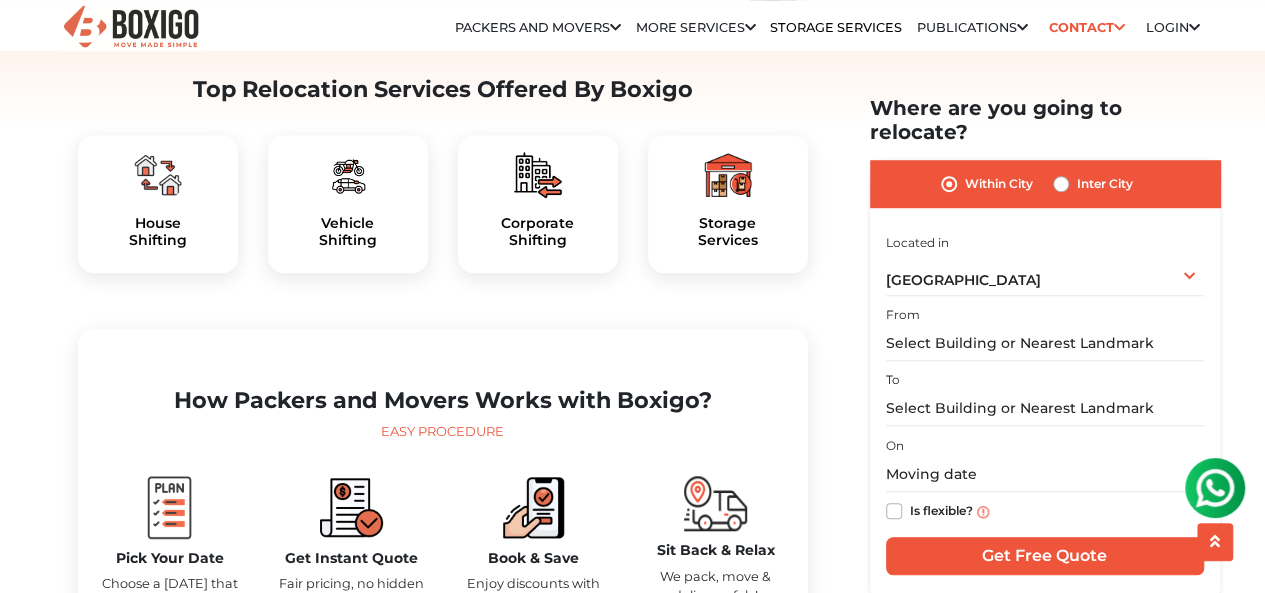 click on "House   Shifting" at bounding box center (158, 204) 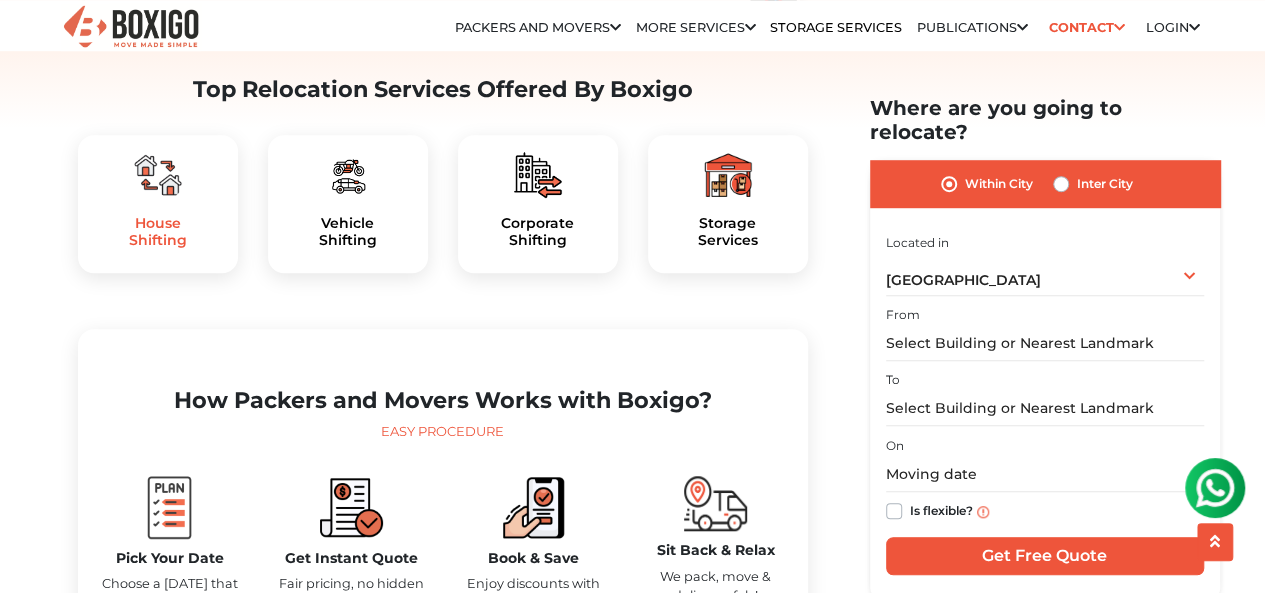 click on "House   Shifting" at bounding box center (158, 232) 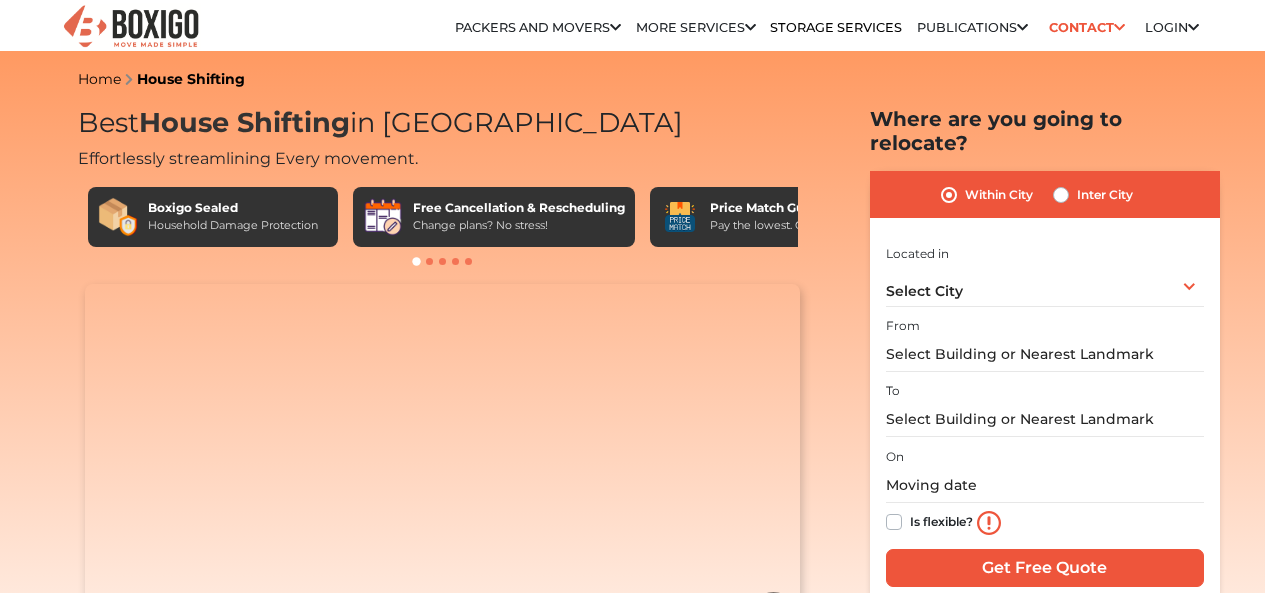 scroll, scrollTop: 0, scrollLeft: 0, axis: both 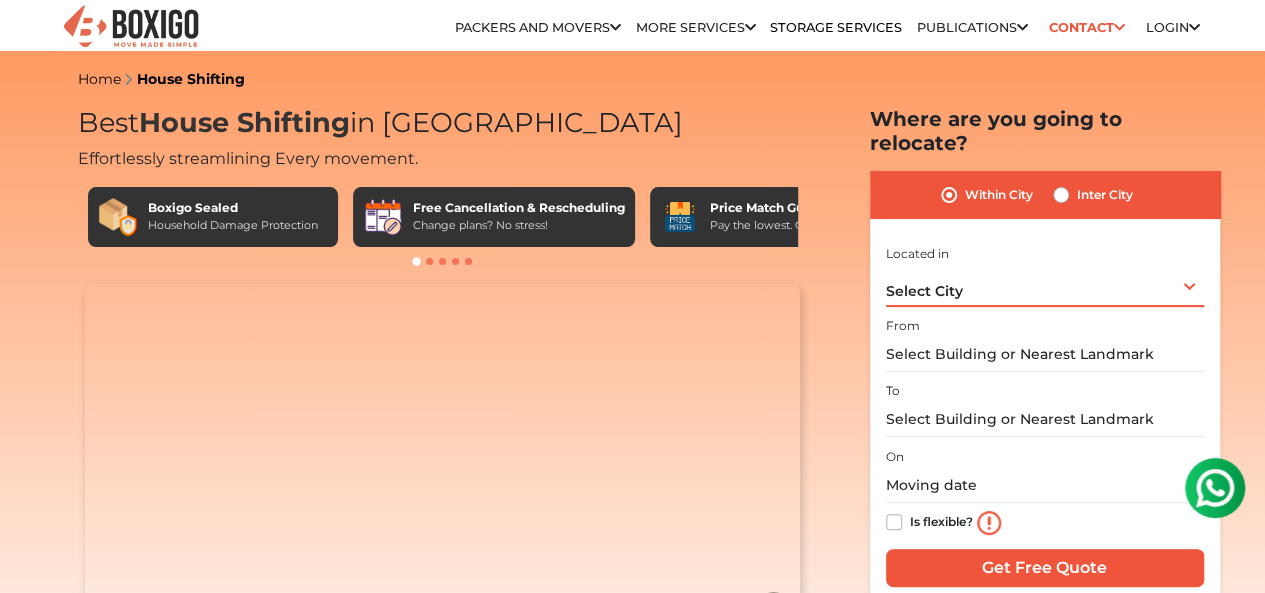 click on "Select City   Select City  [GEOGRAPHIC_DATA] [GEOGRAPHIC_DATA] [GEOGRAPHIC_DATA] [GEOGRAPHIC_DATA] [GEOGRAPHIC_DATA] [GEOGRAPHIC_DATA] [GEOGRAPHIC_DATA] [GEOGRAPHIC_DATA] [GEOGRAPHIC_DATA] [GEOGRAPHIC_DATA] [GEOGRAPHIC_DATA] [GEOGRAPHIC_DATA] [GEOGRAPHIC_DATA] [GEOGRAPHIC_DATA] [GEOGRAPHIC_DATA] & [GEOGRAPHIC_DATA] [GEOGRAPHIC_DATA] [GEOGRAPHIC_DATA] [GEOGRAPHIC_DATA] [GEOGRAPHIC_DATA] [GEOGRAPHIC_DATA] [GEOGRAPHIC_DATA] [GEOGRAPHIC_DATA] [GEOGRAPHIC_DATA] [GEOGRAPHIC_DATA] [GEOGRAPHIC_DATA] [GEOGRAPHIC_DATA] [GEOGRAPHIC_DATA] [GEOGRAPHIC_DATA] [GEOGRAPHIC_DATA] [GEOGRAPHIC_DATA] [GEOGRAPHIC_DATA] [GEOGRAPHIC_DATA] [GEOGRAPHIC_DATA] [GEOGRAPHIC_DATA] [GEOGRAPHIC_DATA] [GEOGRAPHIC_DATA]" at bounding box center [1045, 286] 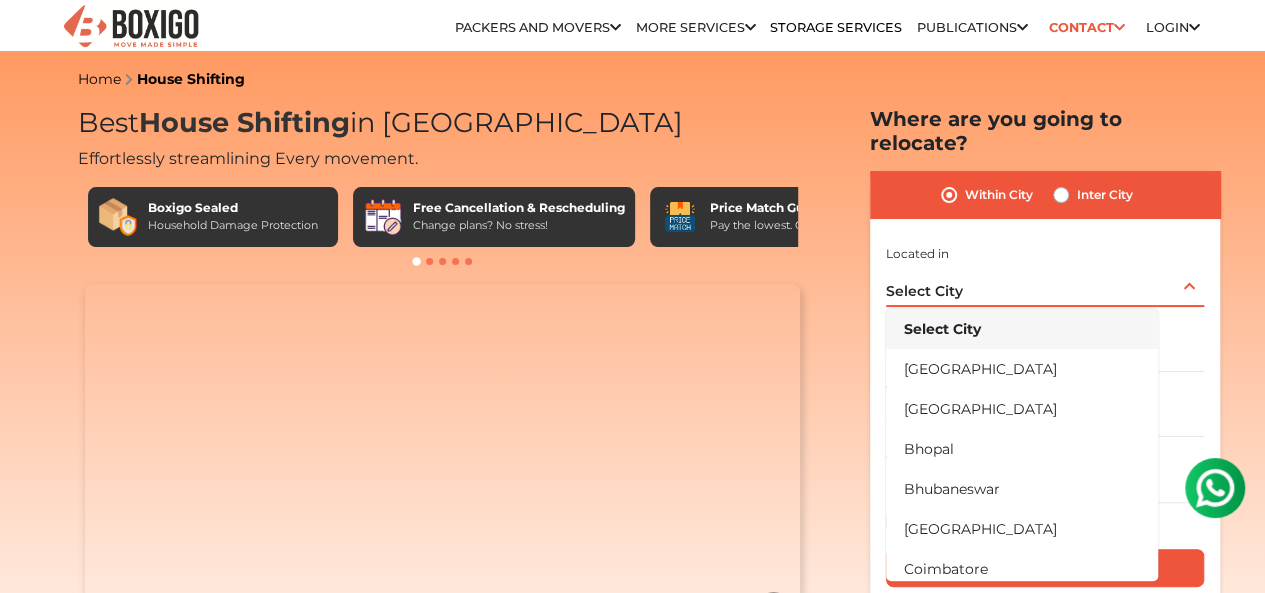 scroll, scrollTop: 0, scrollLeft: 0, axis: both 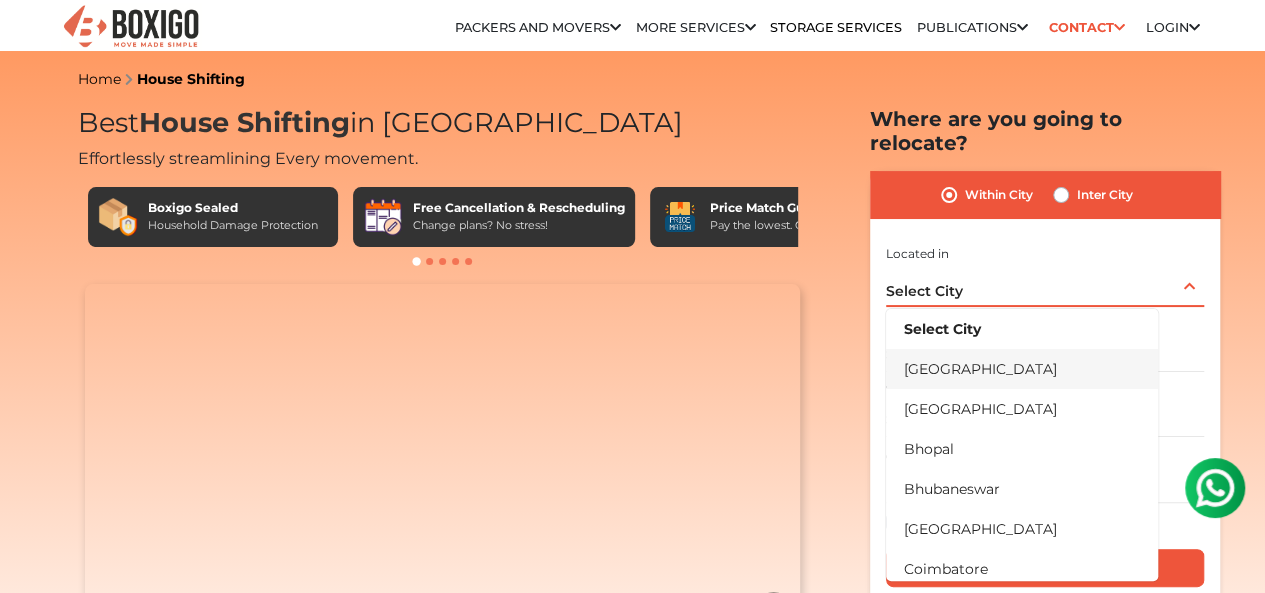 click on "[GEOGRAPHIC_DATA]" at bounding box center [1022, 369] 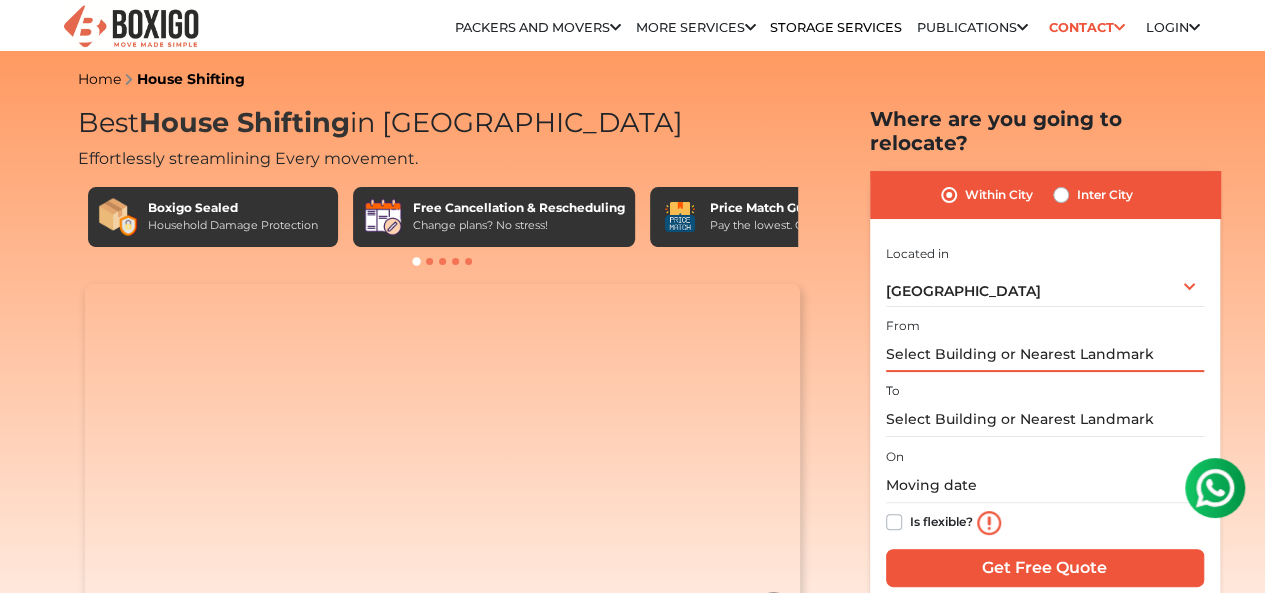 click at bounding box center [1045, 354] 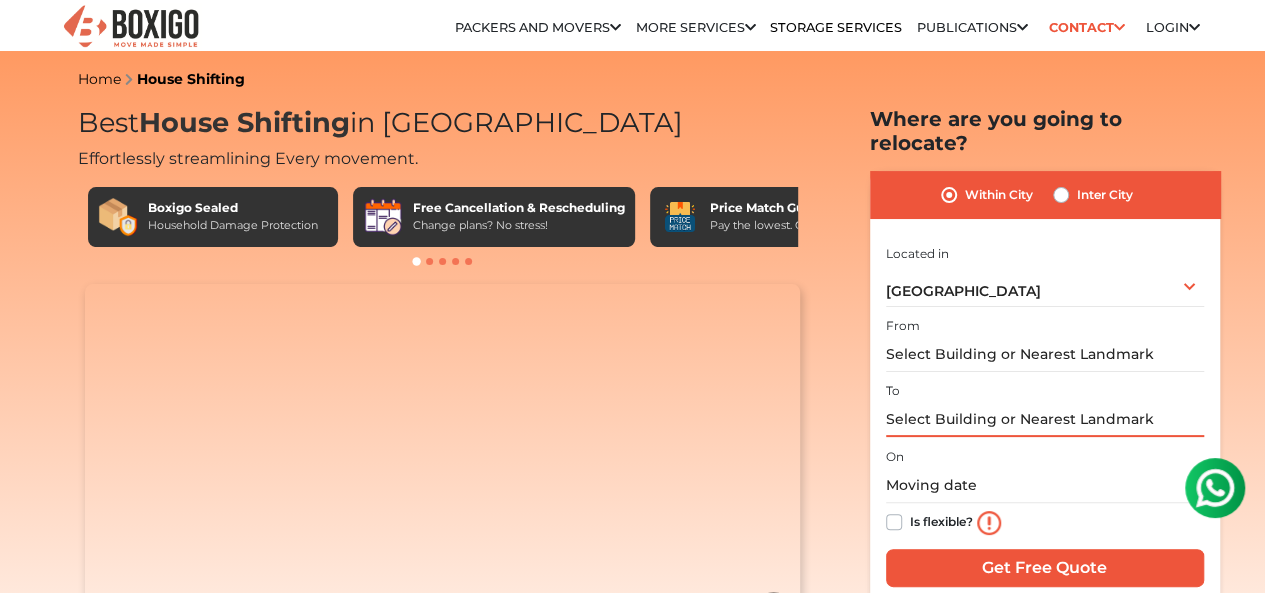 click at bounding box center (1045, 419) 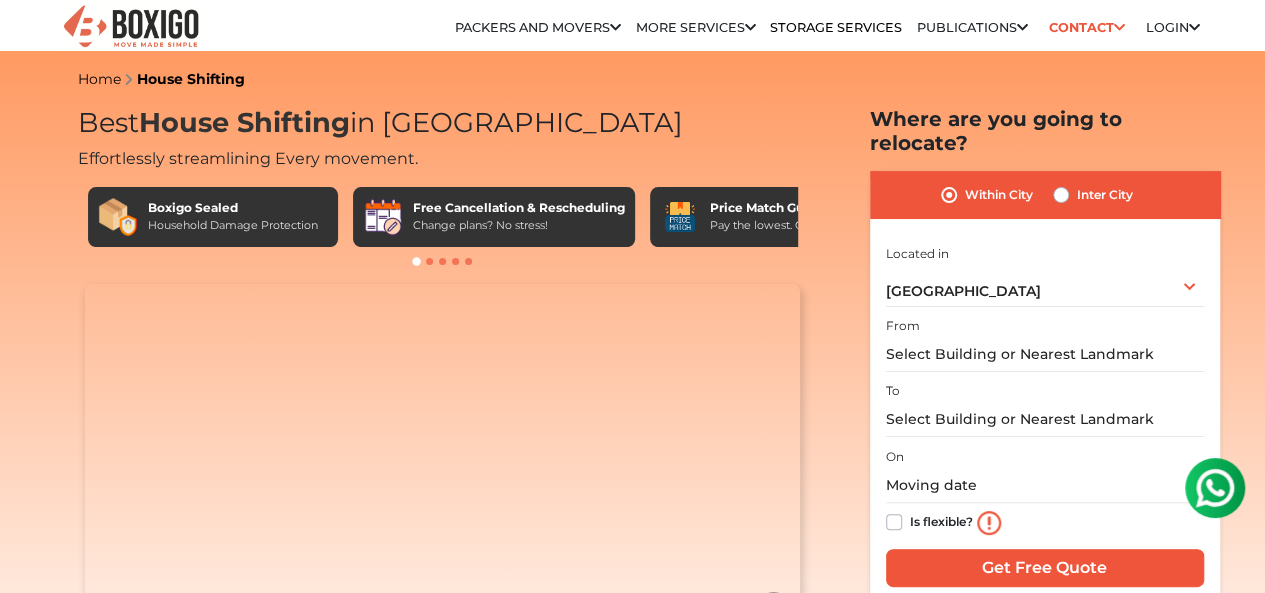 click on "Is flexible?" at bounding box center [941, 520] 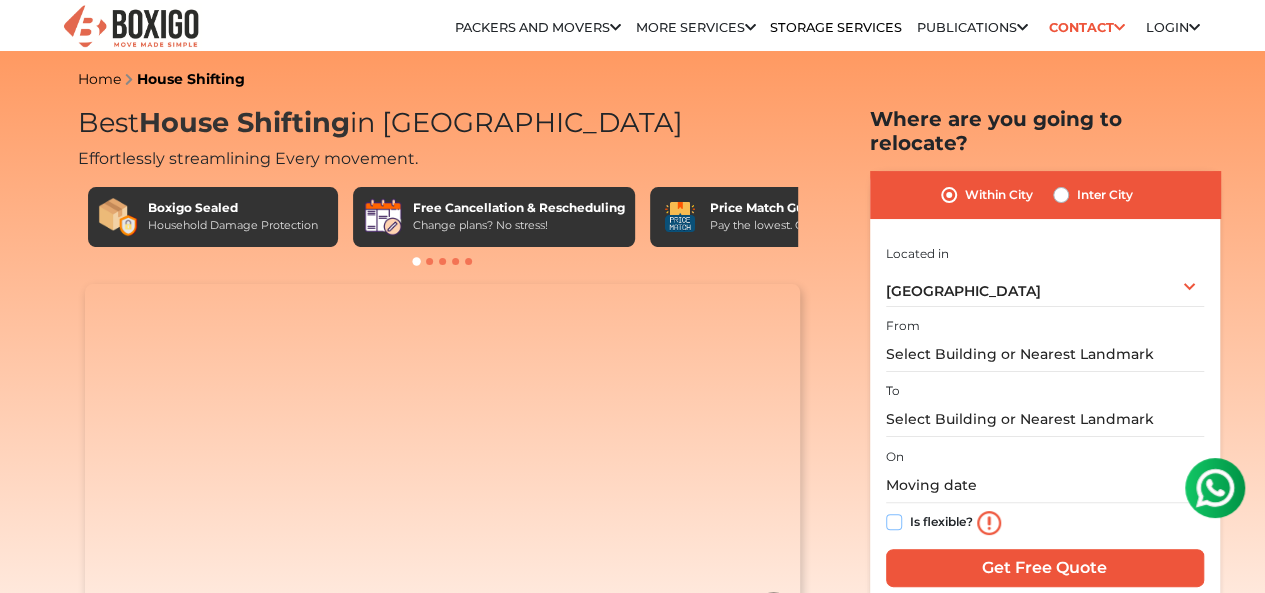 click on "Is flexible?" at bounding box center (894, 520) 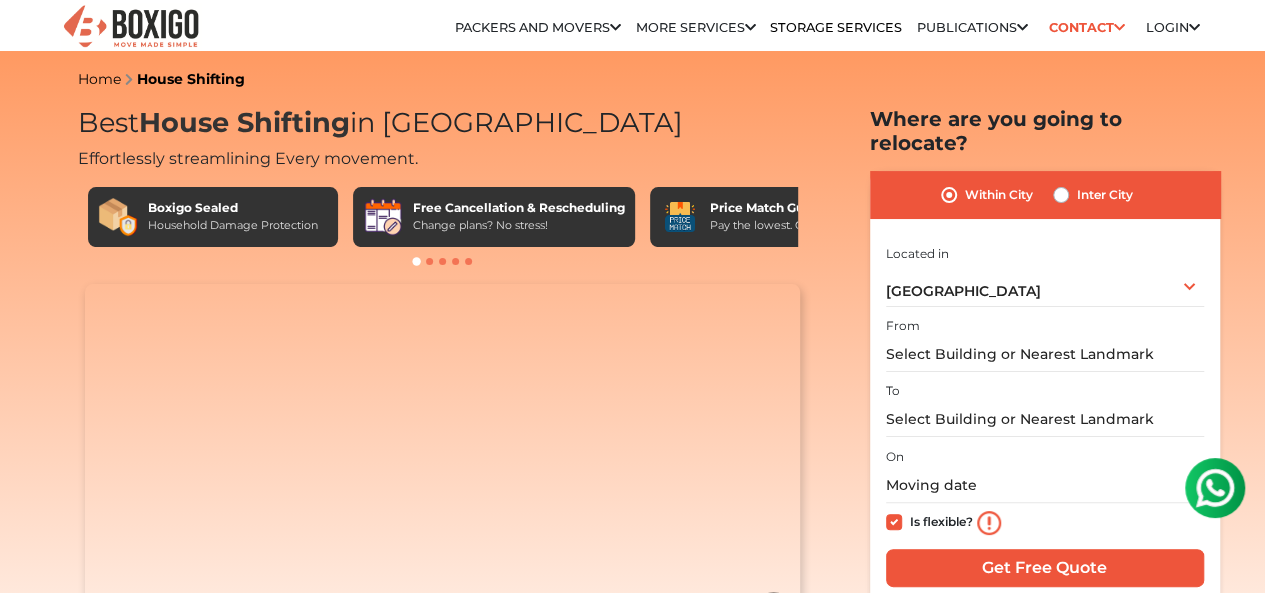 click on "Is flexible?" at bounding box center [941, 520] 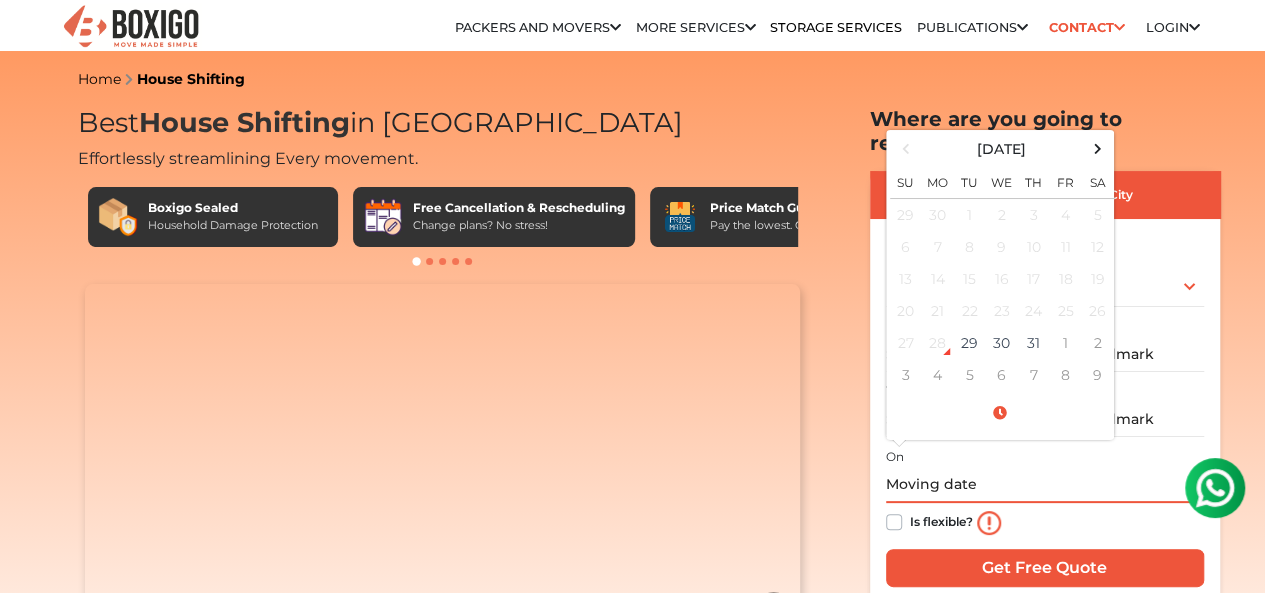 click at bounding box center (1045, 485) 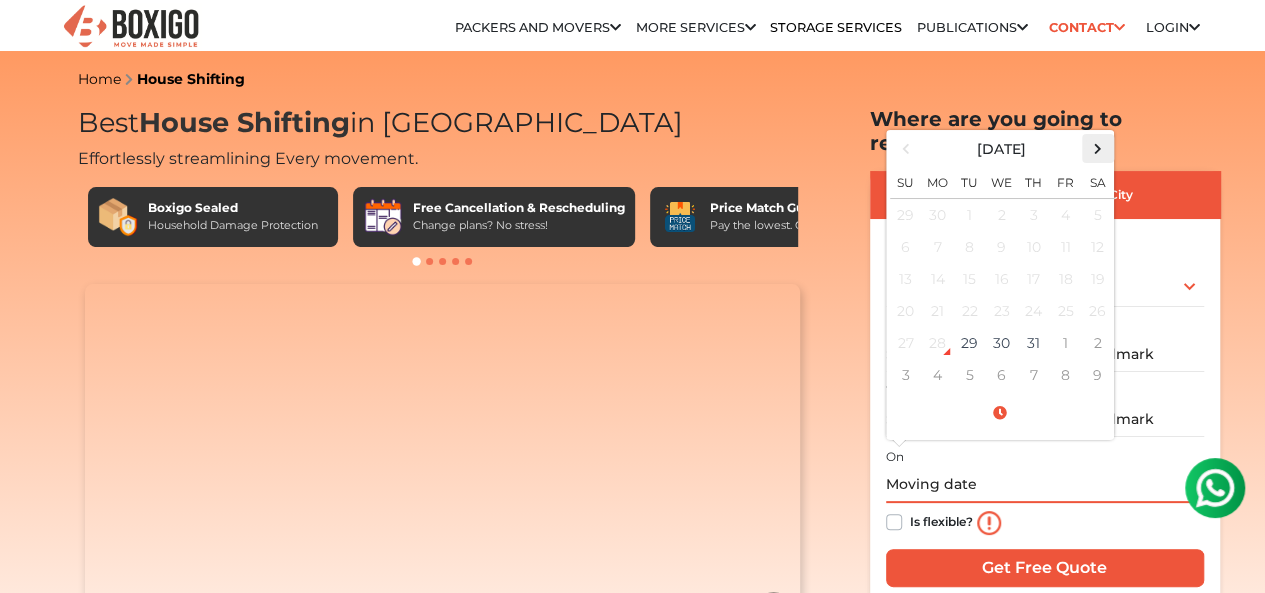click at bounding box center (1097, 148) 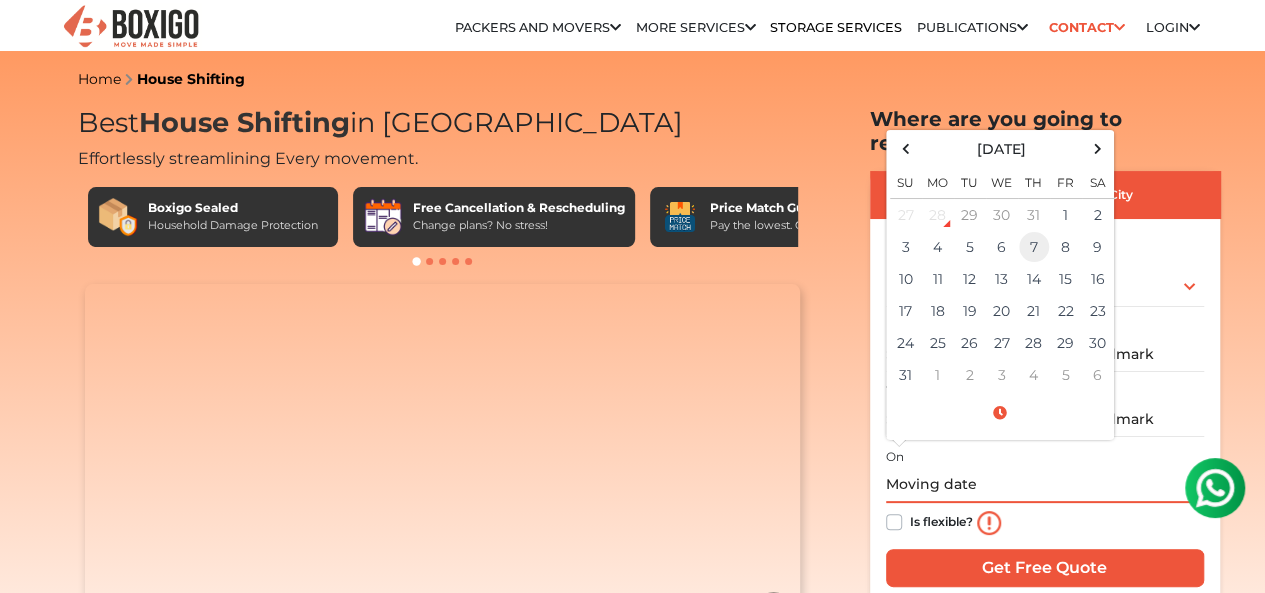 click on "7" at bounding box center [1034, 247] 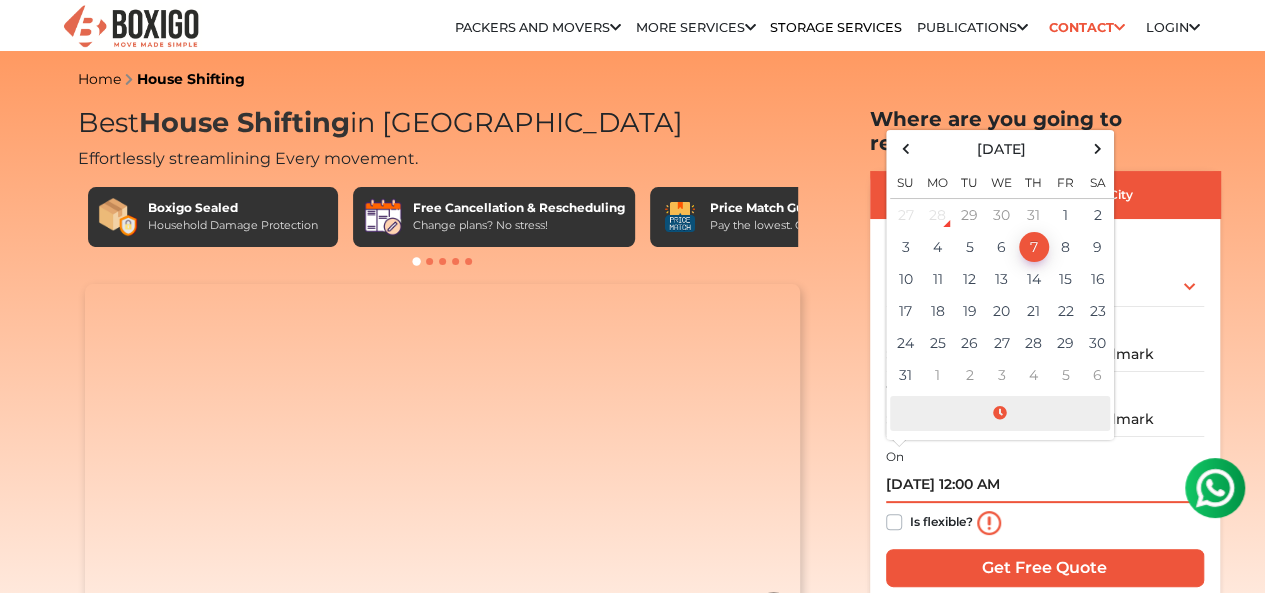 click at bounding box center (1000, 413) 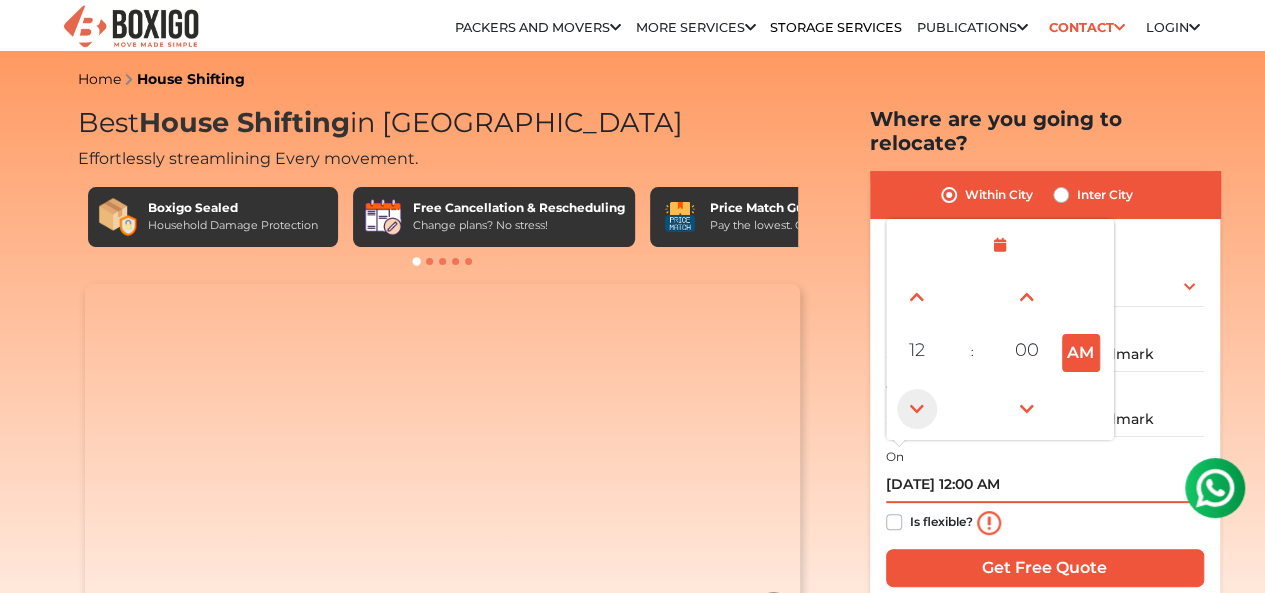 click at bounding box center [917, 409] 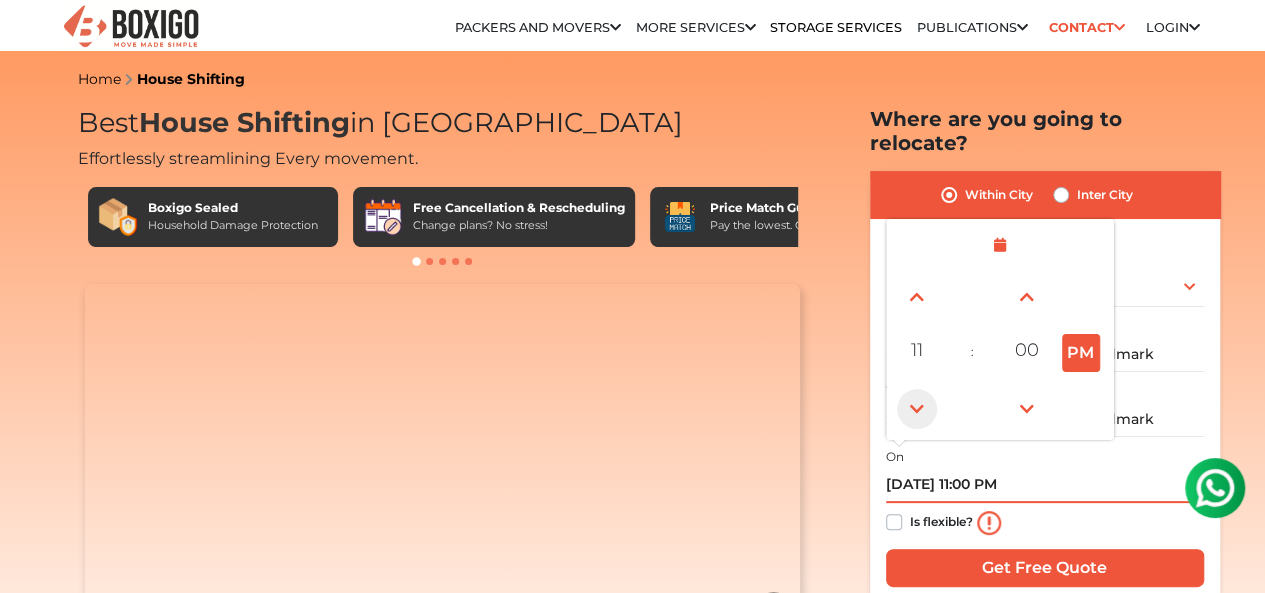 click at bounding box center [917, 409] 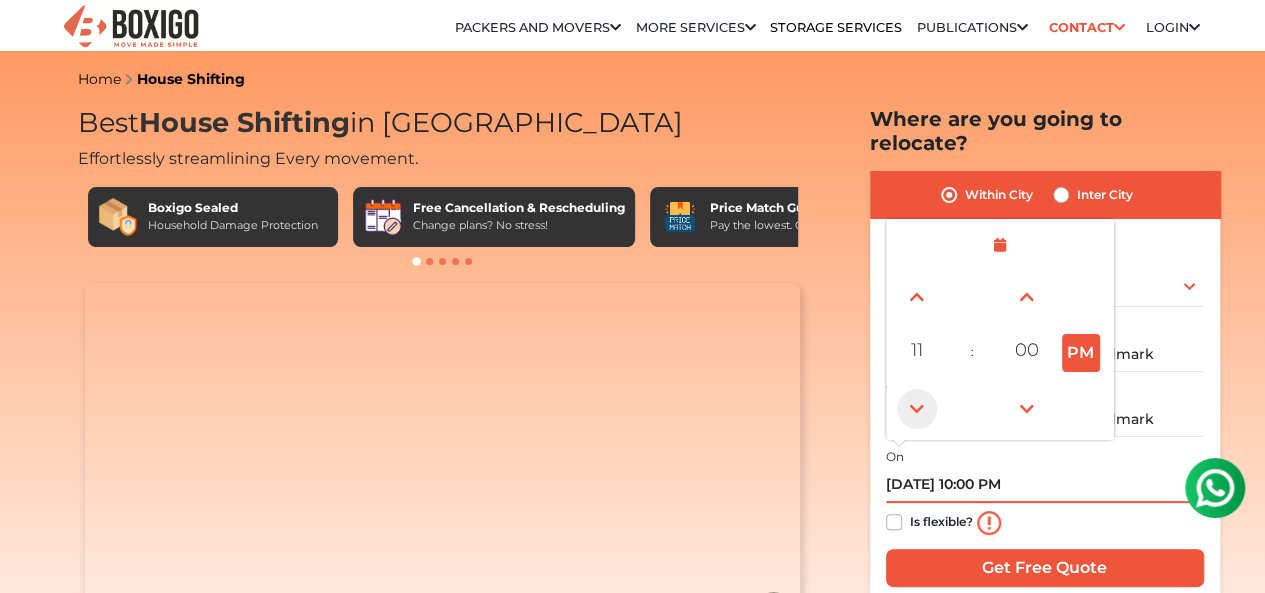 click at bounding box center (917, 409) 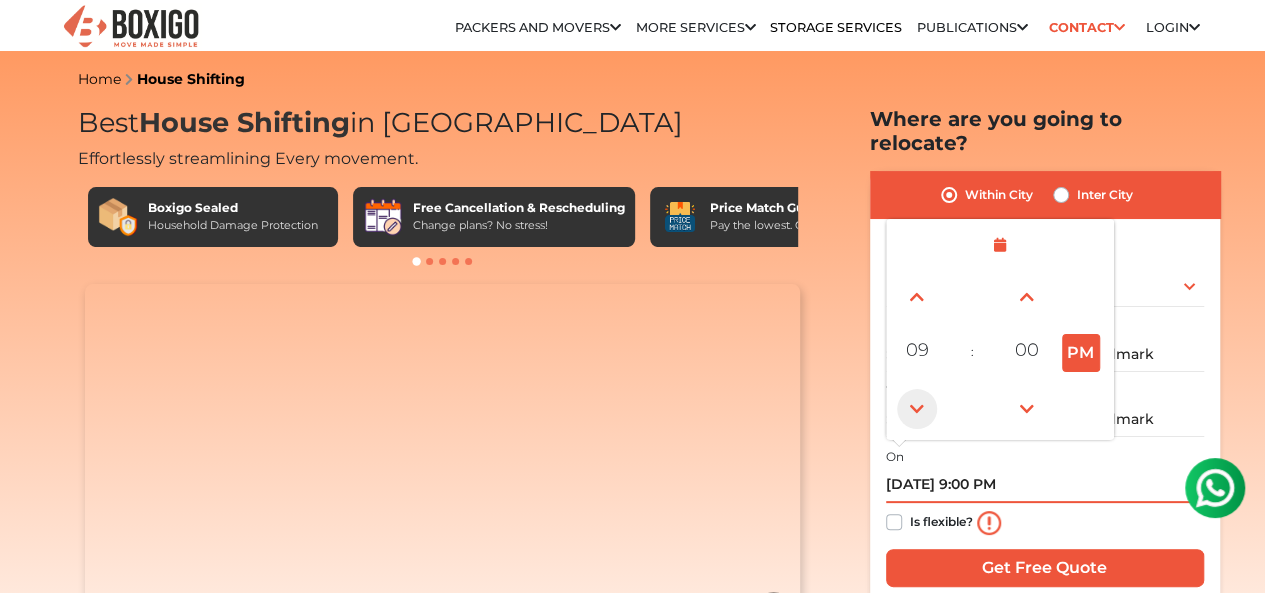 click at bounding box center [917, 409] 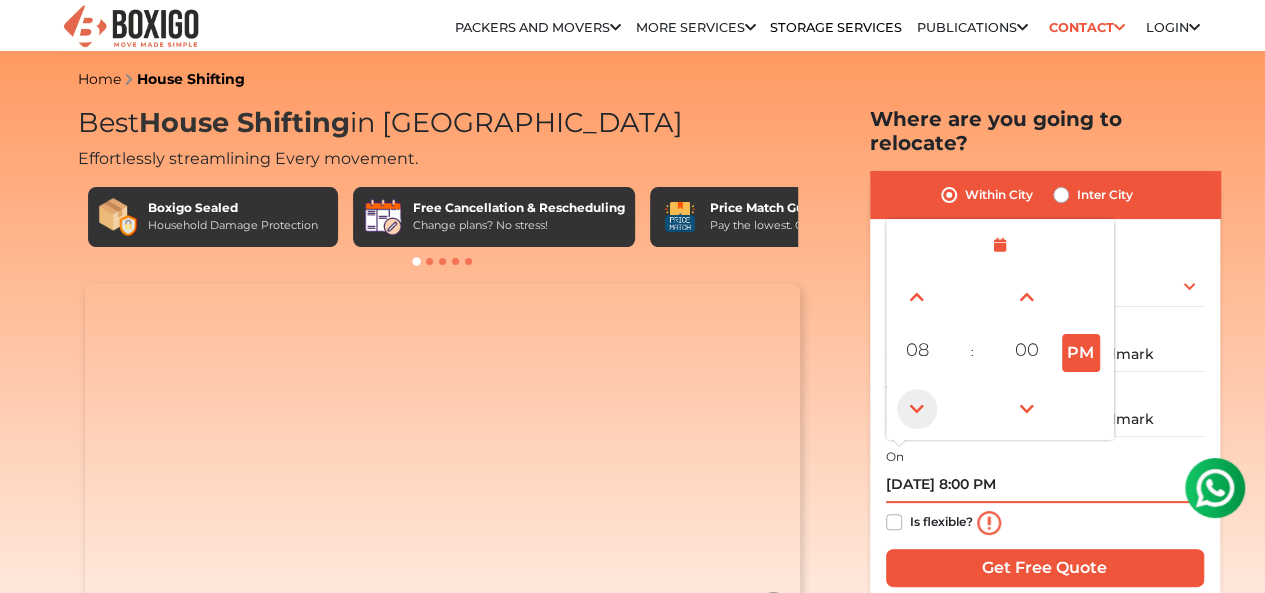 click at bounding box center [917, 409] 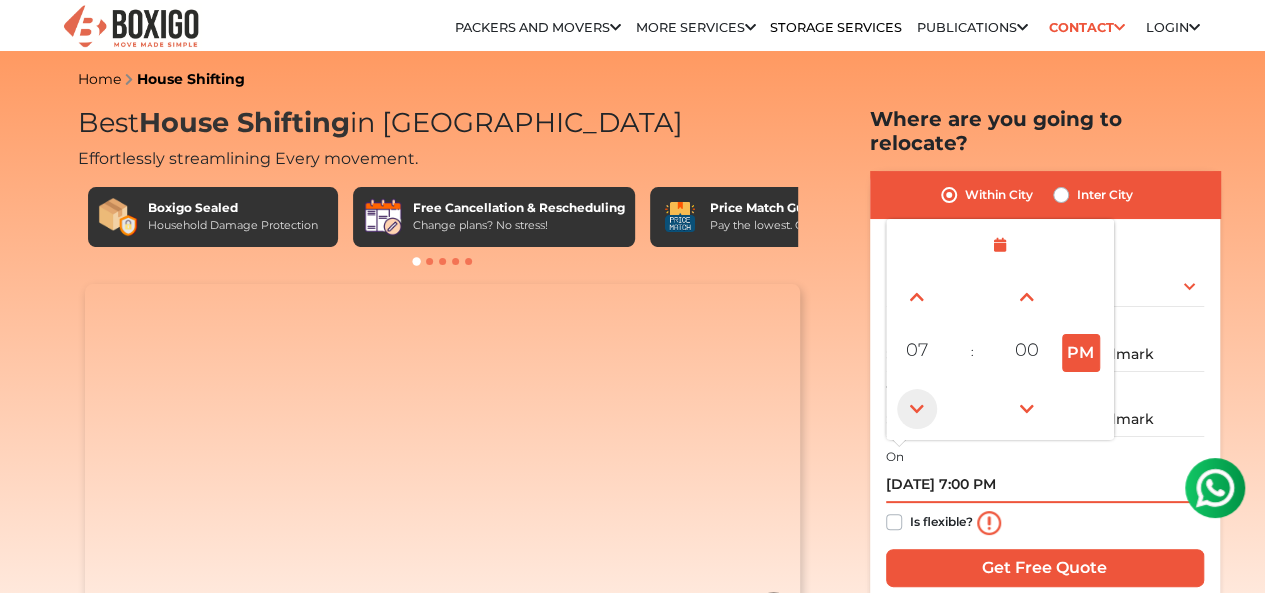 click at bounding box center [917, 409] 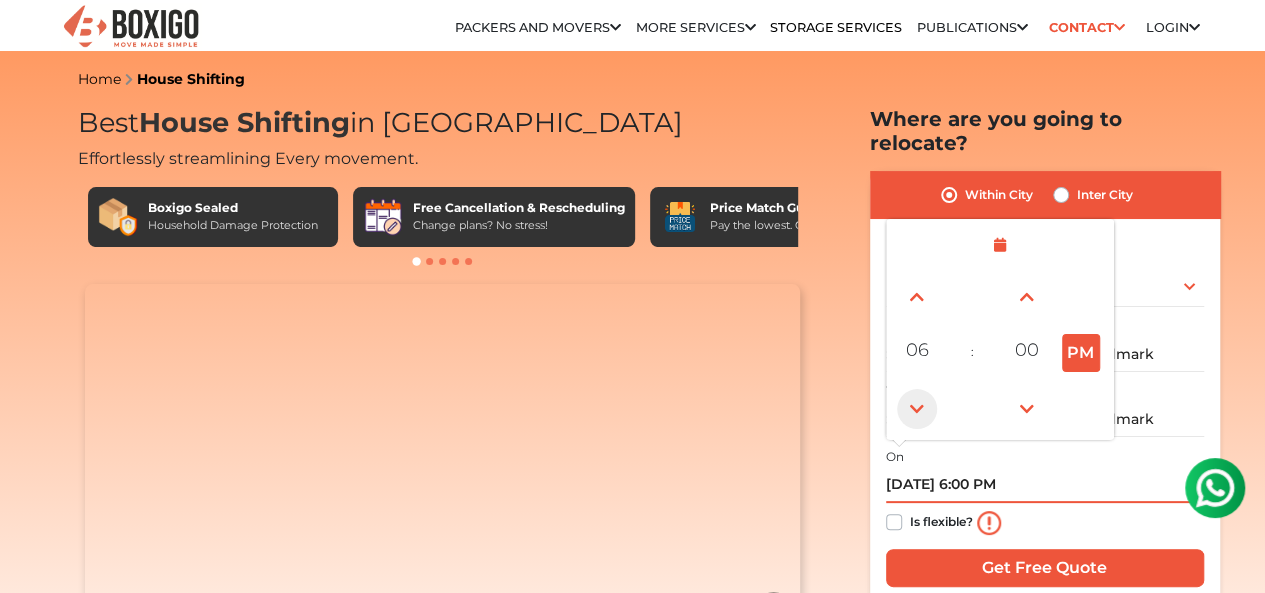 click at bounding box center [917, 409] 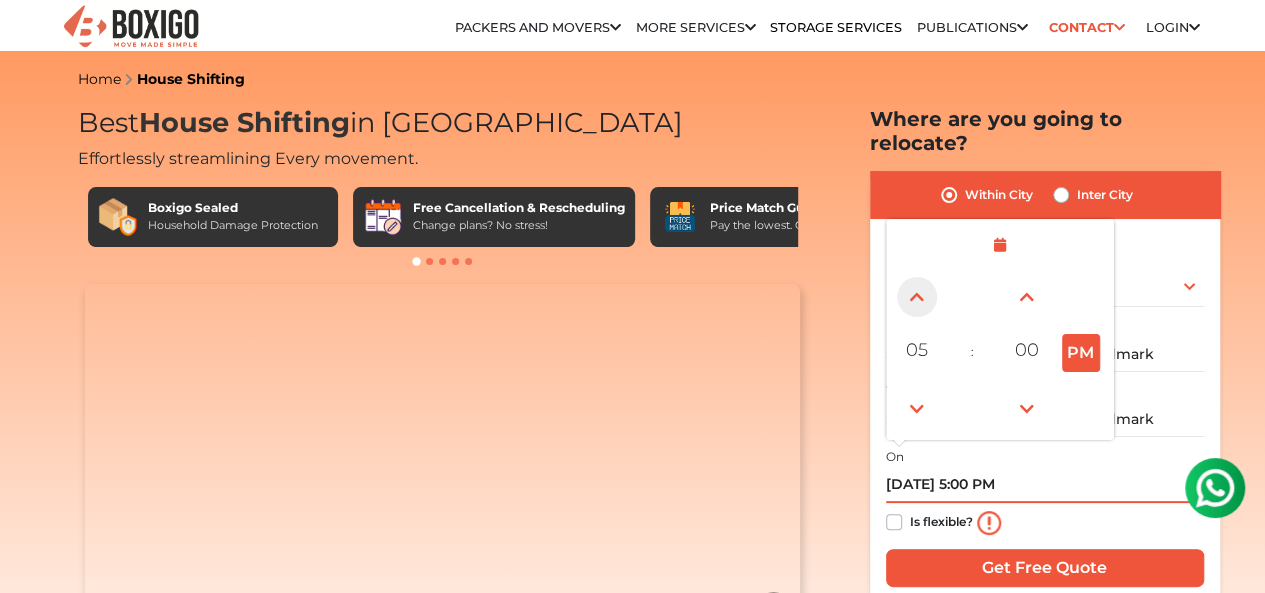 click at bounding box center [917, 297] 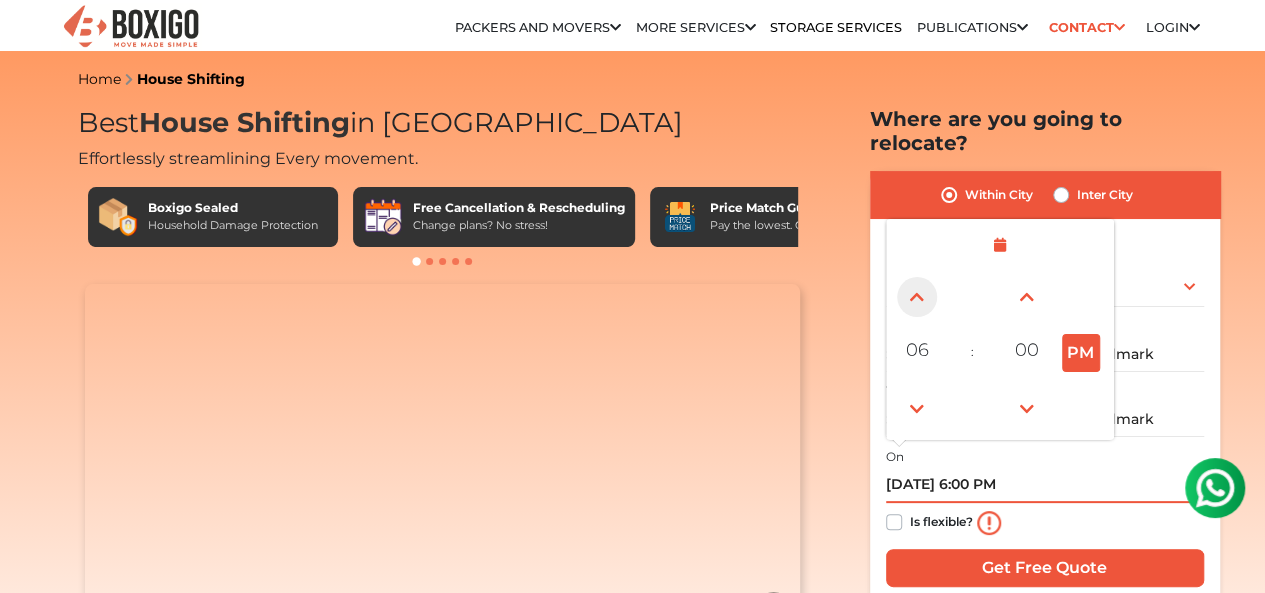 click at bounding box center [917, 297] 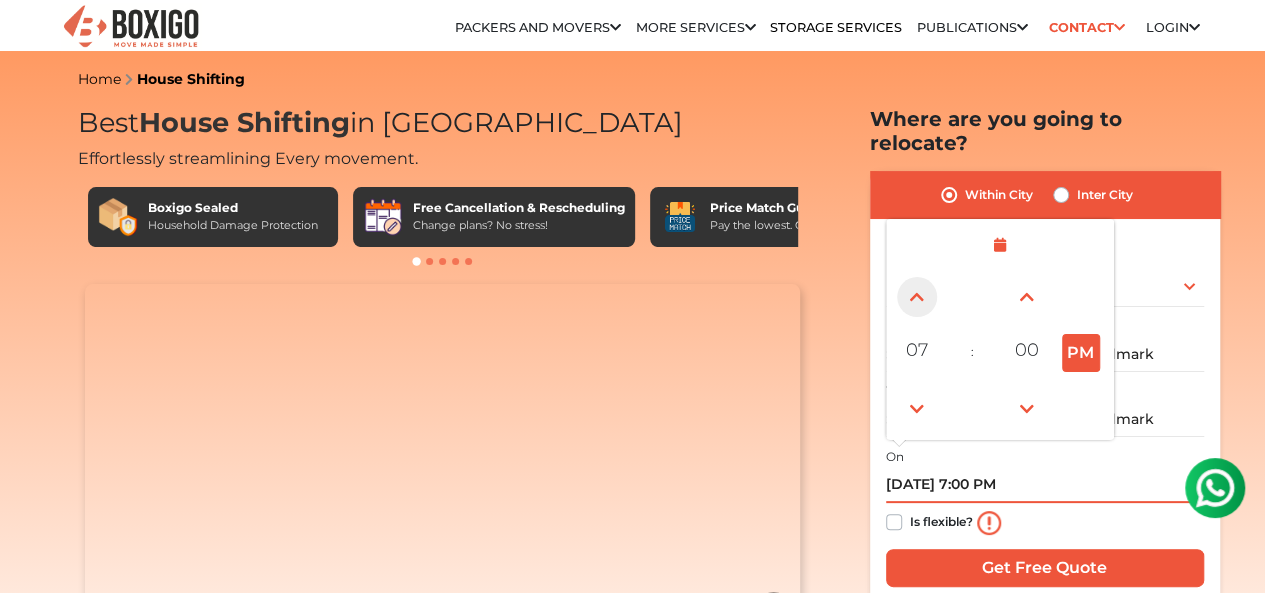 click at bounding box center (917, 297) 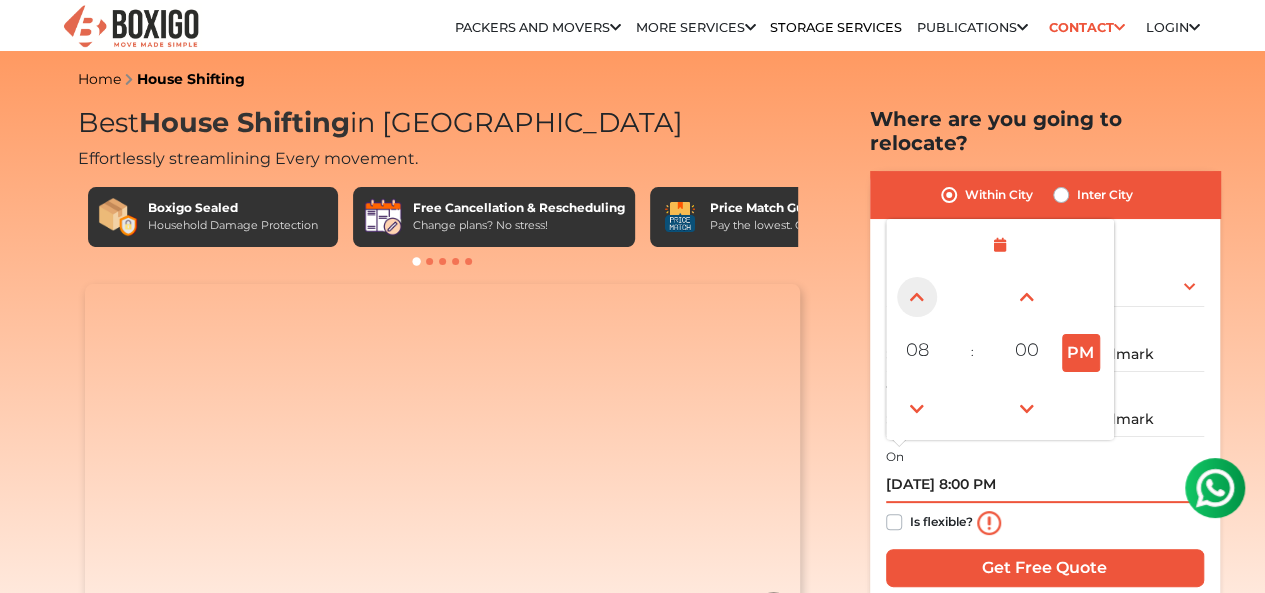 click at bounding box center [917, 297] 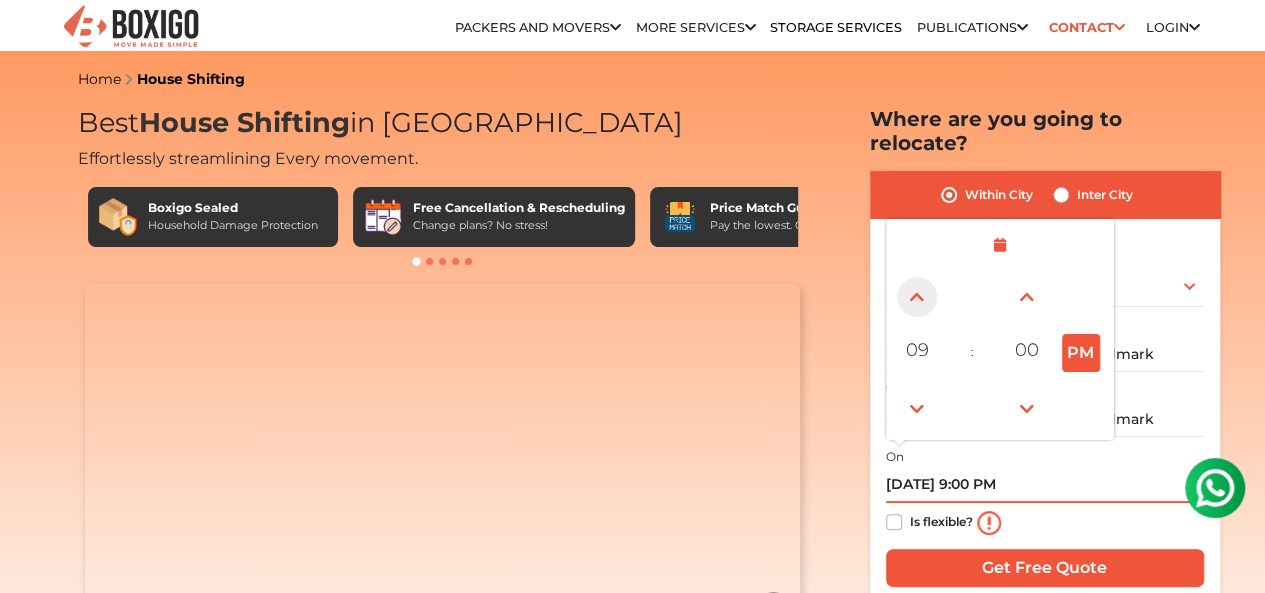 click at bounding box center (917, 297) 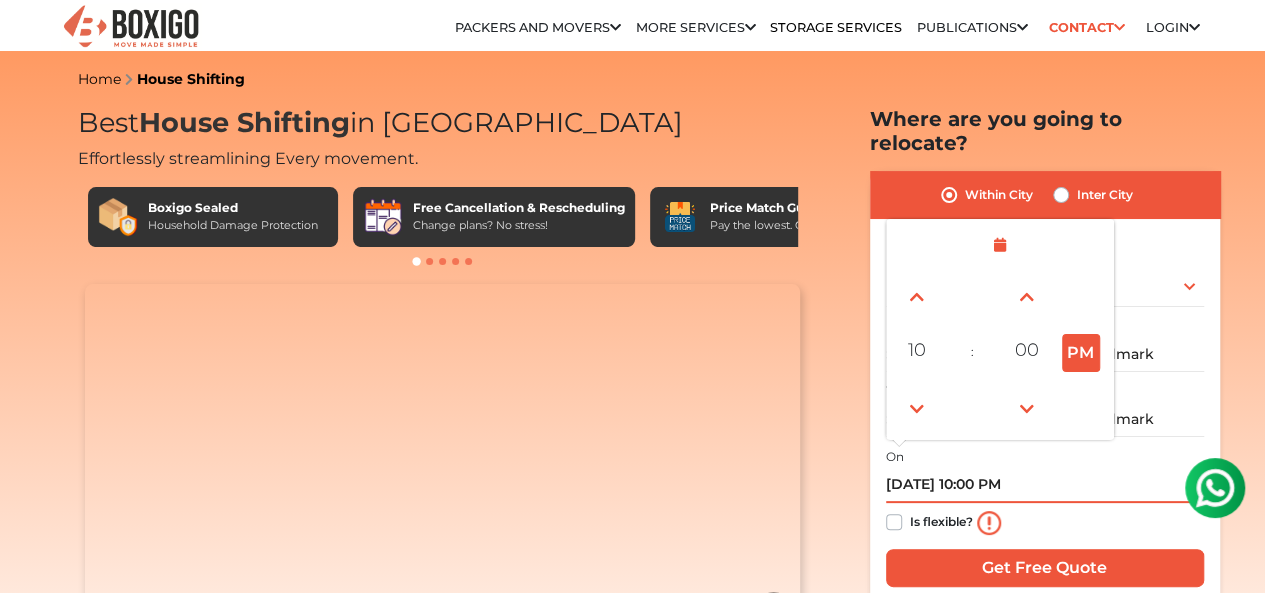 click on "PM" at bounding box center (1081, 353) 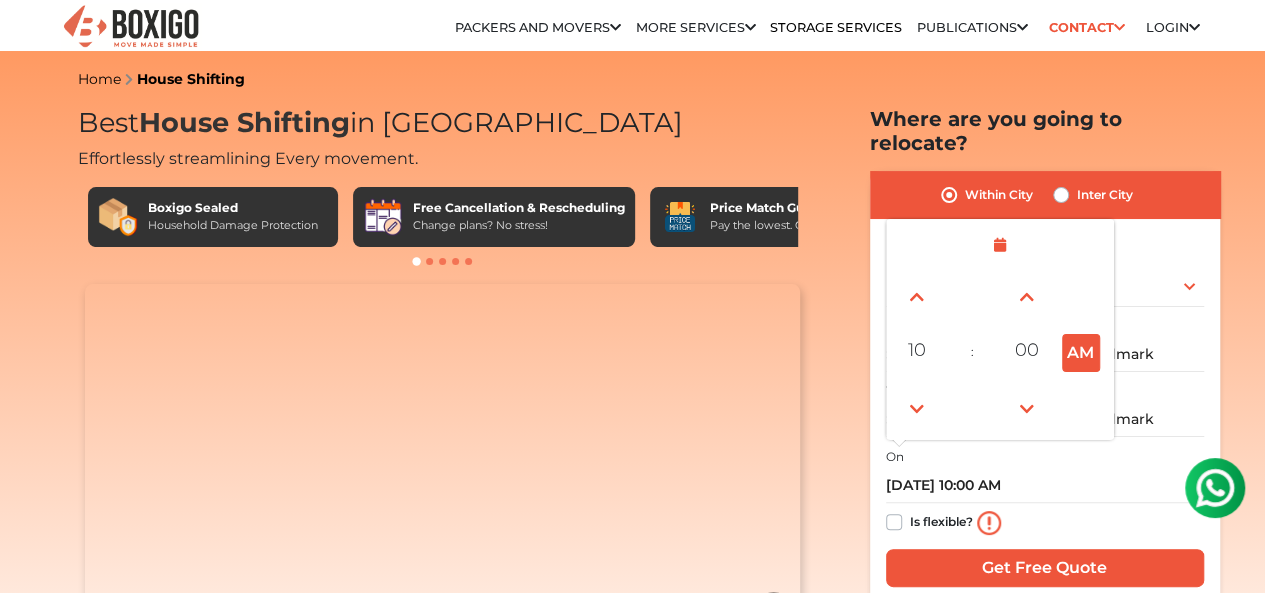 click on "Is flexible?" at bounding box center [1045, 523] 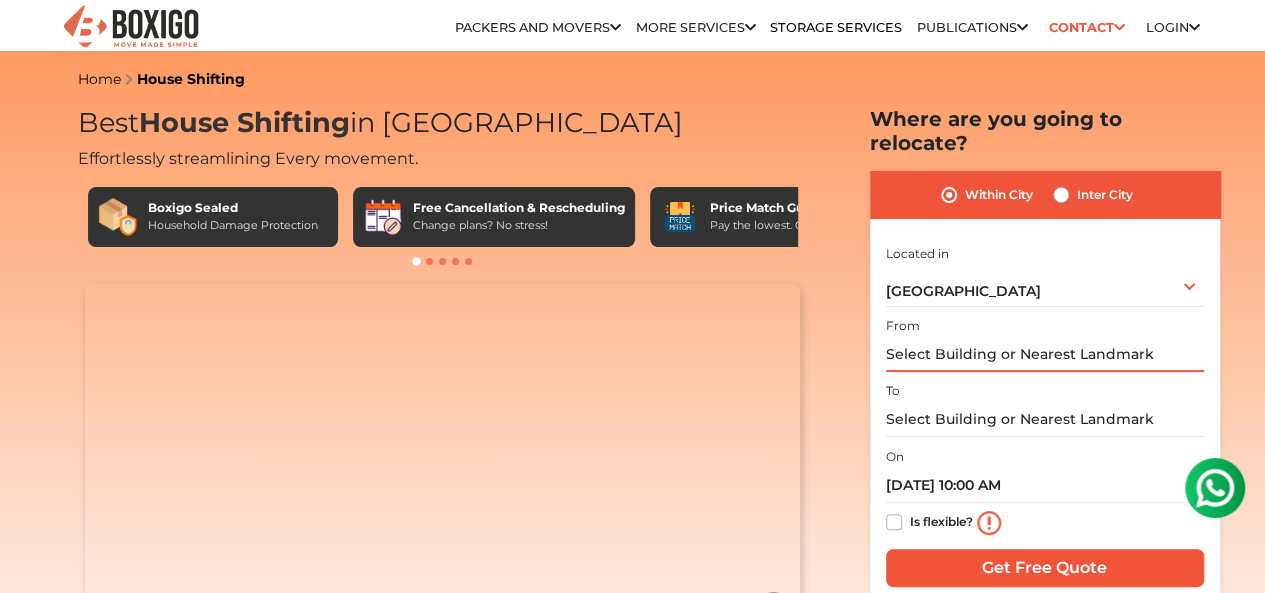 click at bounding box center (1045, 354) 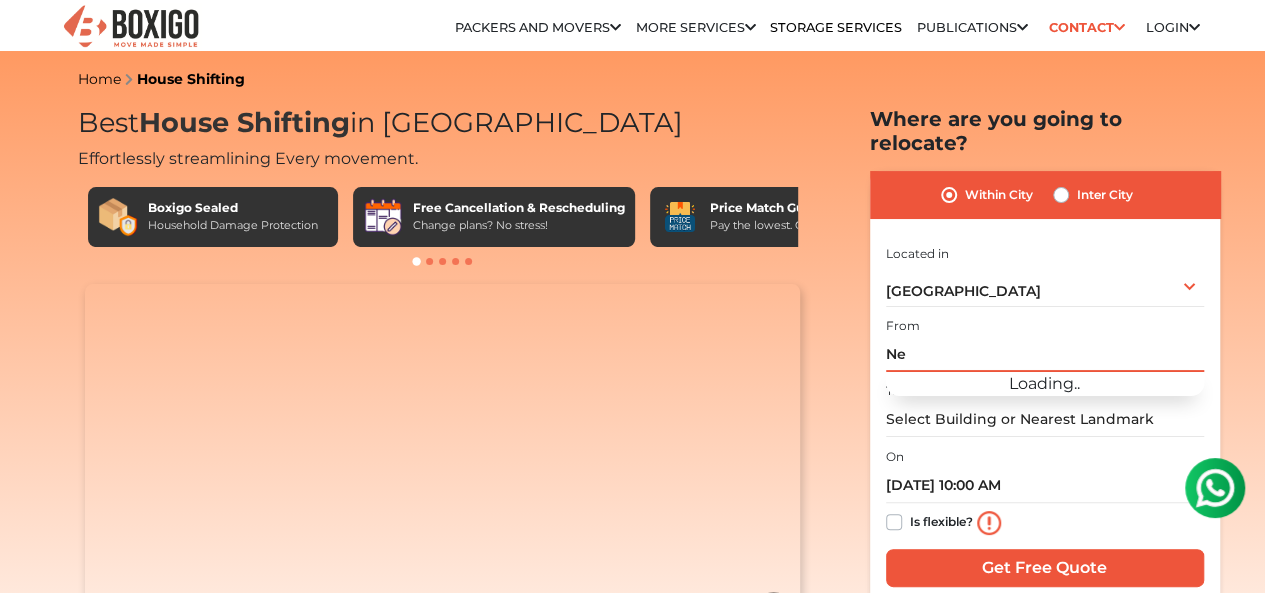 type on "N" 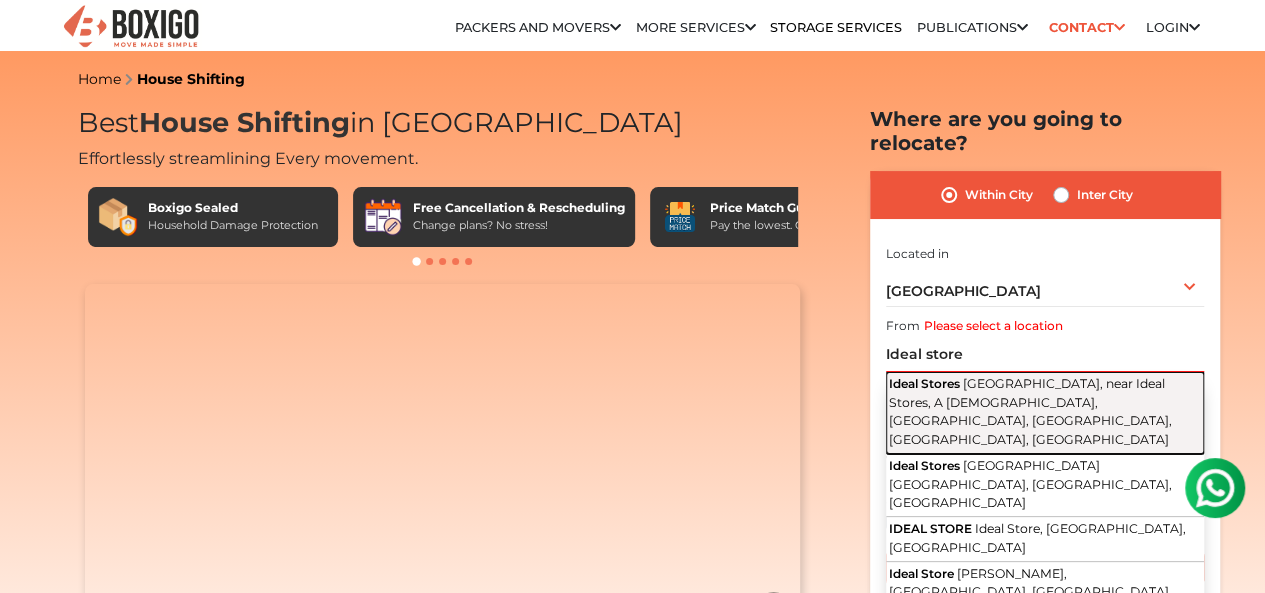 click on "2nd Main Road, near Ideal Stores, A Narayanapura, Udaya Nagar, Mahadevapura, Bengaluru, Karnataka" at bounding box center [1030, 411] 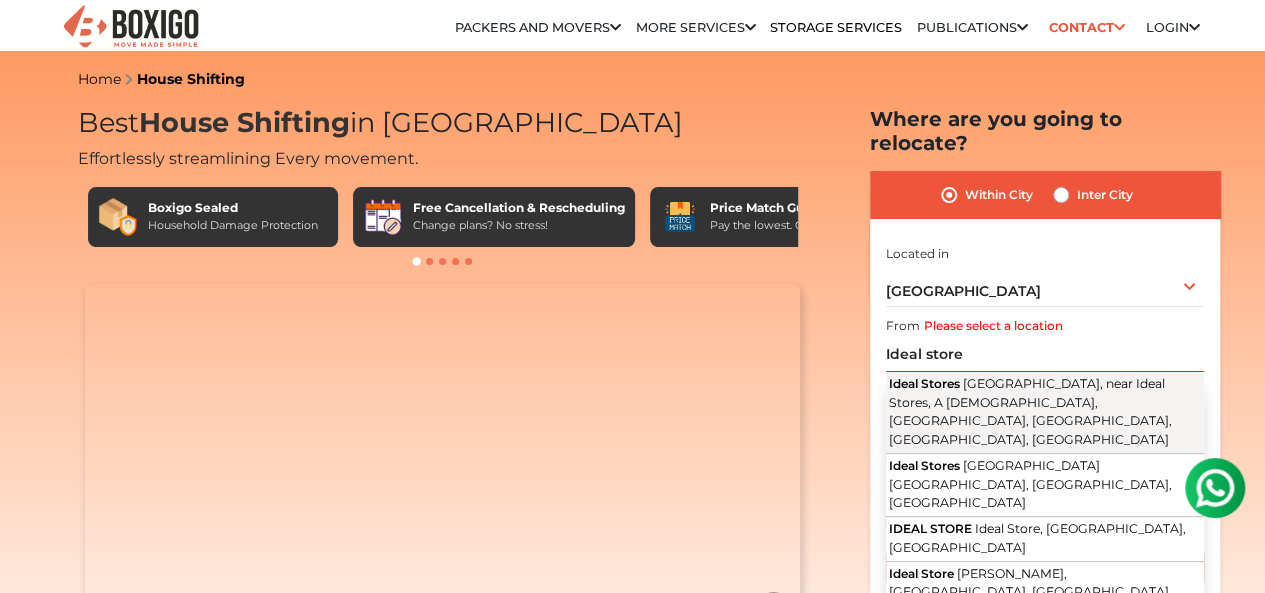 type on "Ideal Stores, 2nd Main Road, near Ideal Stores, A Narayanapura, Udaya Nagar, Mahadevapura, Bengaluru, Karnataka" 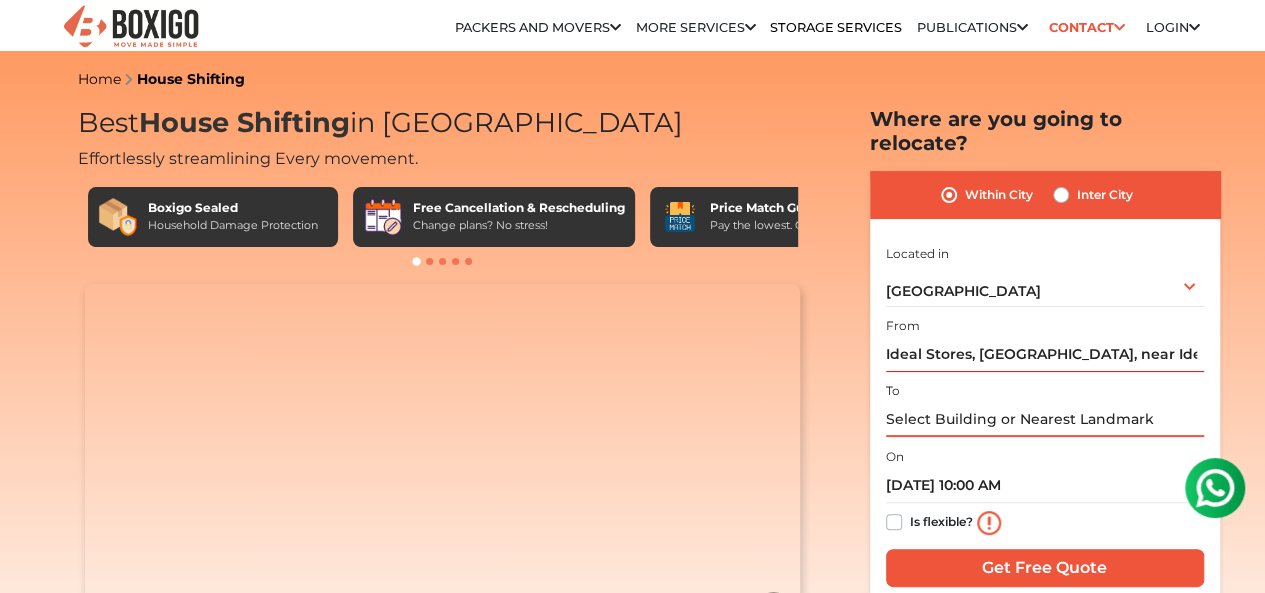 click at bounding box center [1045, 419] 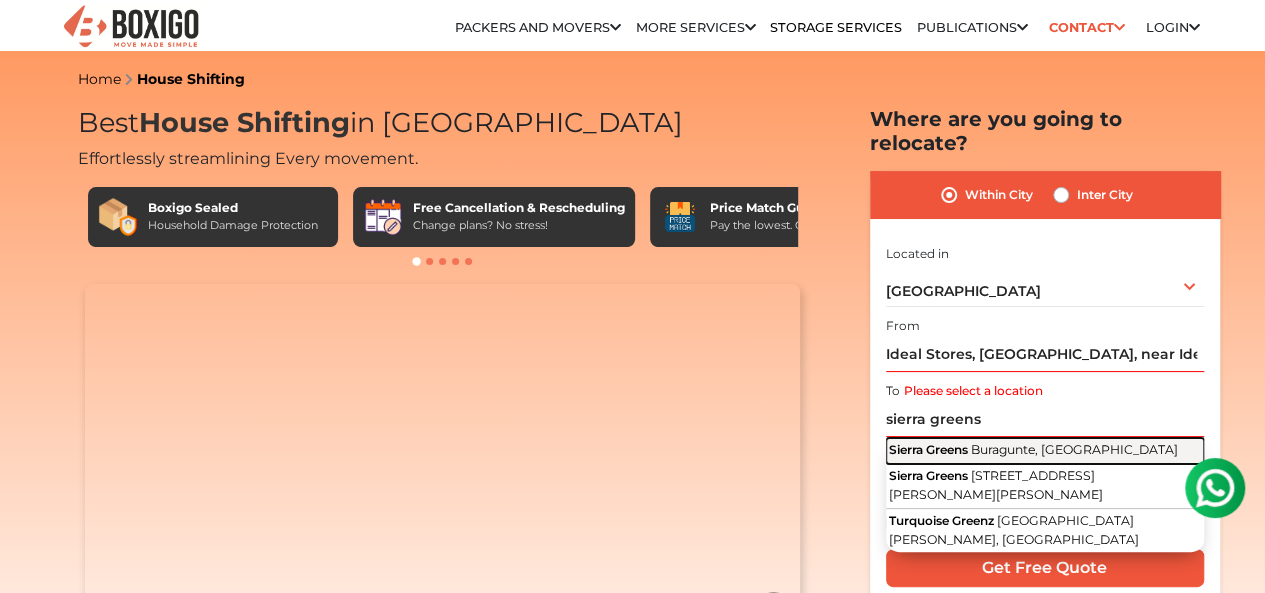 click on "Buragunte, Karnataka" at bounding box center [1074, 449] 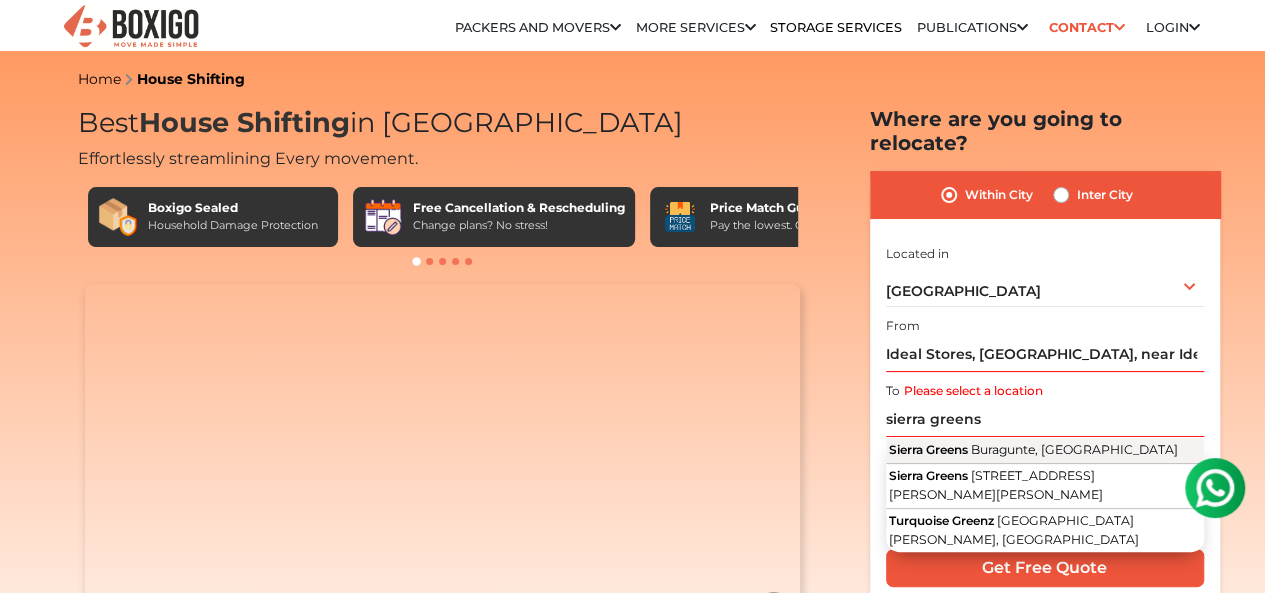 type on "Sierra Greens, Buragunte, Karnataka" 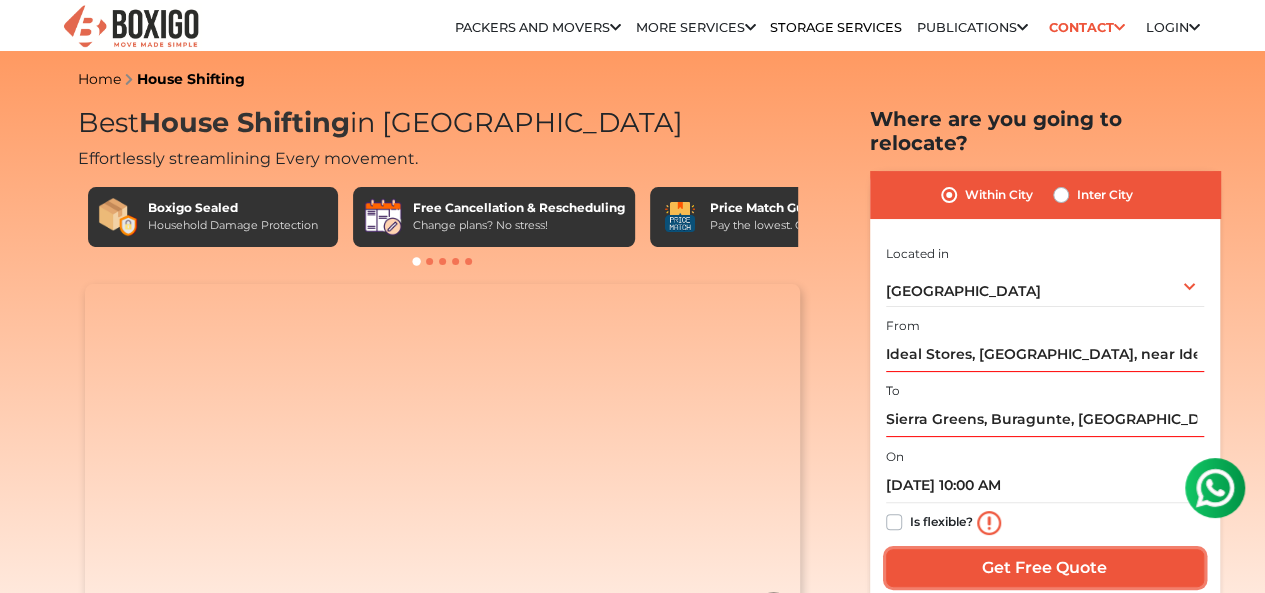 click on "Get Free Quote" at bounding box center [1045, 568] 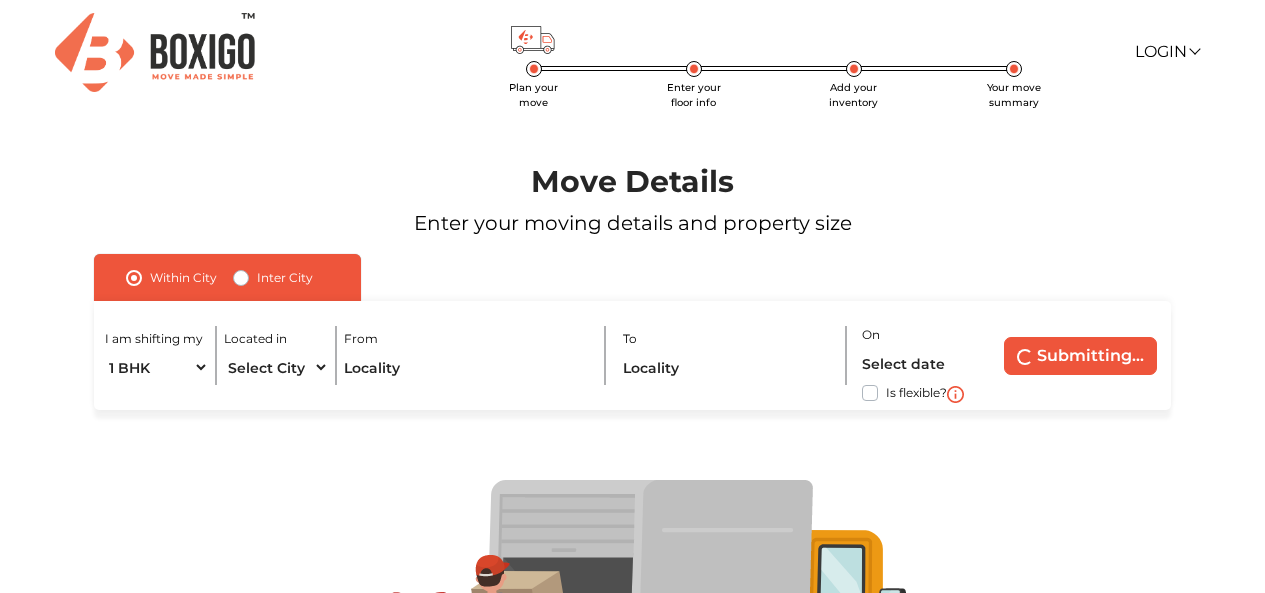 scroll, scrollTop: 0, scrollLeft: 0, axis: both 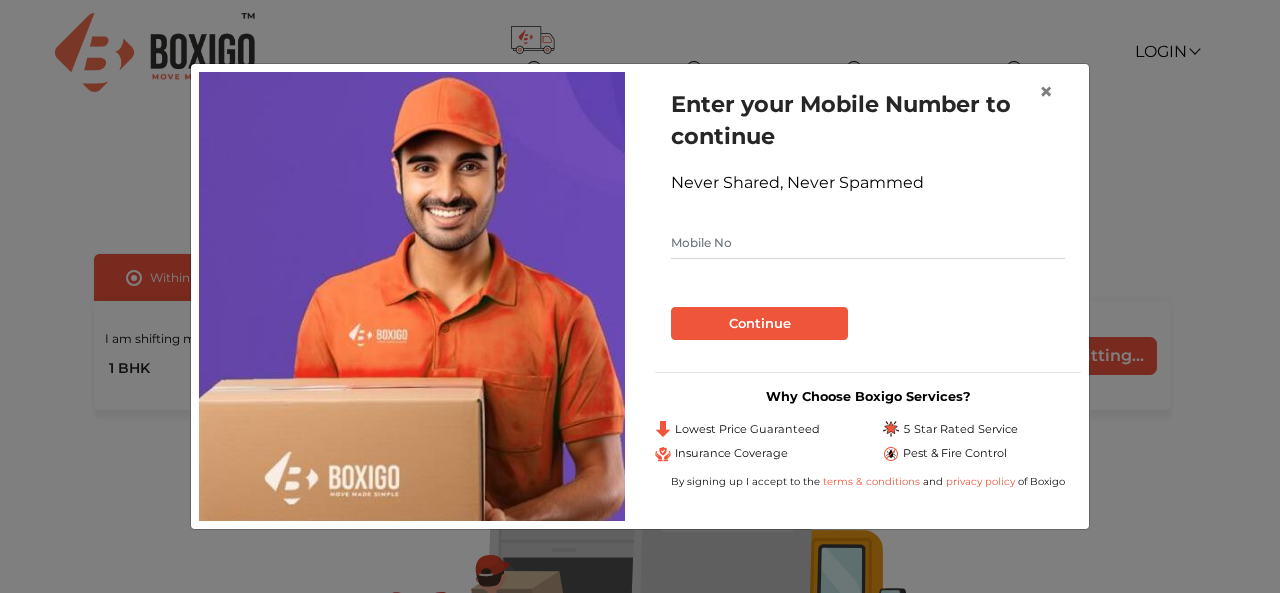 click at bounding box center [868, 243] 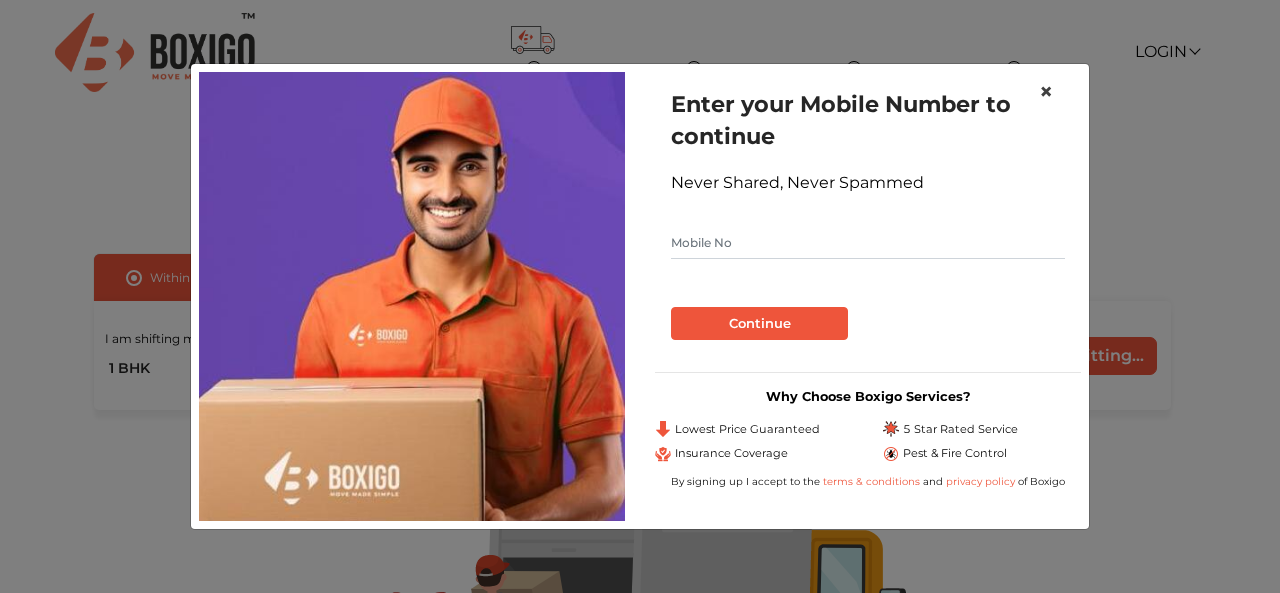 click on "×" at bounding box center [1046, 91] 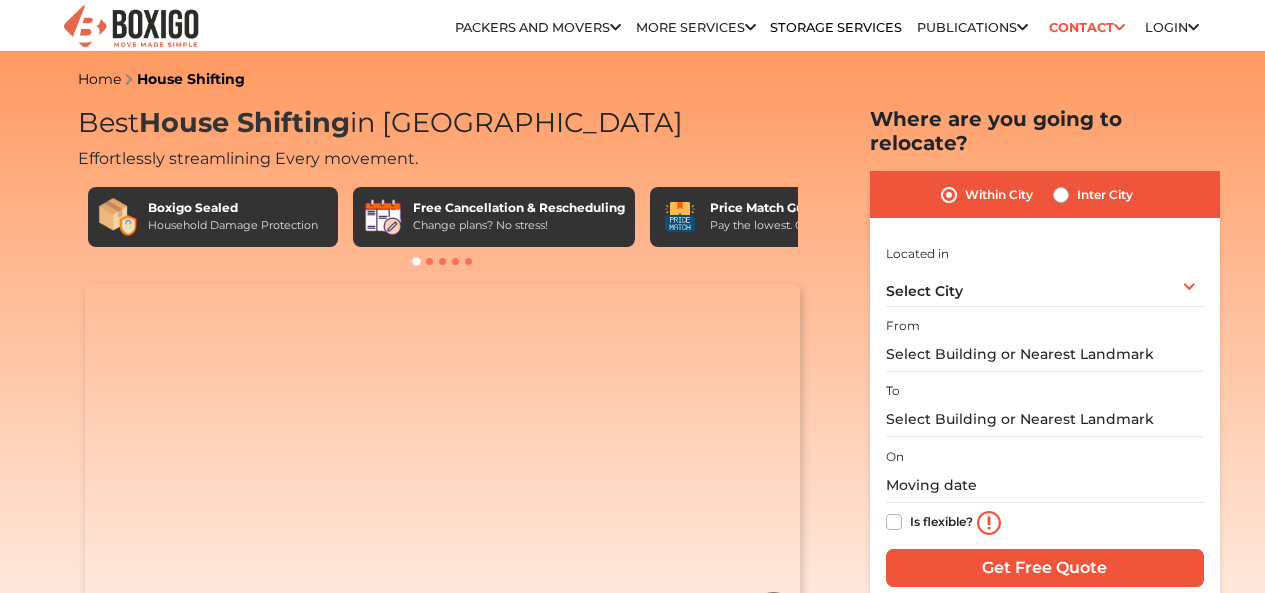 scroll, scrollTop: 0, scrollLeft: 0, axis: both 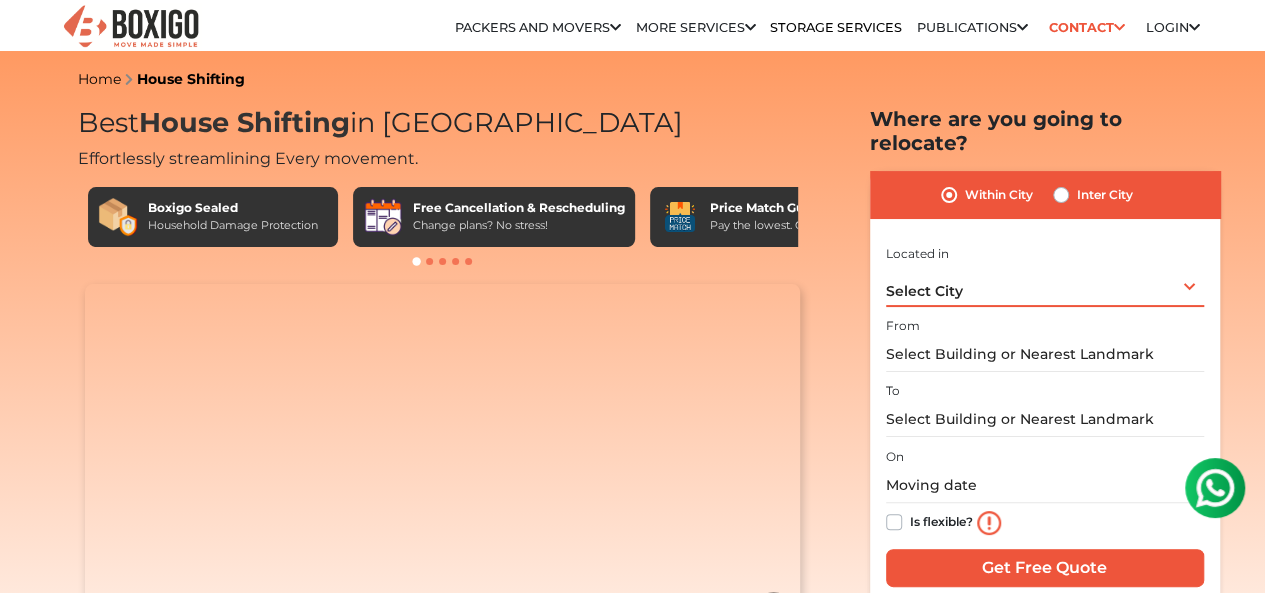 click on "Select City" at bounding box center [924, 291] 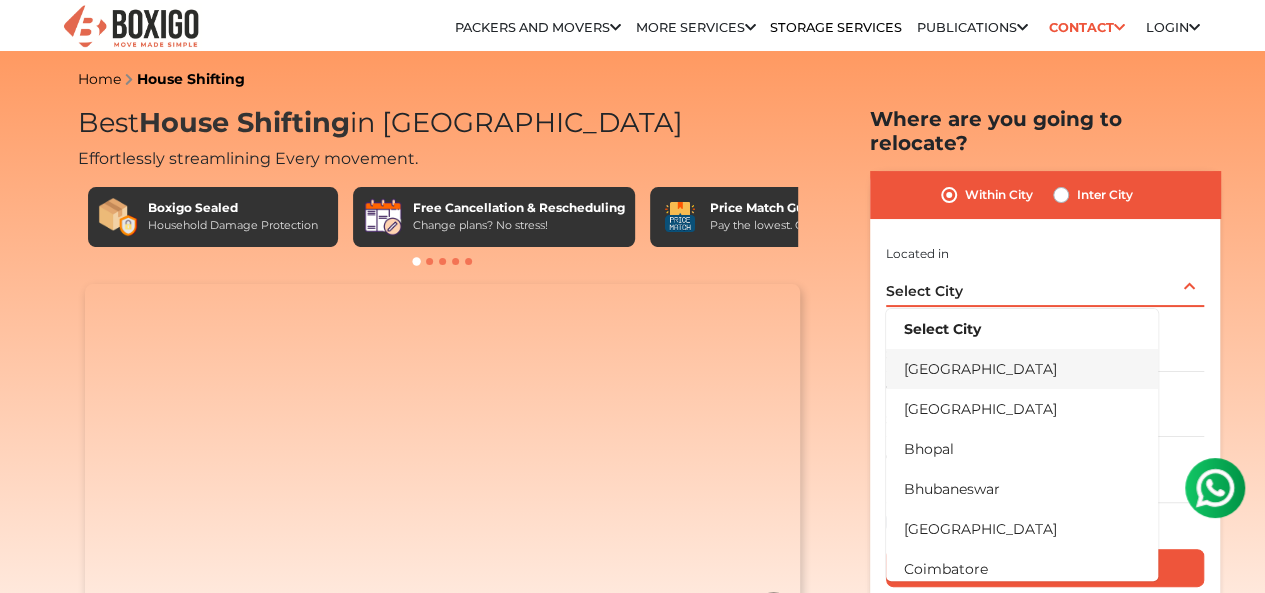 scroll, scrollTop: 0, scrollLeft: 0, axis: both 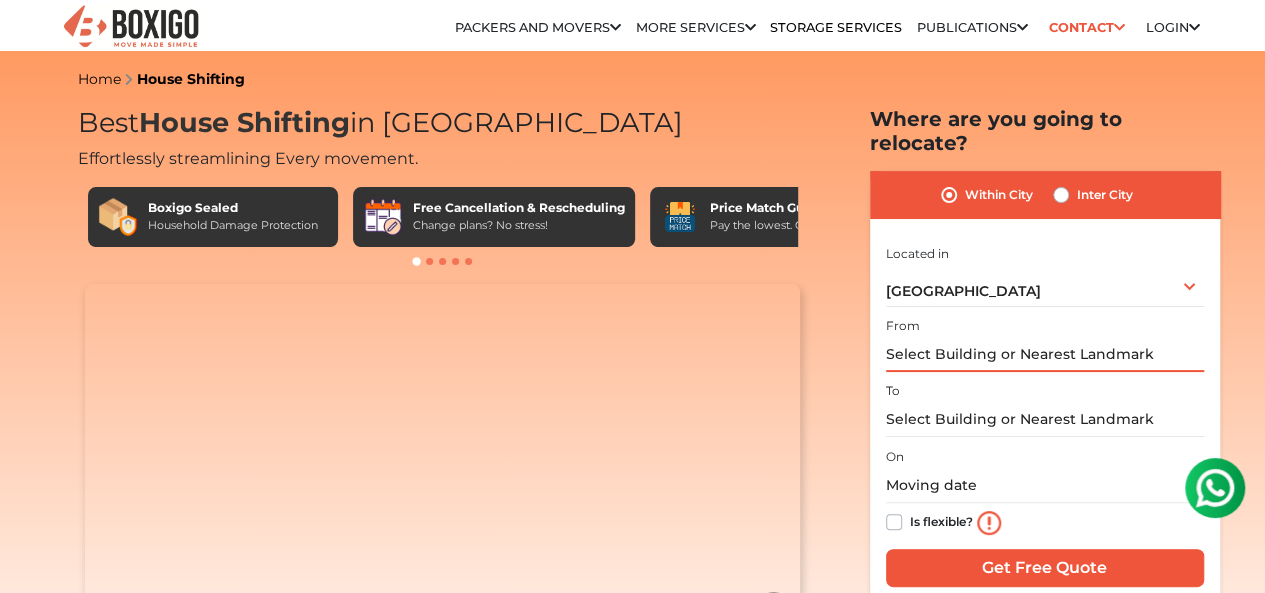 click at bounding box center [1045, 354] 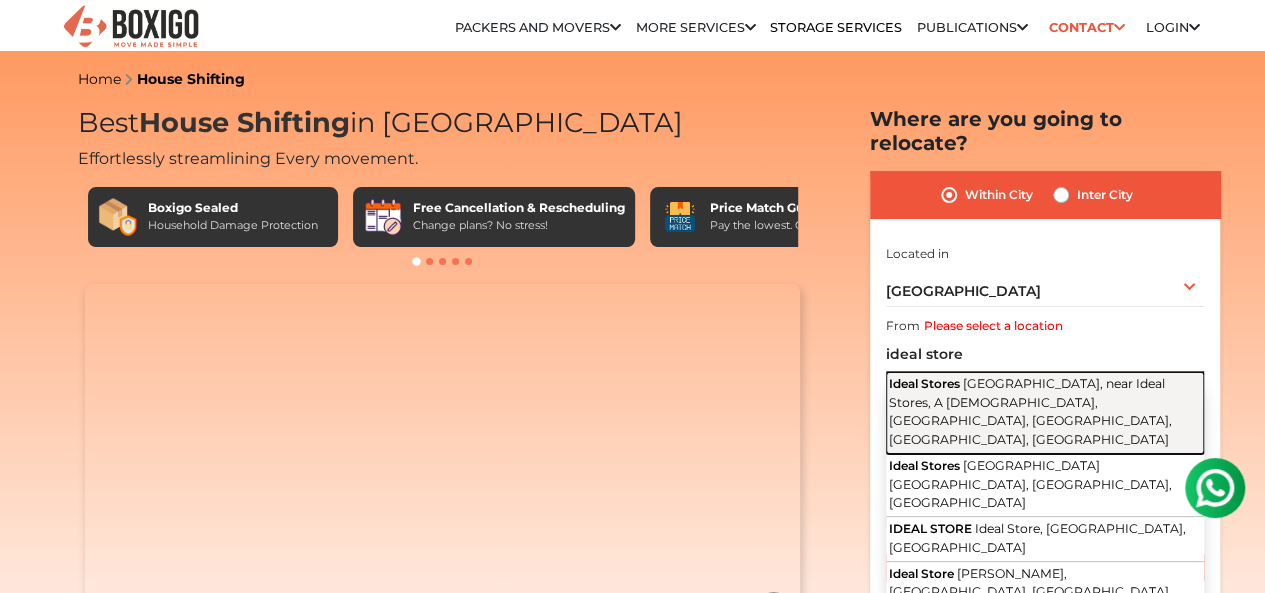 click on "2nd Main Road, near Ideal Stores, A Narayanapura, Udaya Nagar, Mahadevapura, Bengaluru, Karnataka" at bounding box center (1030, 411) 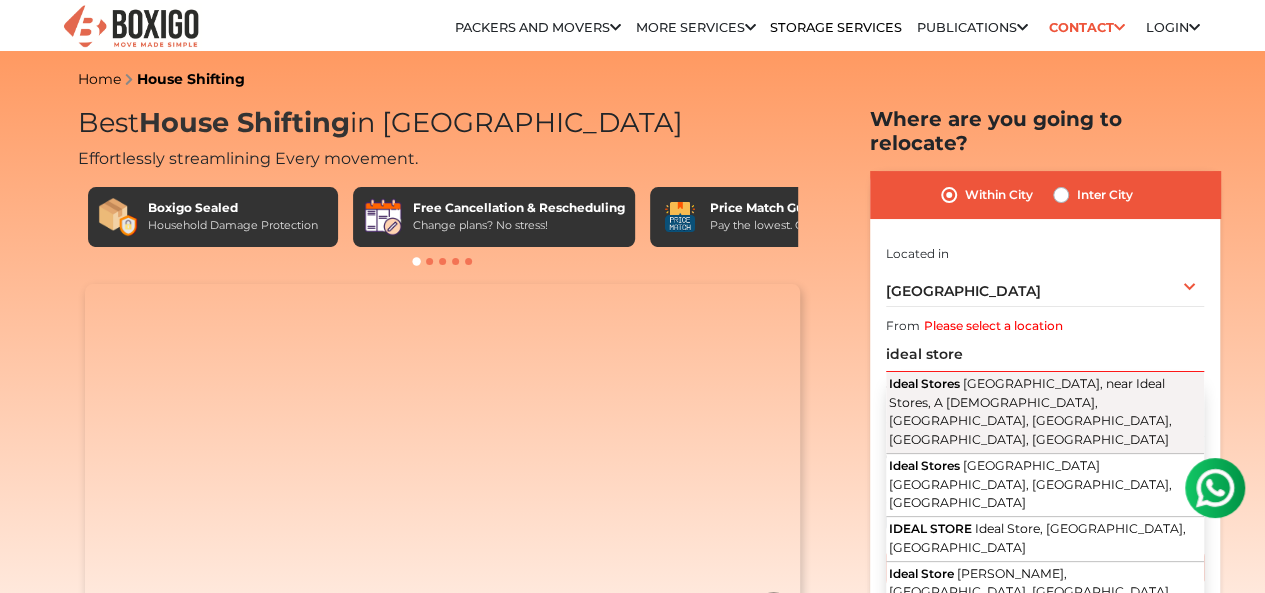 type on "Ideal Stores, 2nd Main Road, near Ideal Stores, A Narayanapura, Udaya Nagar, Mahadevapura, Bengaluru, Karnataka" 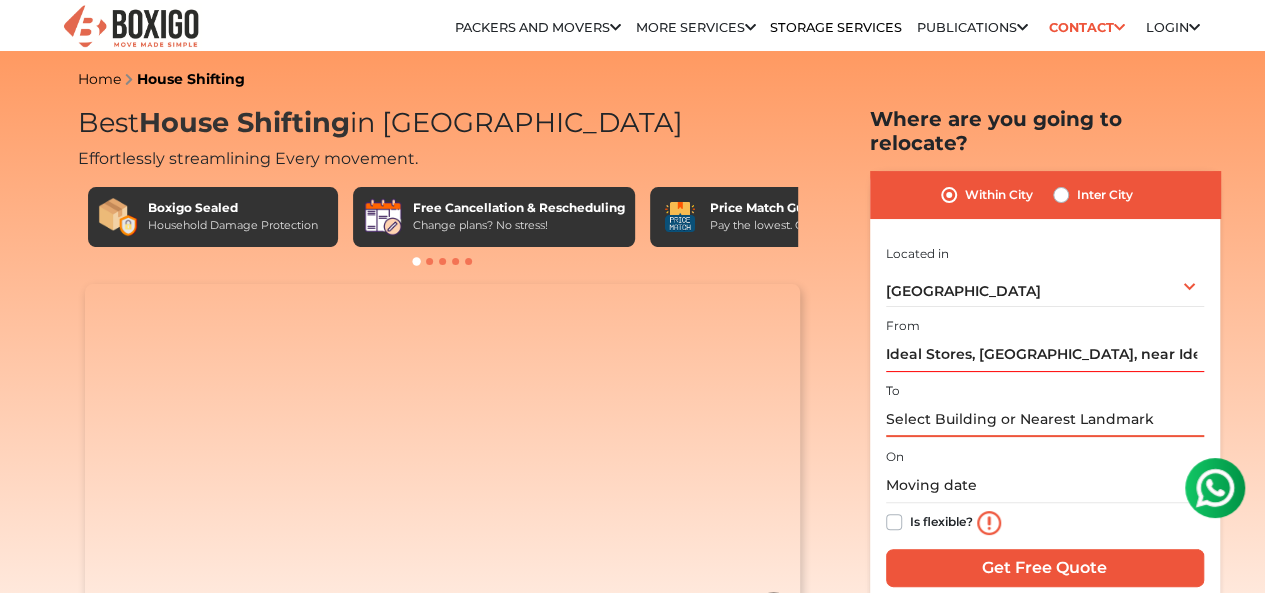 click at bounding box center (1045, 419) 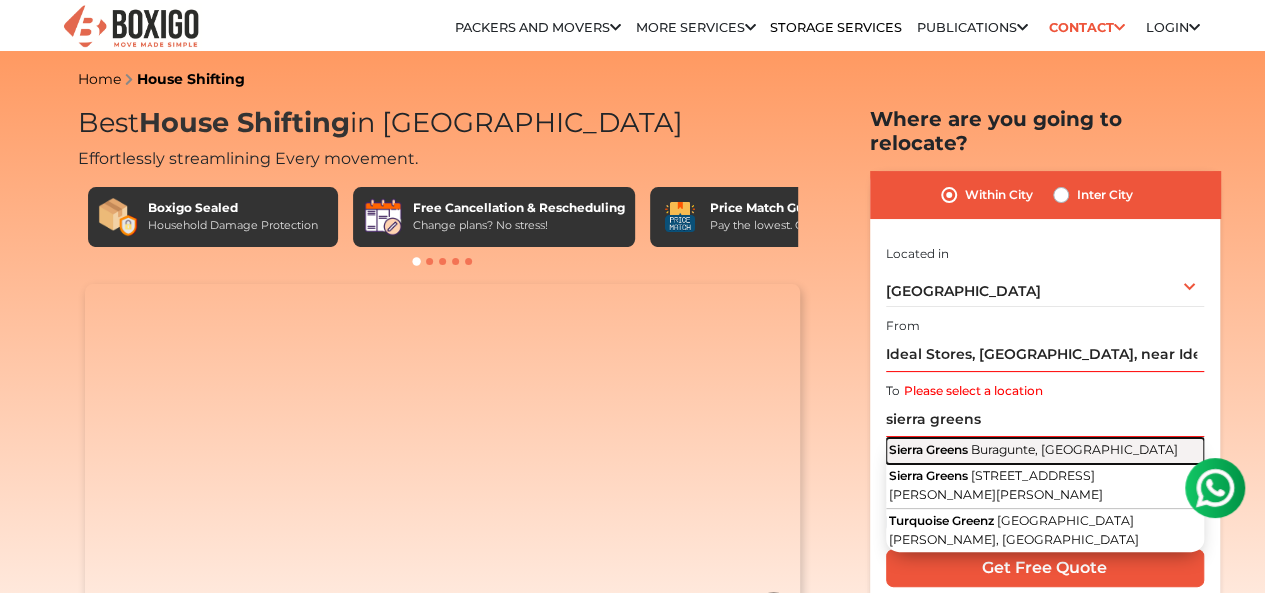 click on "Buragunte, Karnataka" at bounding box center [1074, 449] 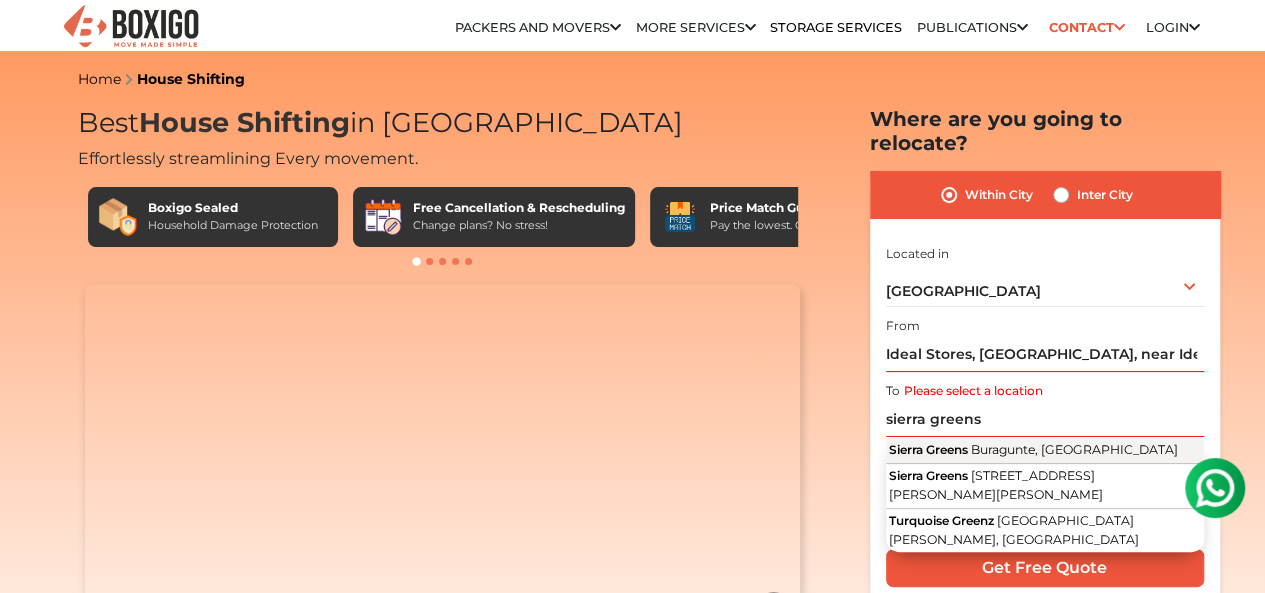 type on "Sierra Greens, Buragunte, Karnataka" 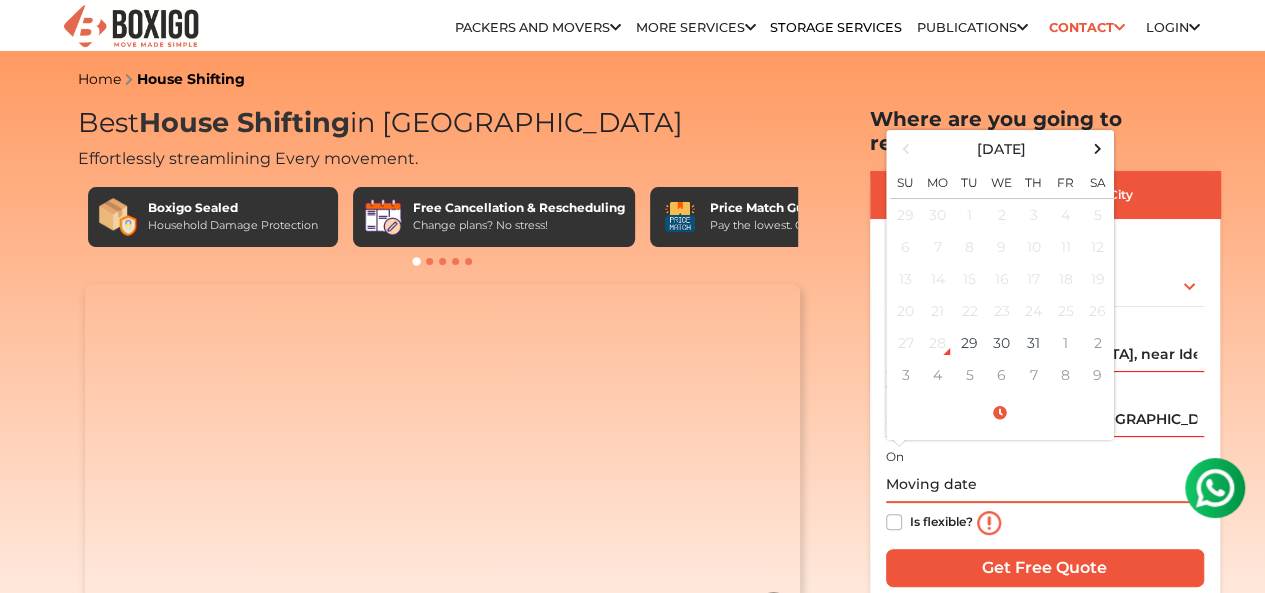 click at bounding box center (1045, 485) 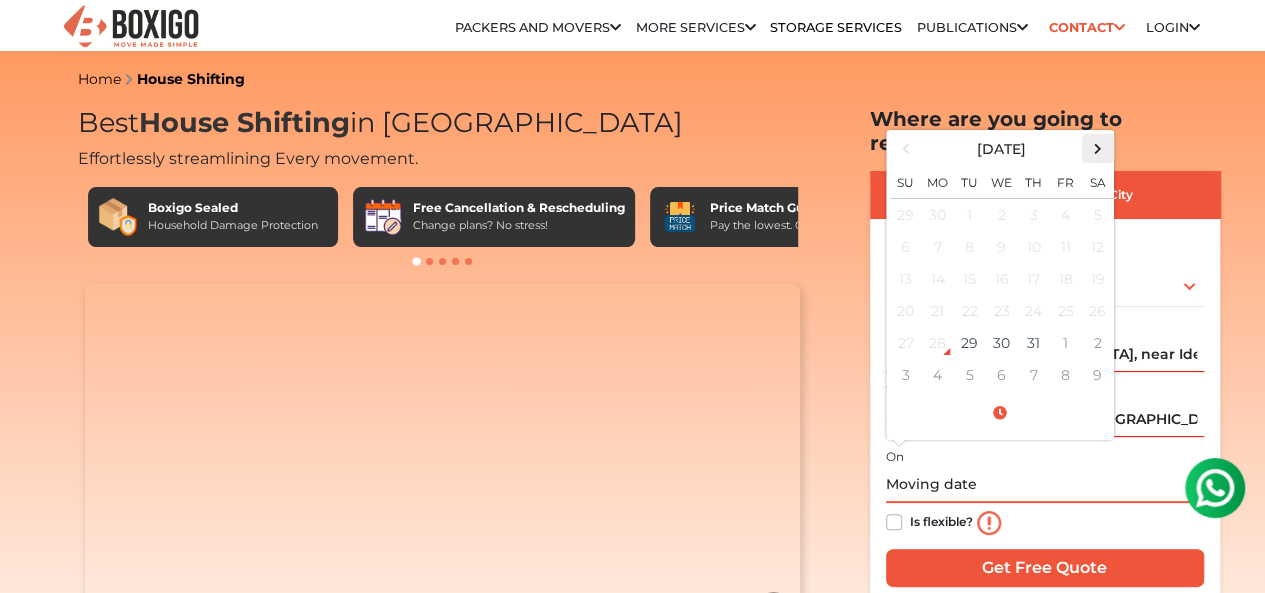 click at bounding box center [1097, 148] 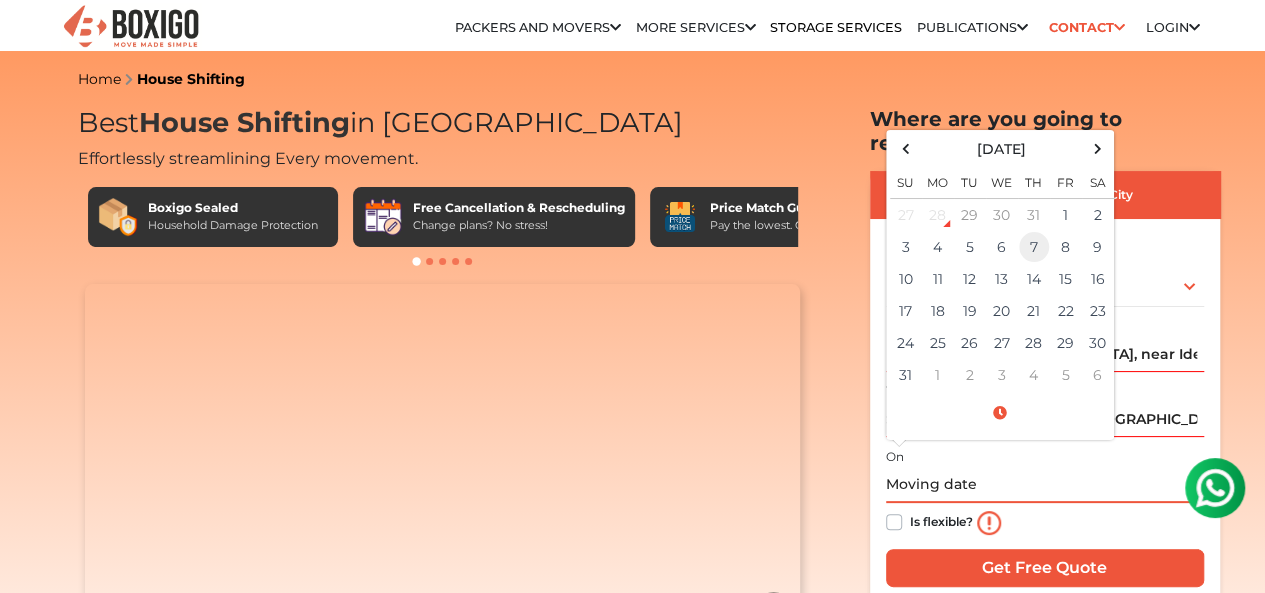 click on "7" at bounding box center (1034, 247) 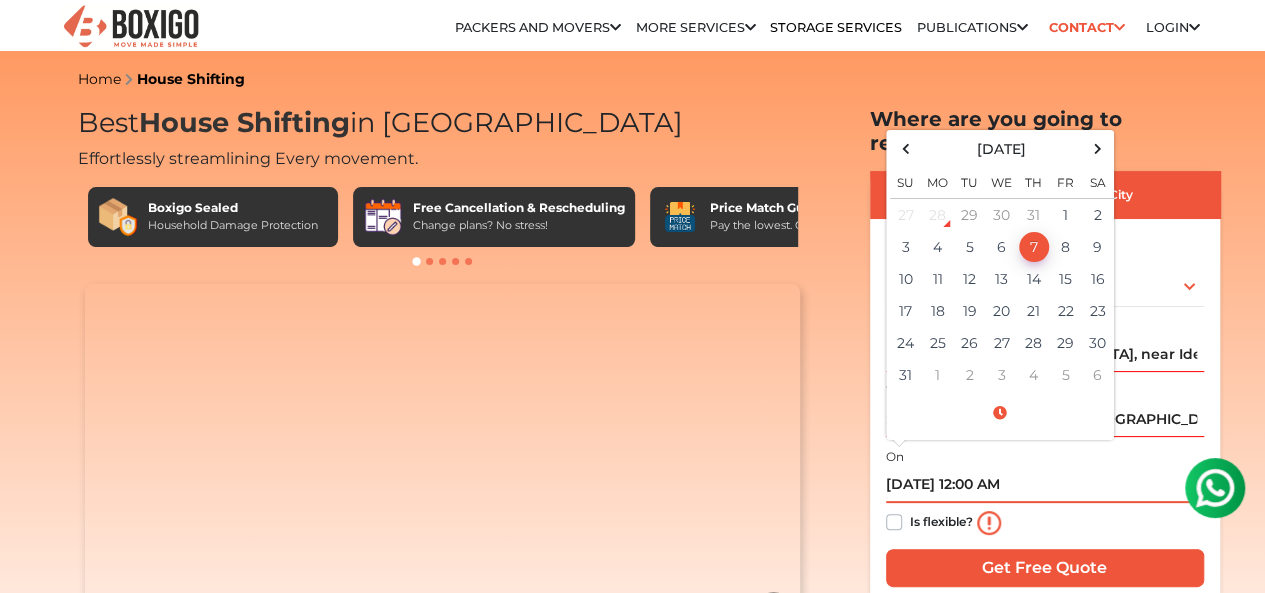 click on "08/07/2025 12:00 AM" at bounding box center [1045, 485] 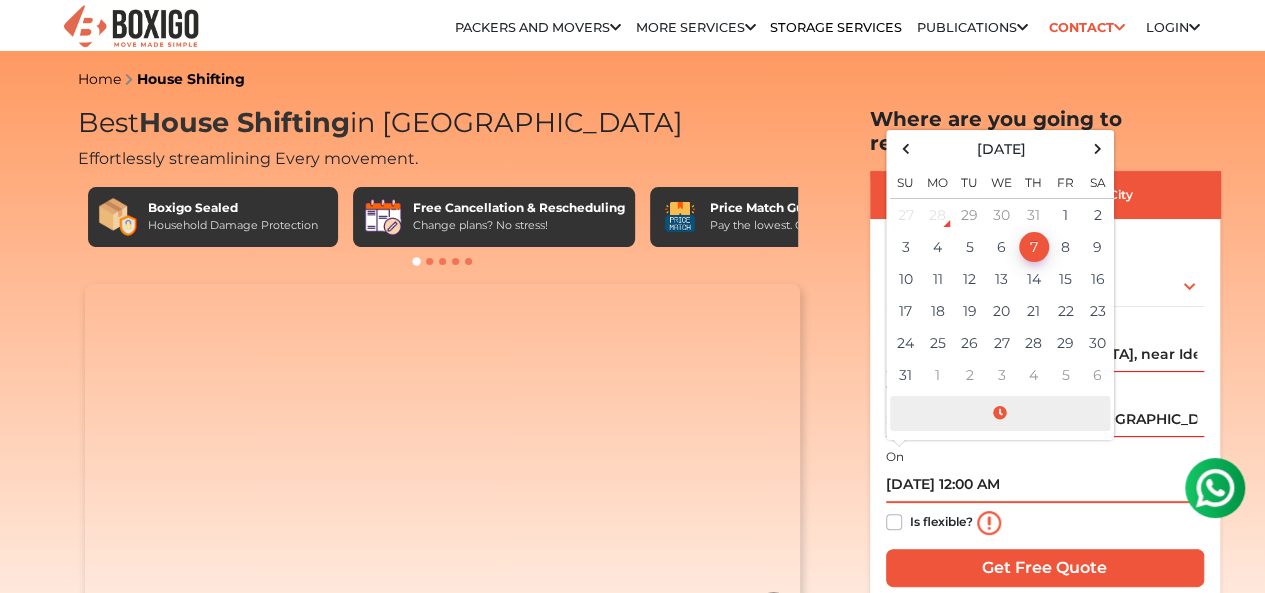 click at bounding box center [1000, 413] 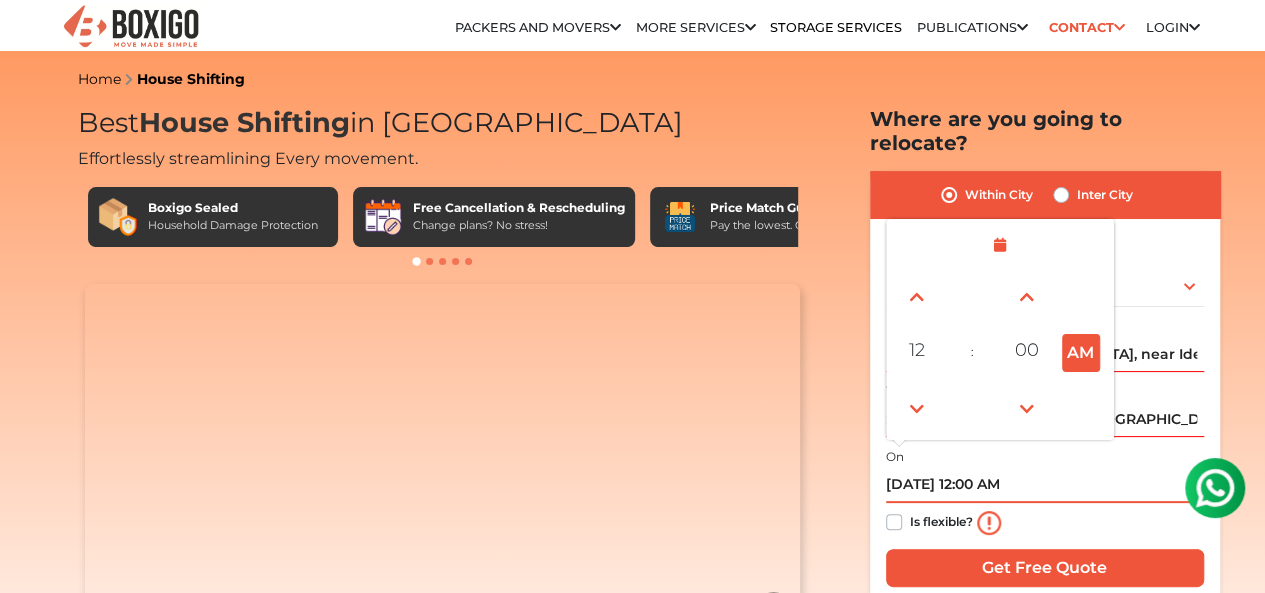 click on "AM" at bounding box center (1081, 353) 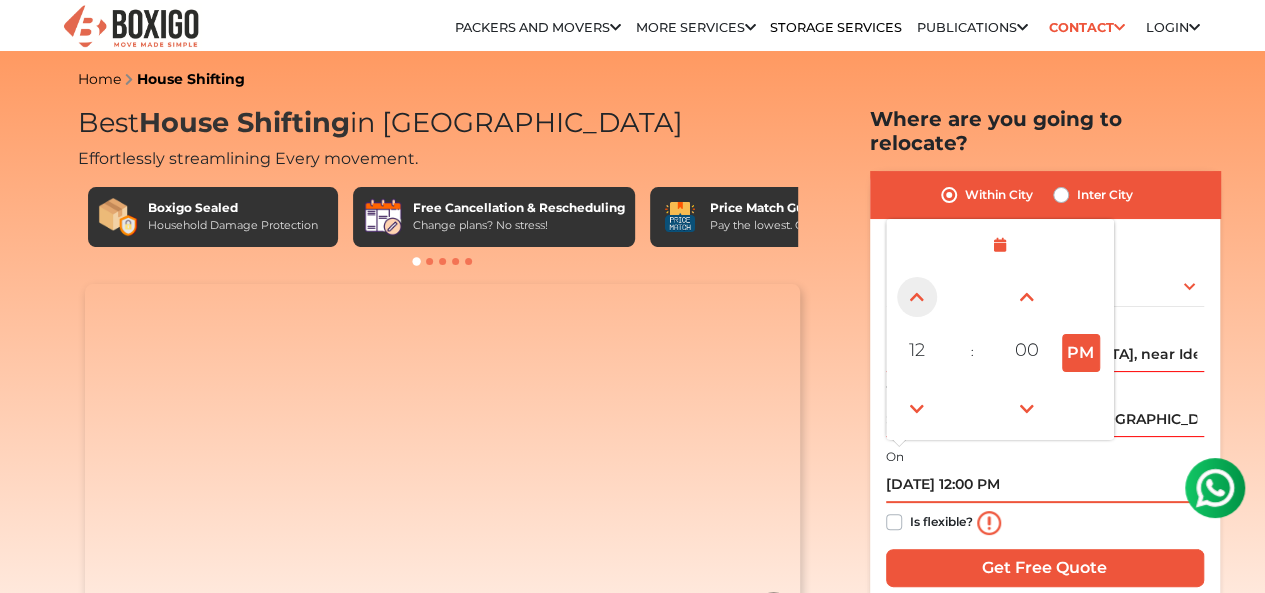 click at bounding box center (917, 297) 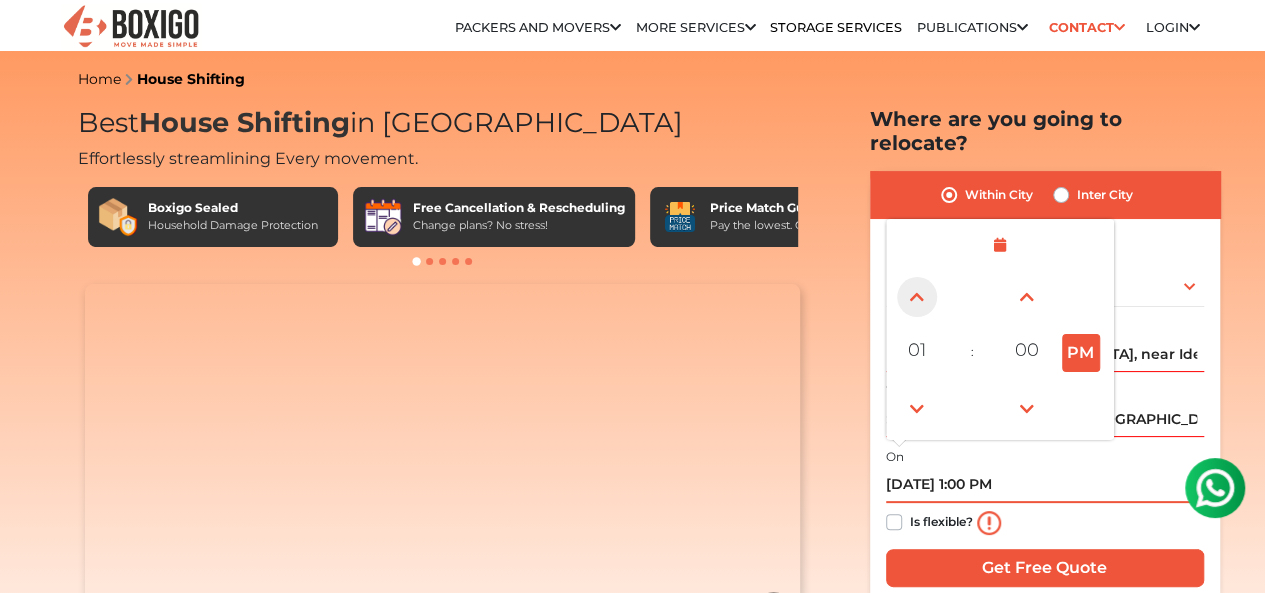 click at bounding box center [917, 297] 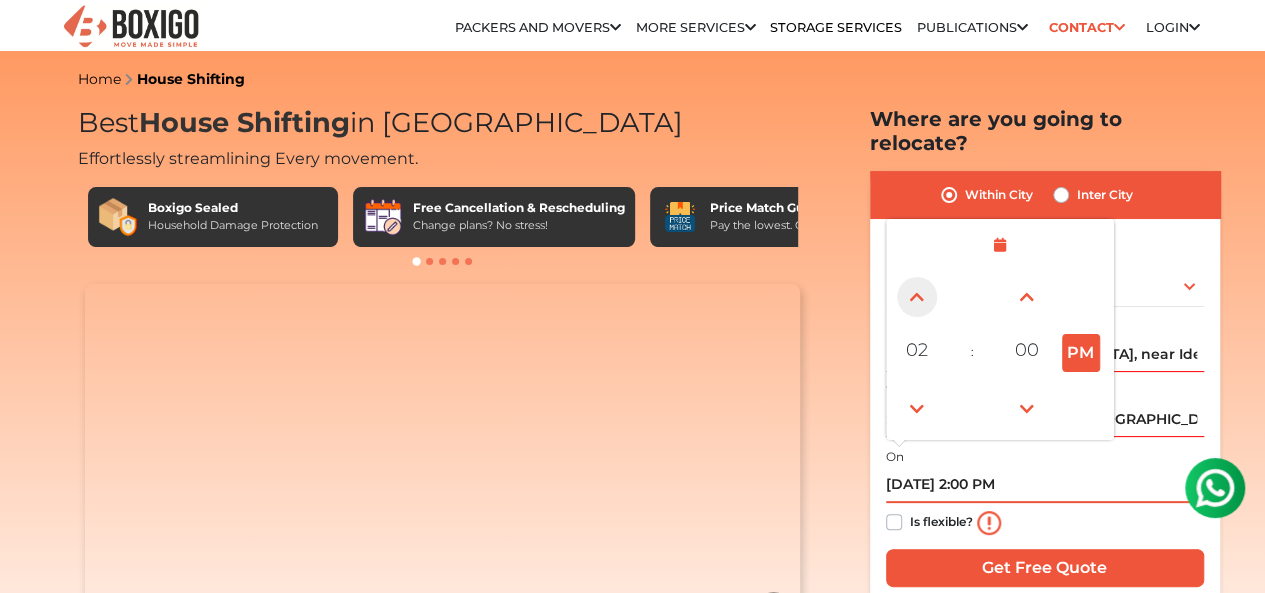 click at bounding box center [917, 297] 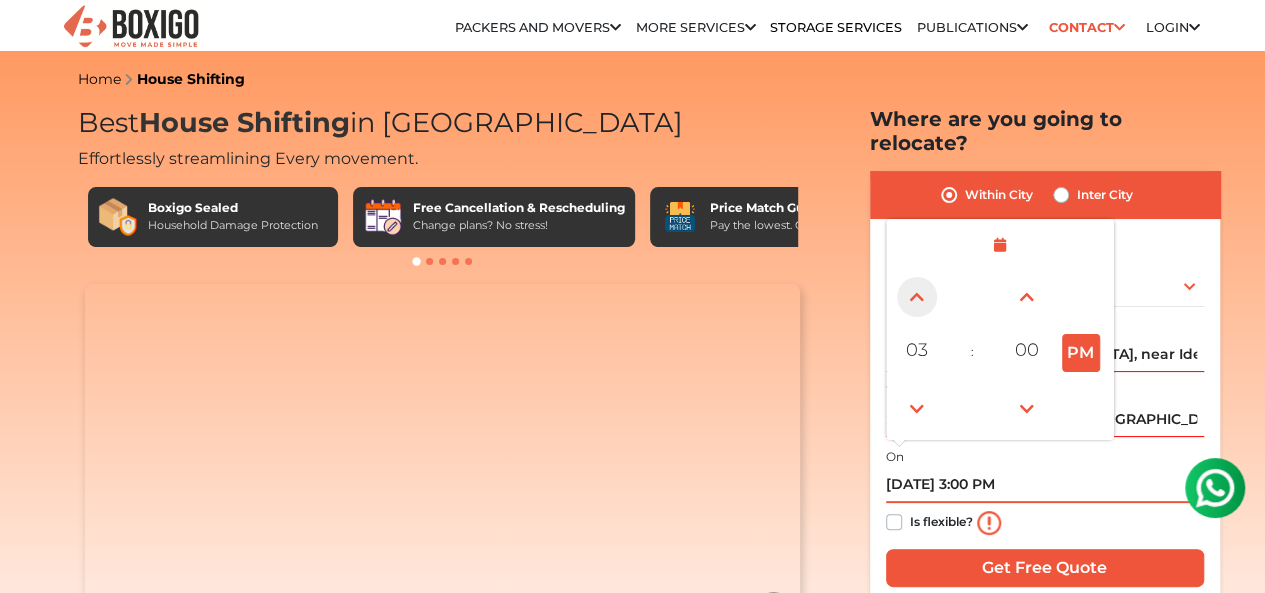 click at bounding box center (917, 297) 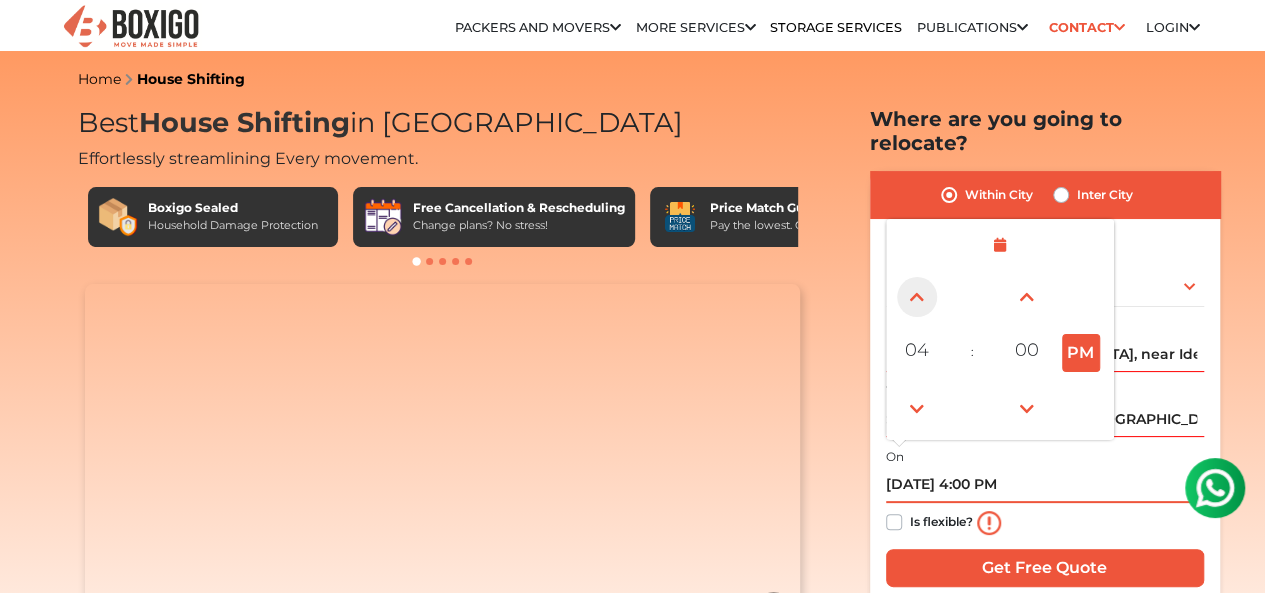 click at bounding box center (917, 297) 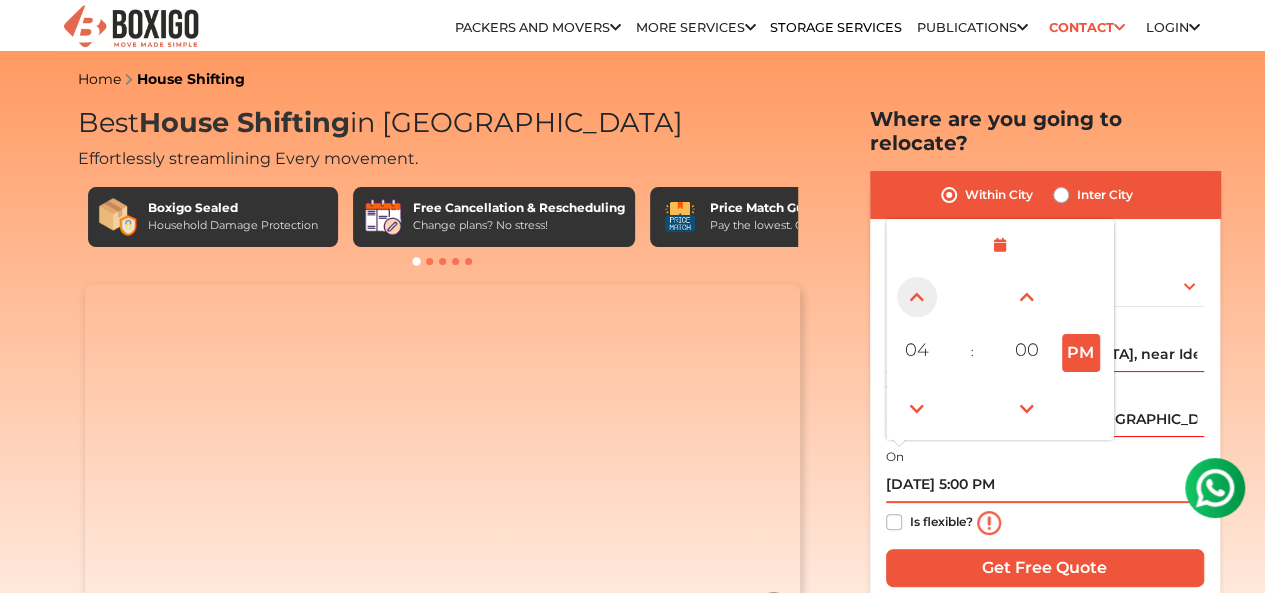 click at bounding box center [917, 297] 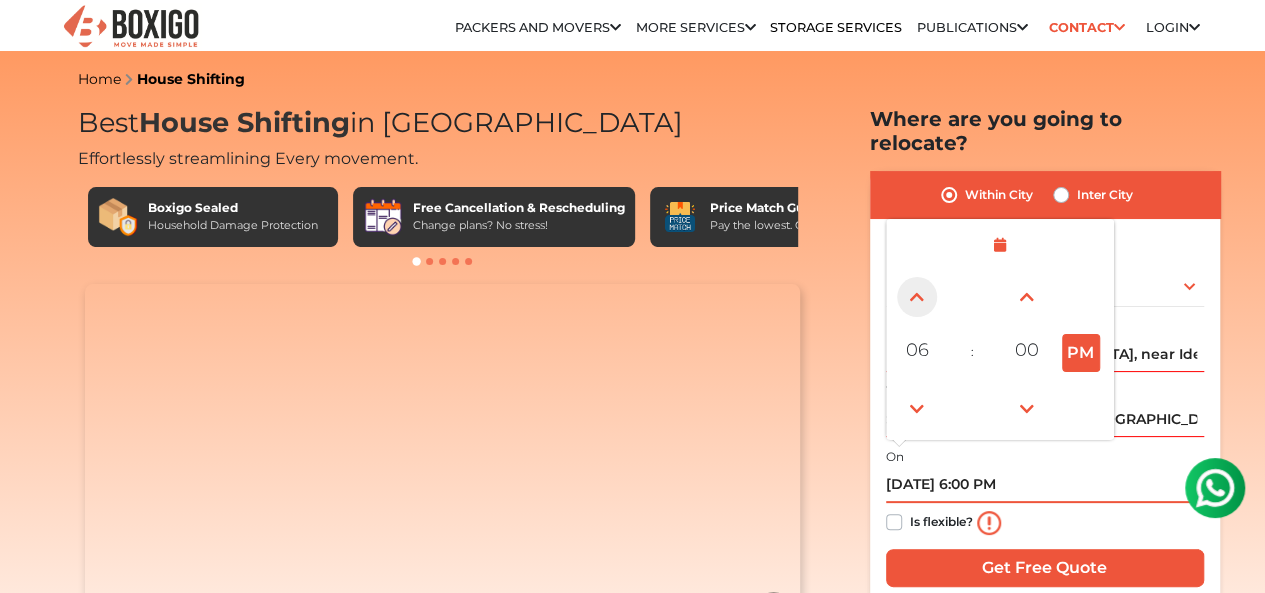 click at bounding box center (917, 297) 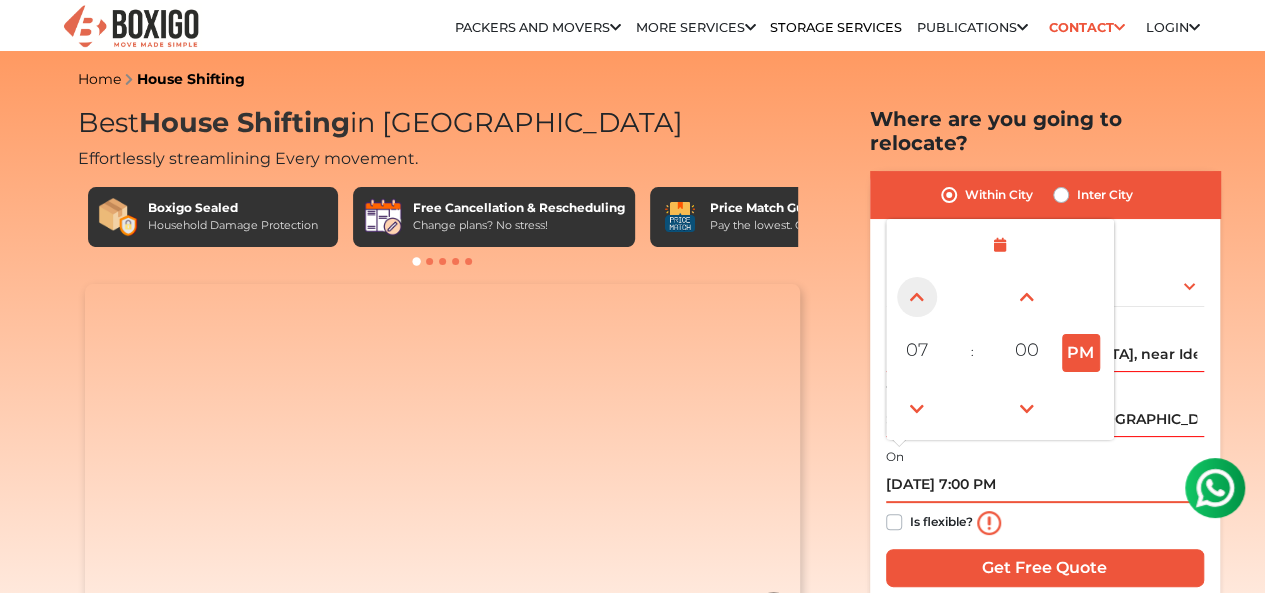 click at bounding box center [917, 297] 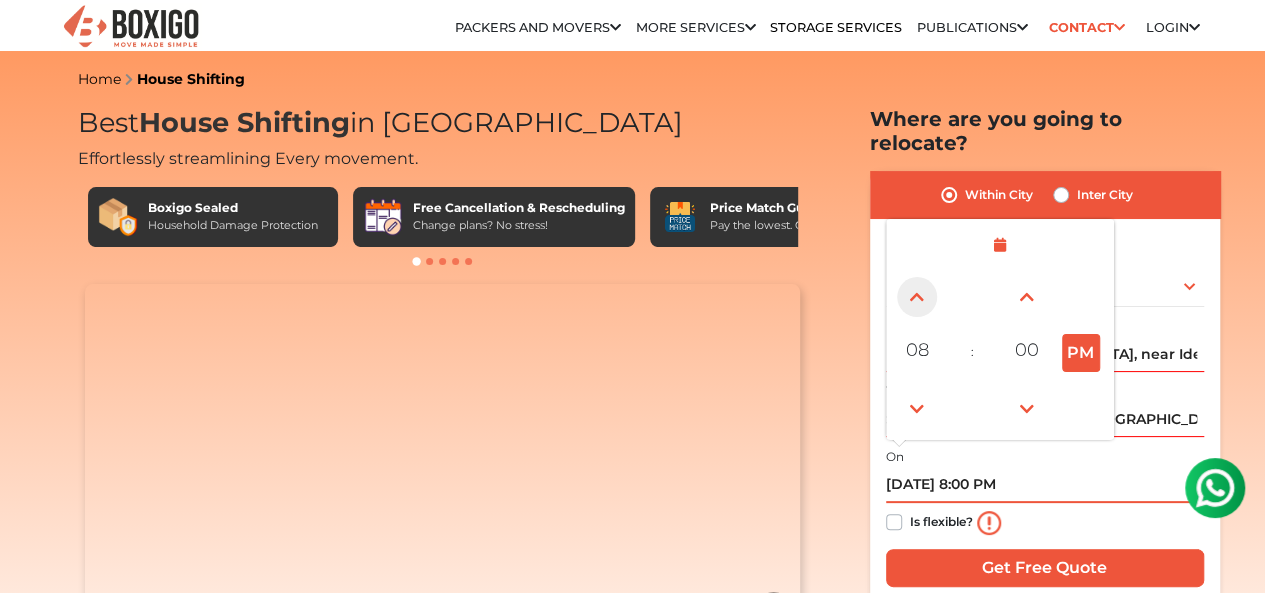 click at bounding box center (917, 297) 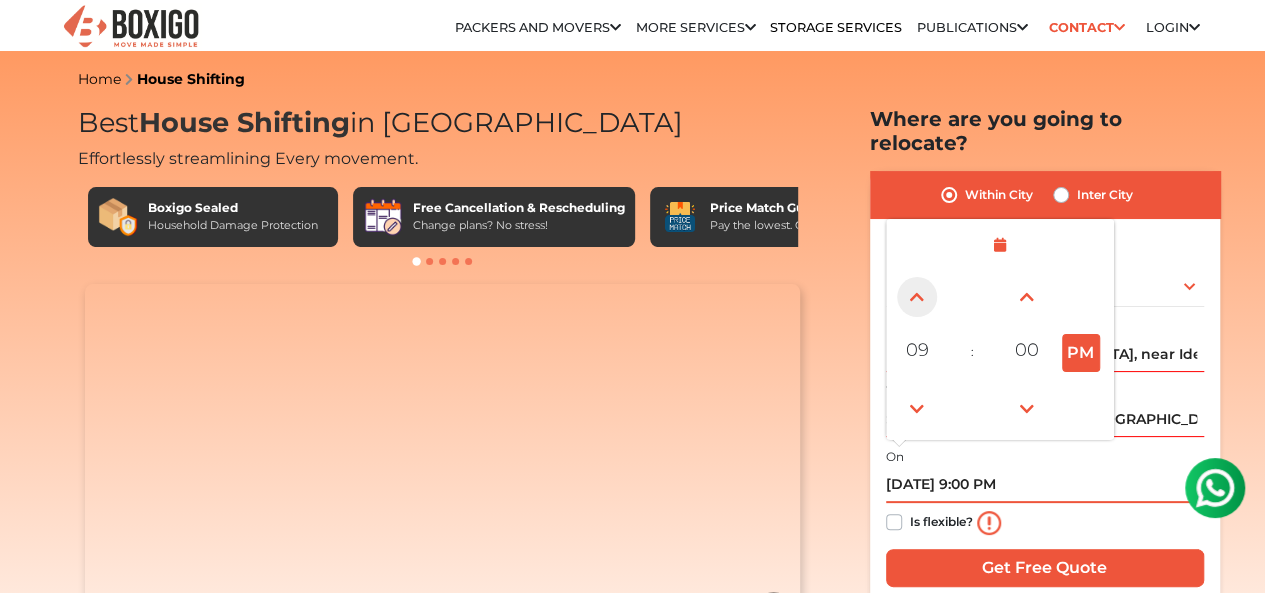 click at bounding box center [917, 297] 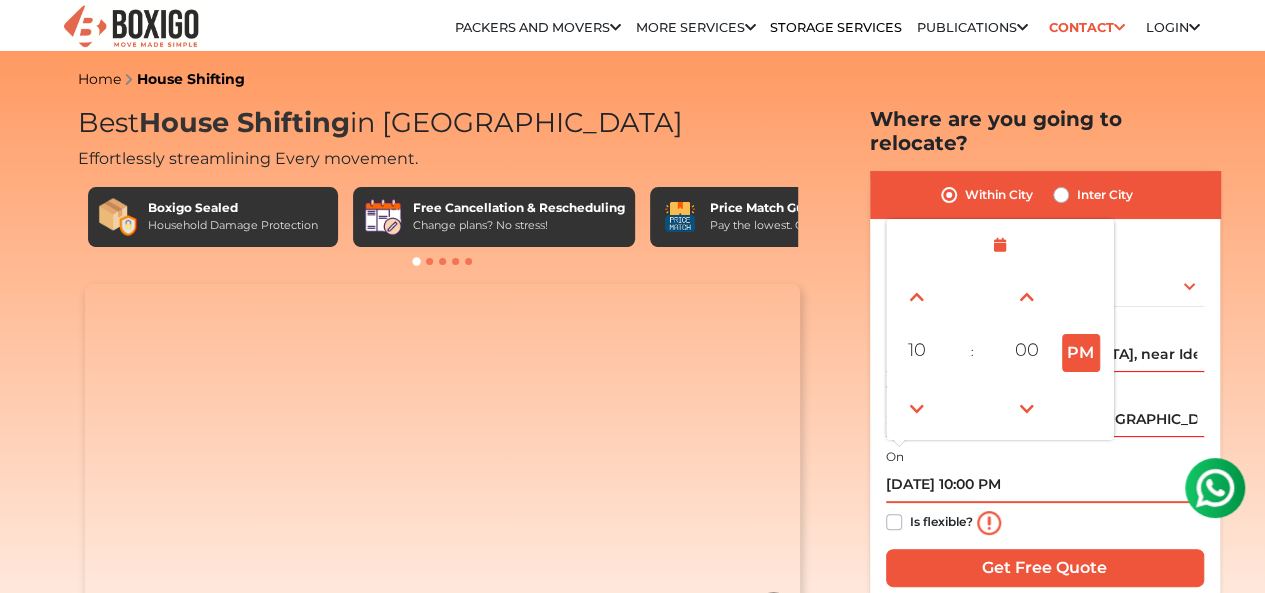 click on "PM" at bounding box center [1081, 353] 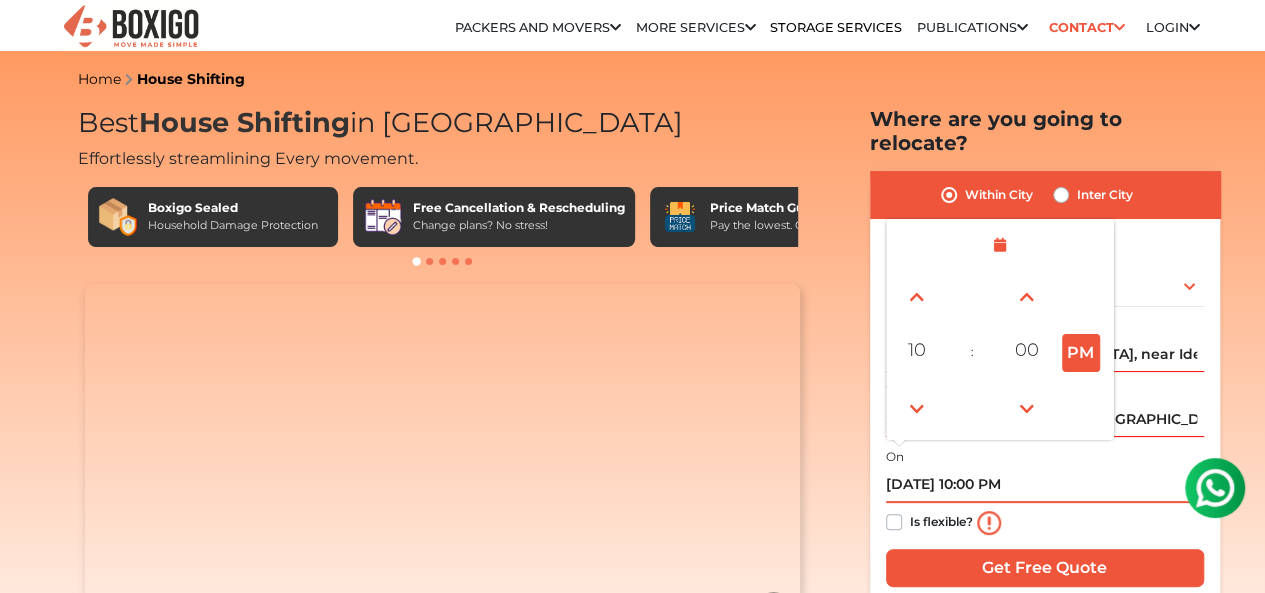 type on "08/07/2025 10:00 AM" 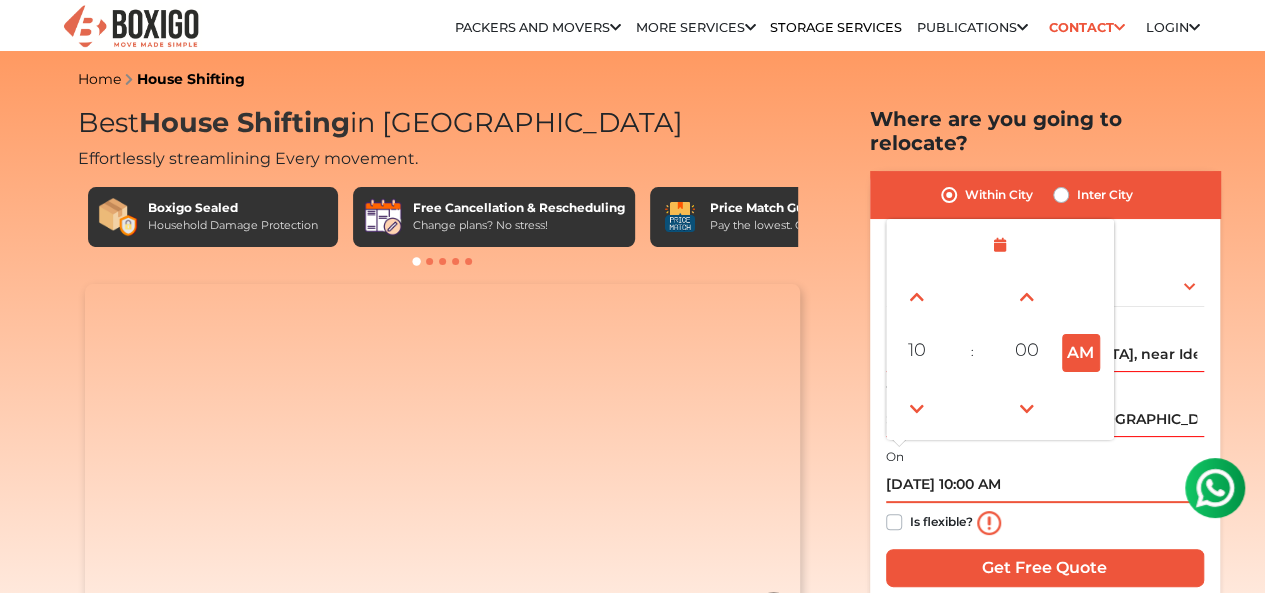 click on "08/07/2025 10:00 AM" at bounding box center [1045, 485] 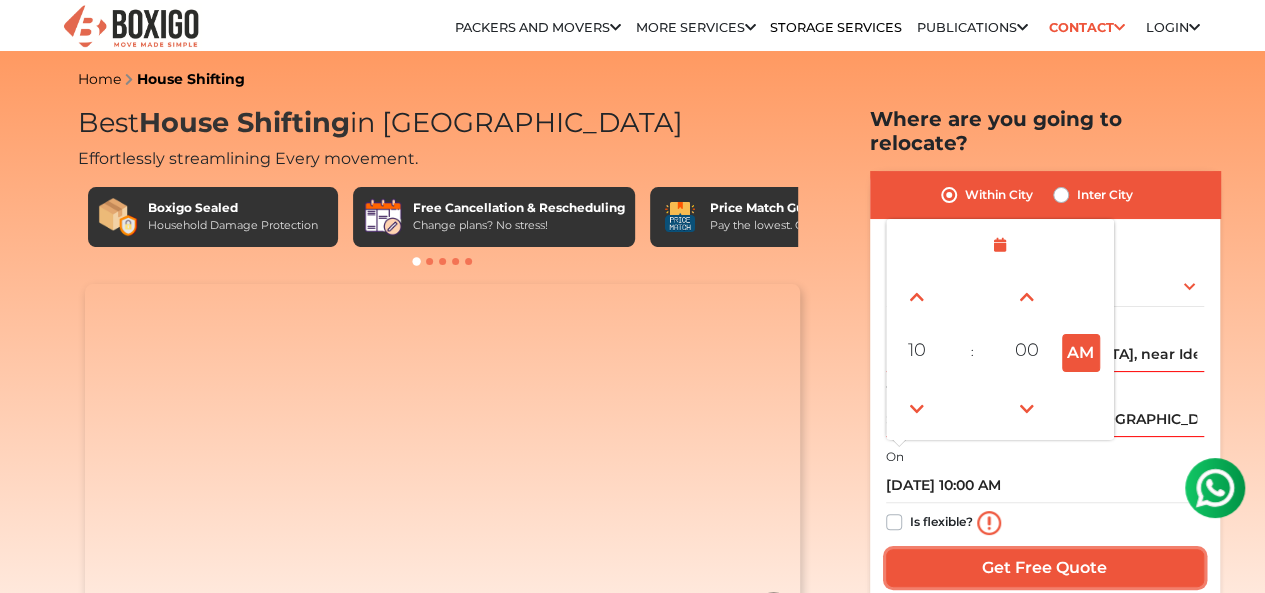 click on "Get Free Quote" at bounding box center [1045, 568] 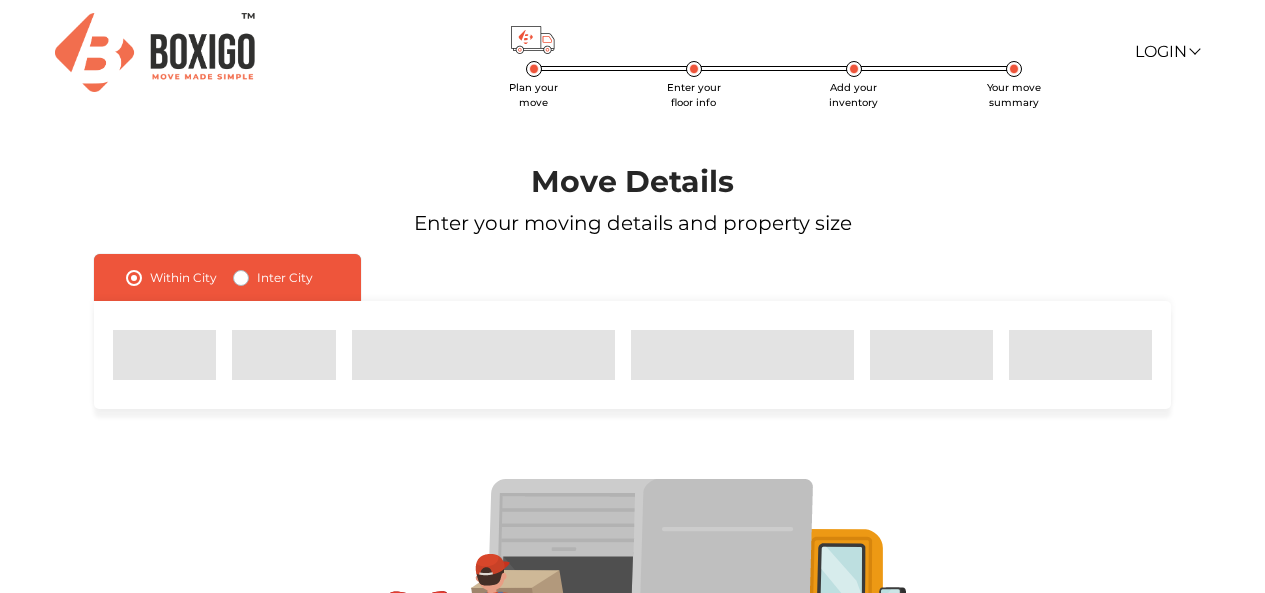 scroll, scrollTop: 0, scrollLeft: 0, axis: both 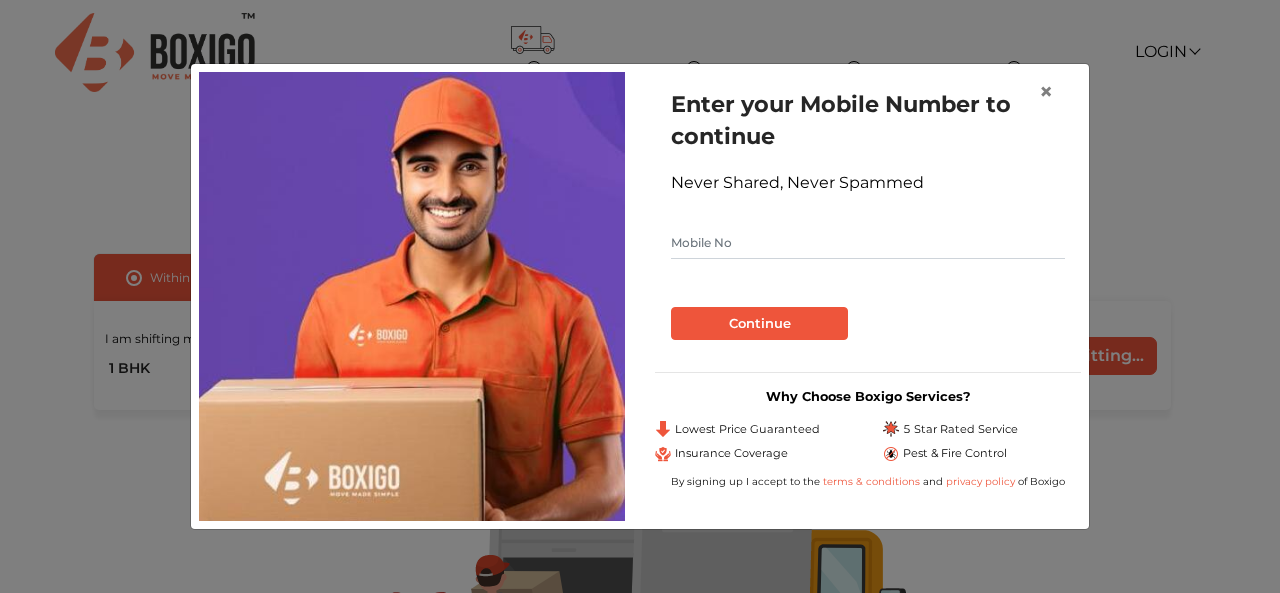 click at bounding box center [868, 243] 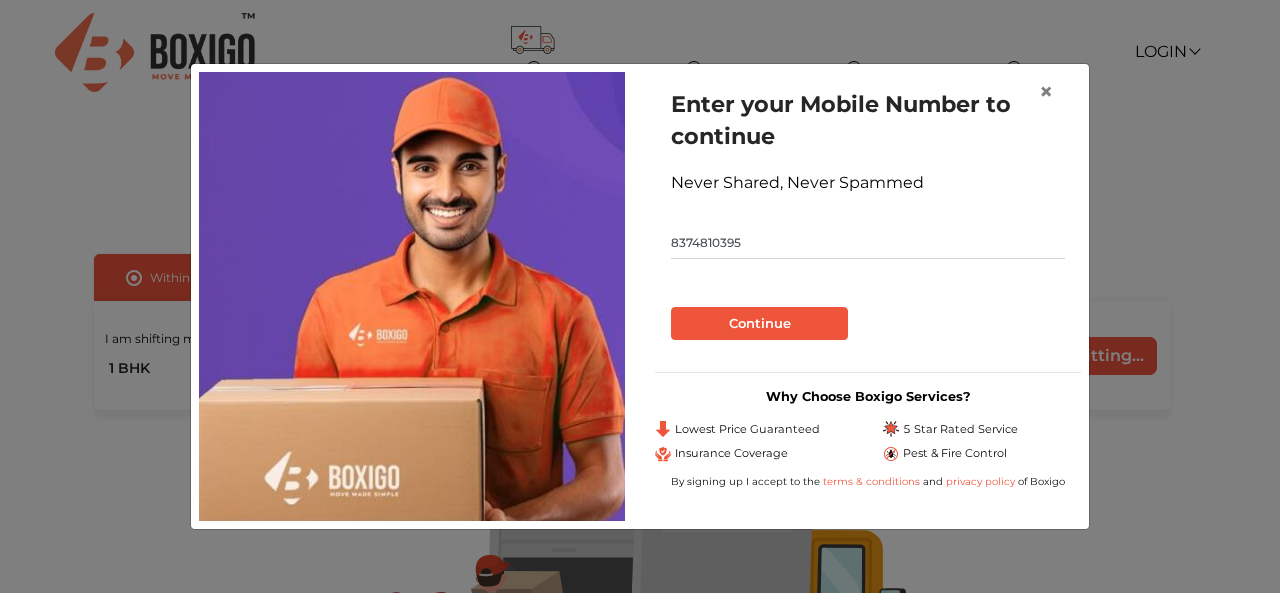 type on "8374810395" 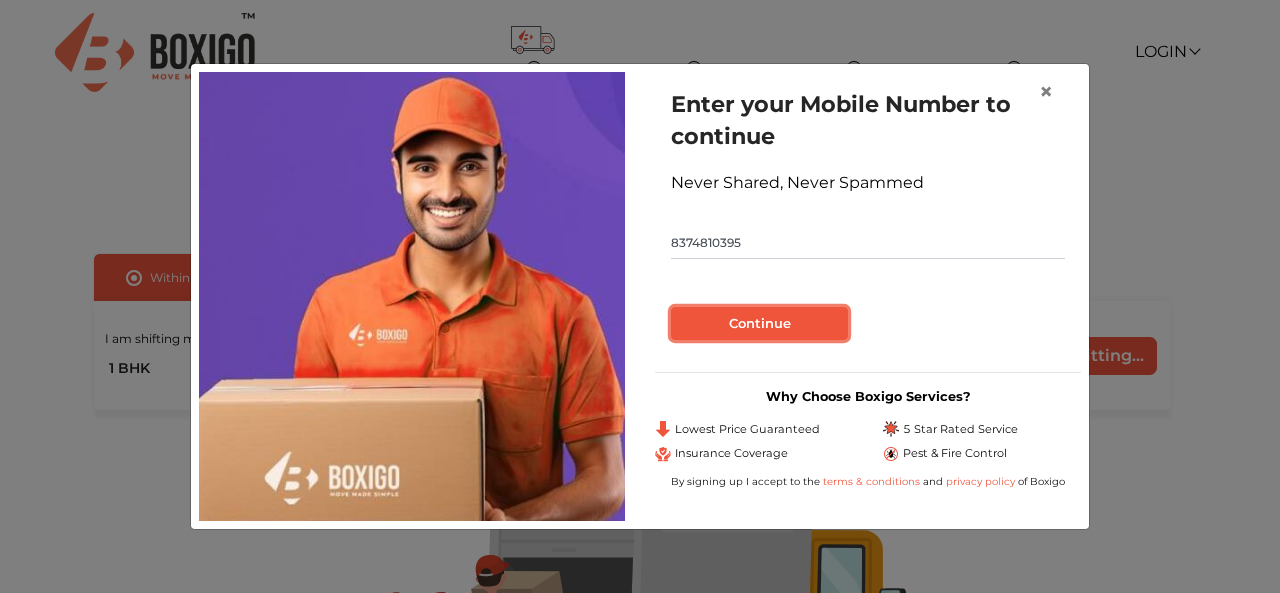 click on "Continue" at bounding box center [759, 324] 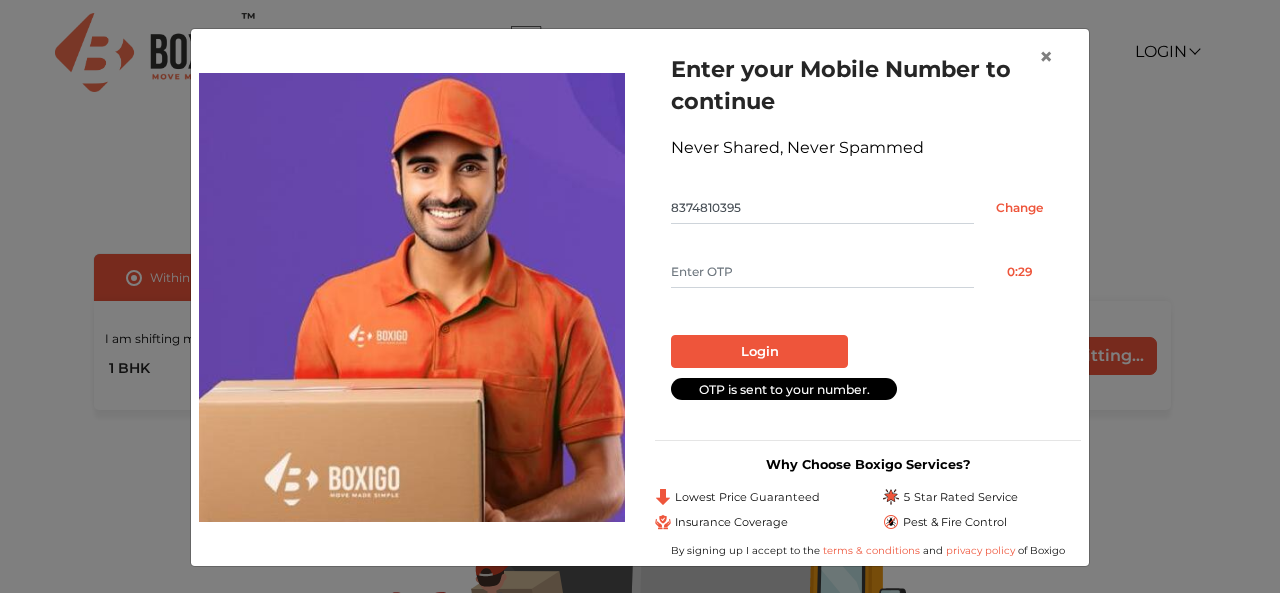 click at bounding box center (822, 272) 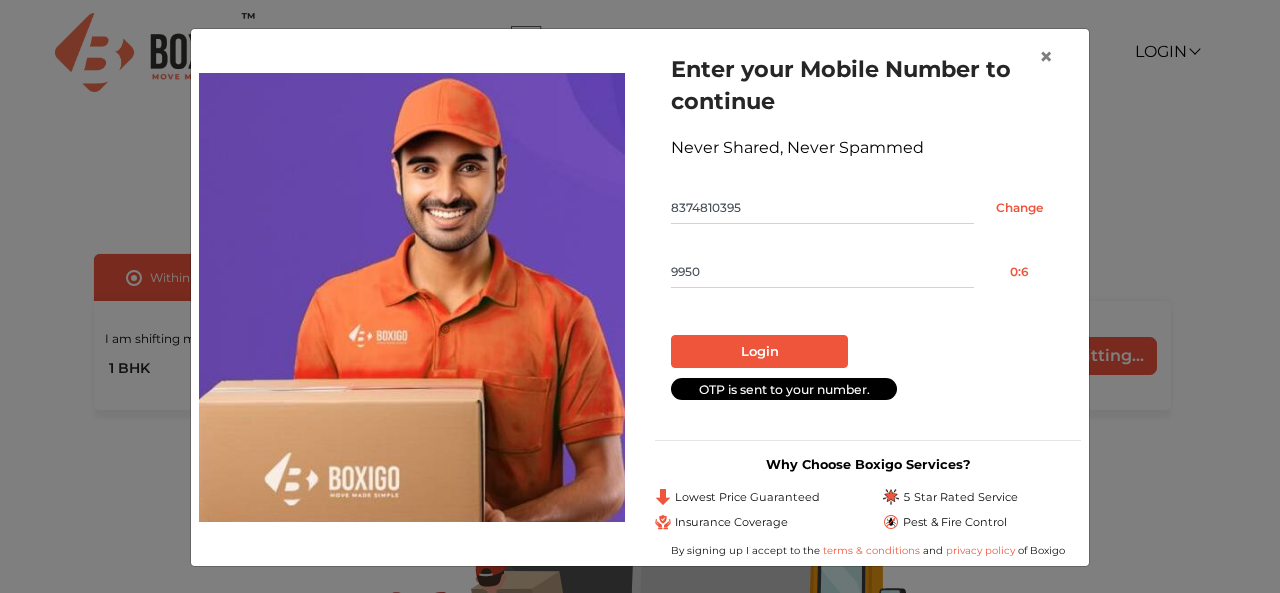 type on "9950" 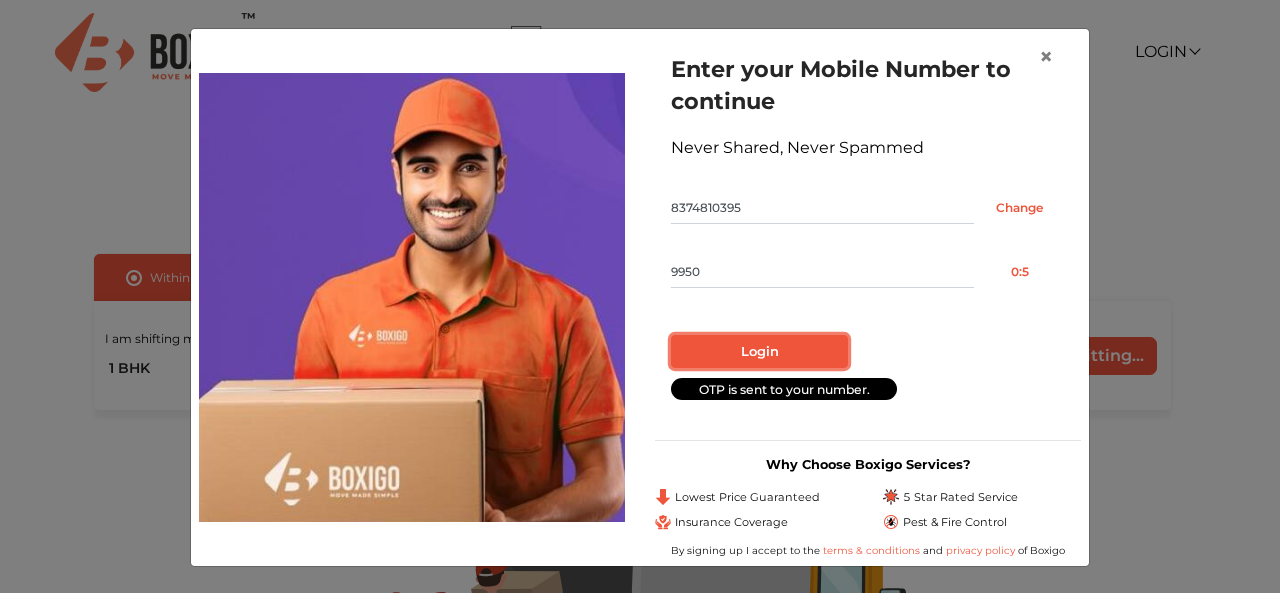 click on "Login" at bounding box center (759, 352) 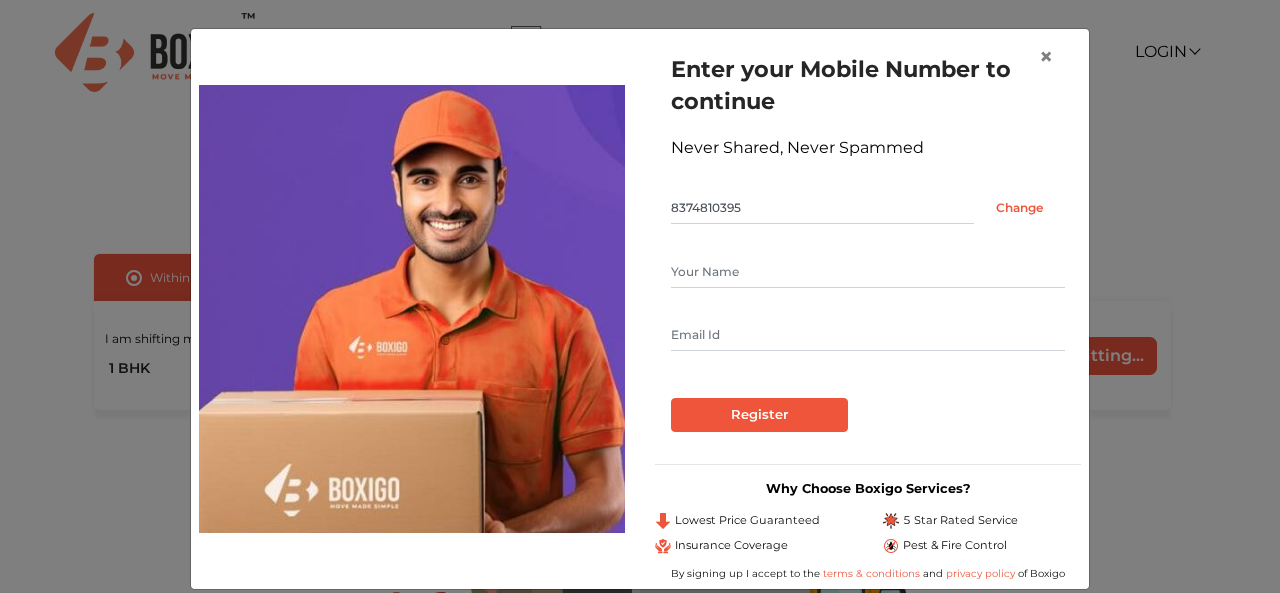 click at bounding box center (868, 272) 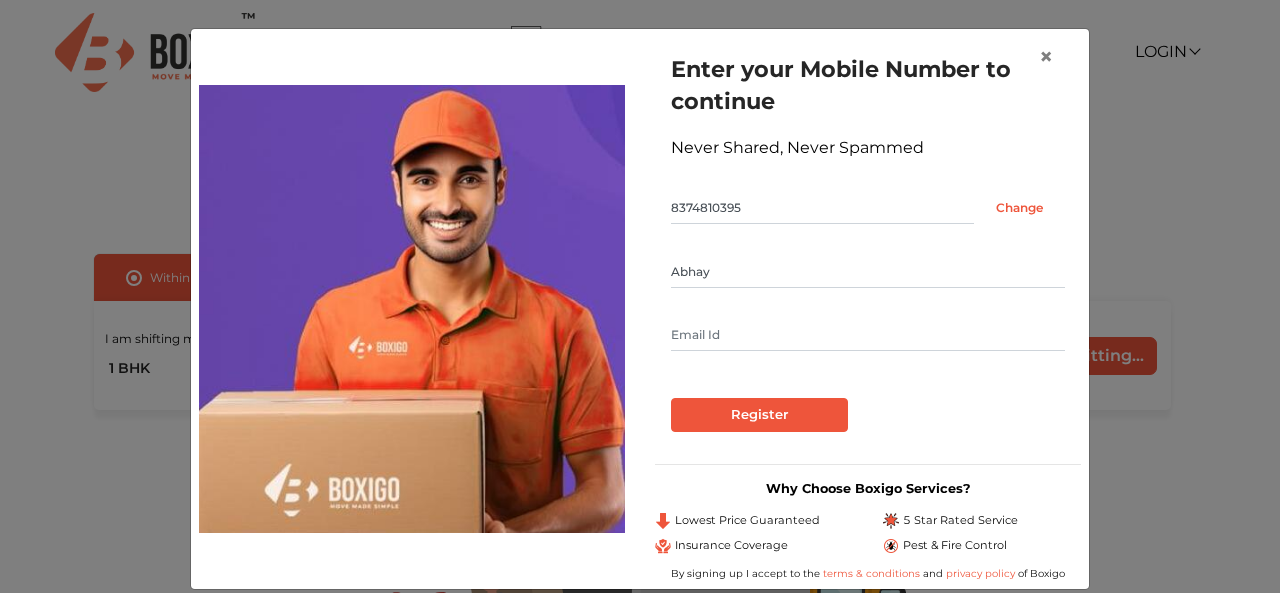 type on "Abhay" 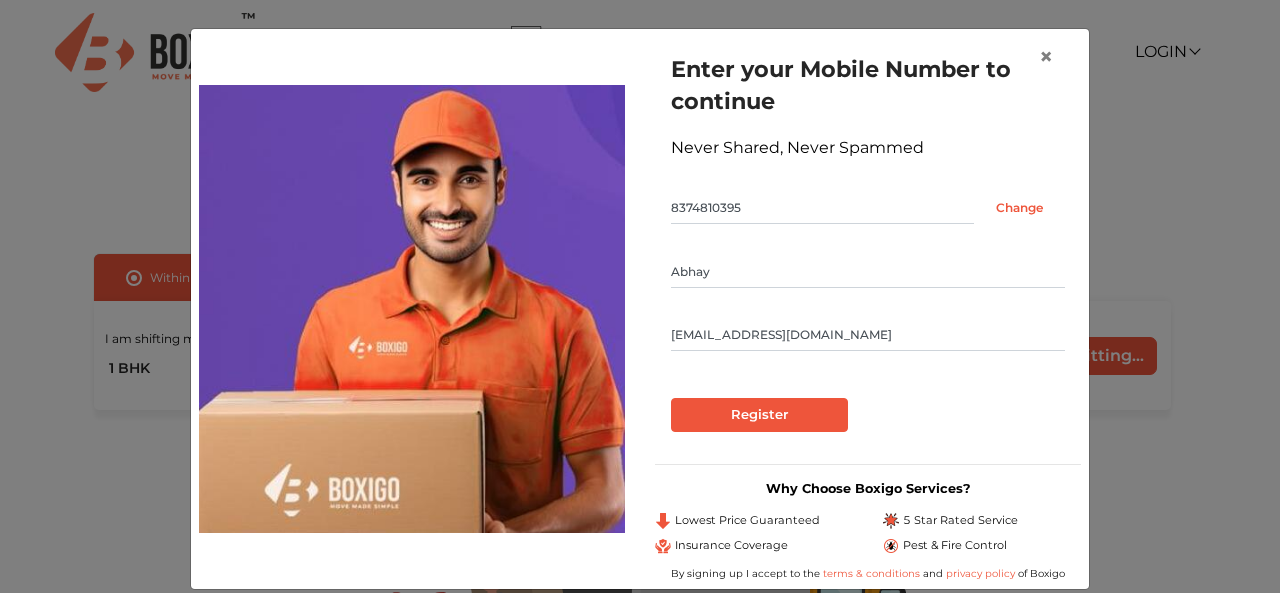 type on "[EMAIL_ADDRESS][DOMAIN_NAME]" 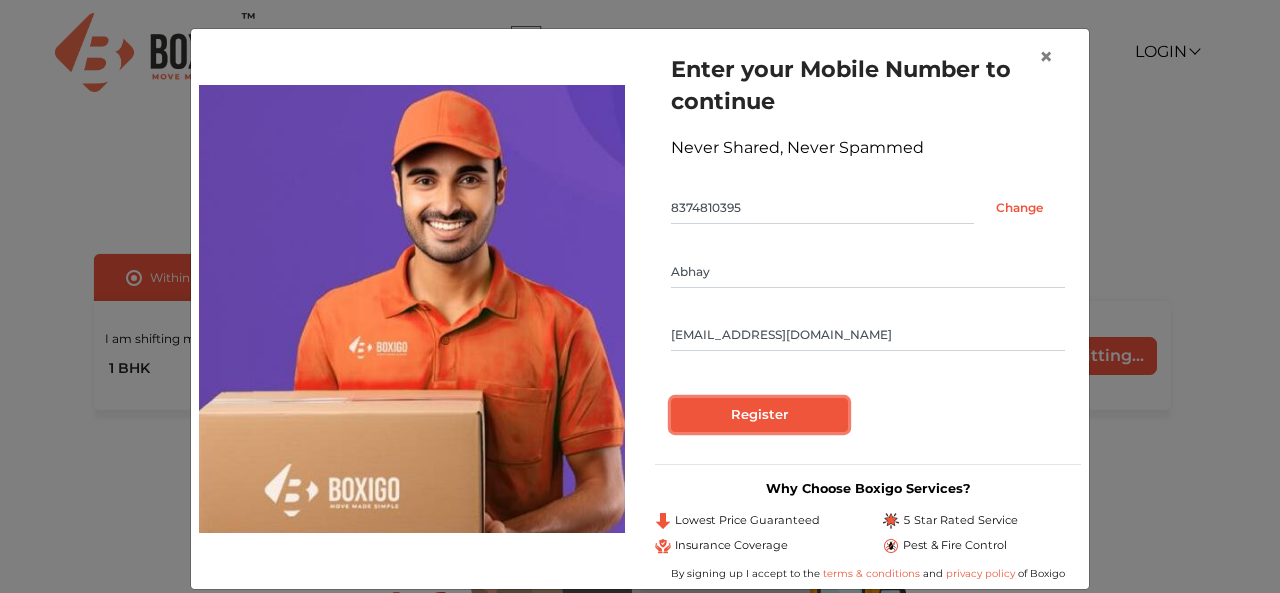 click on "Register" at bounding box center (759, 415) 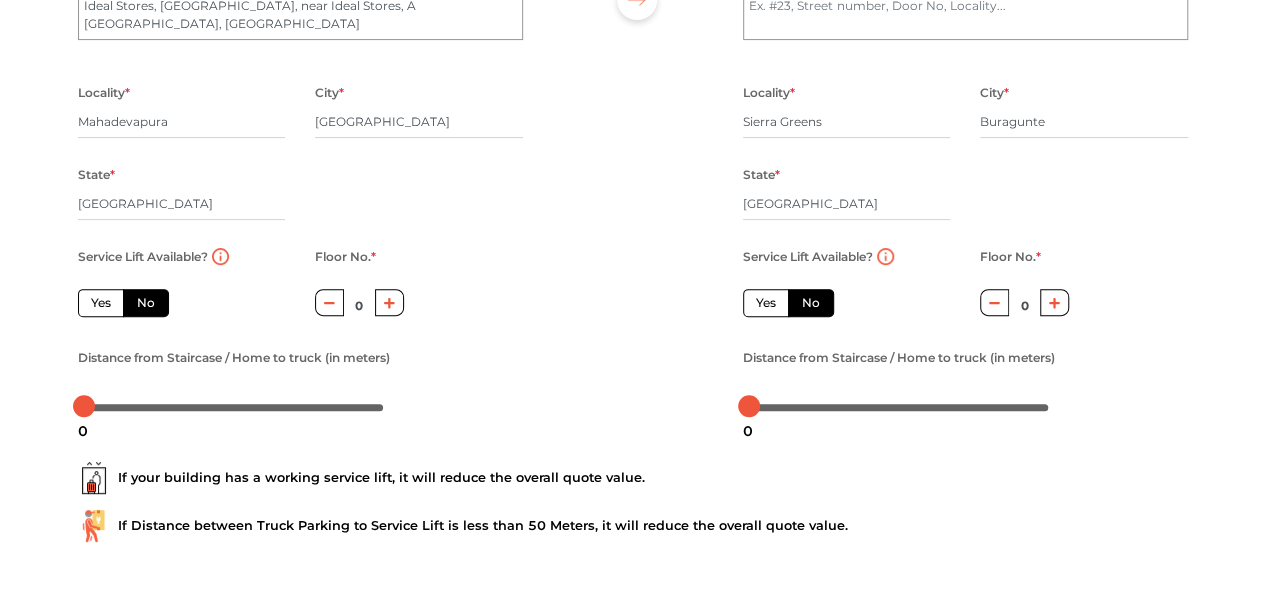 scroll, scrollTop: 268, scrollLeft: 0, axis: vertical 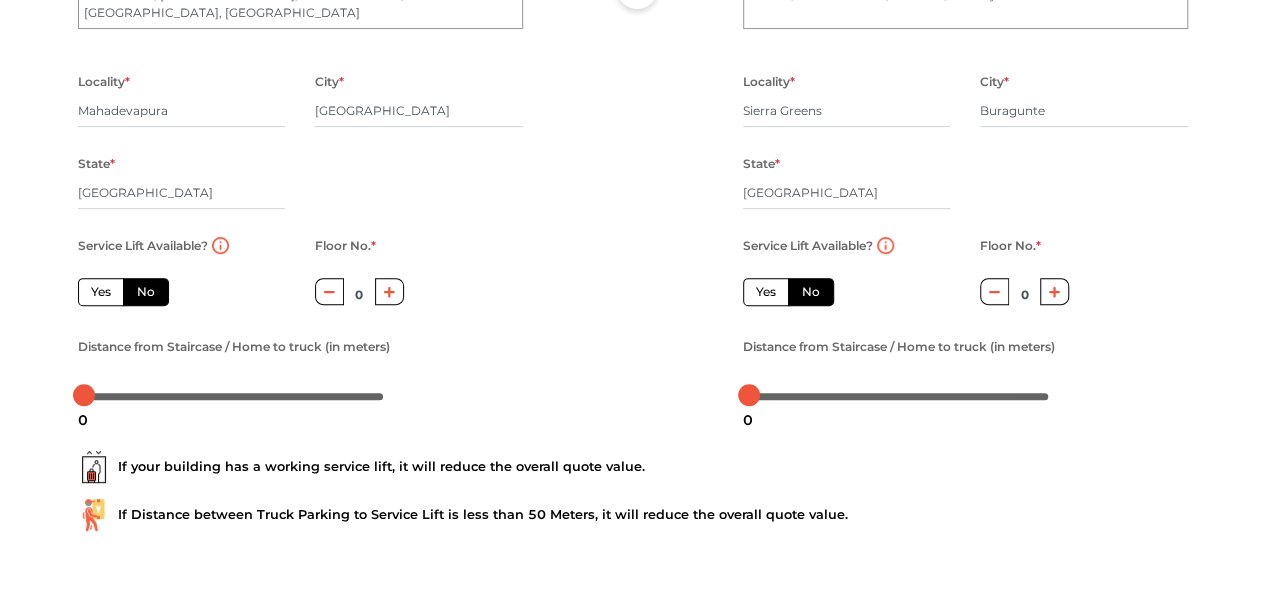 click 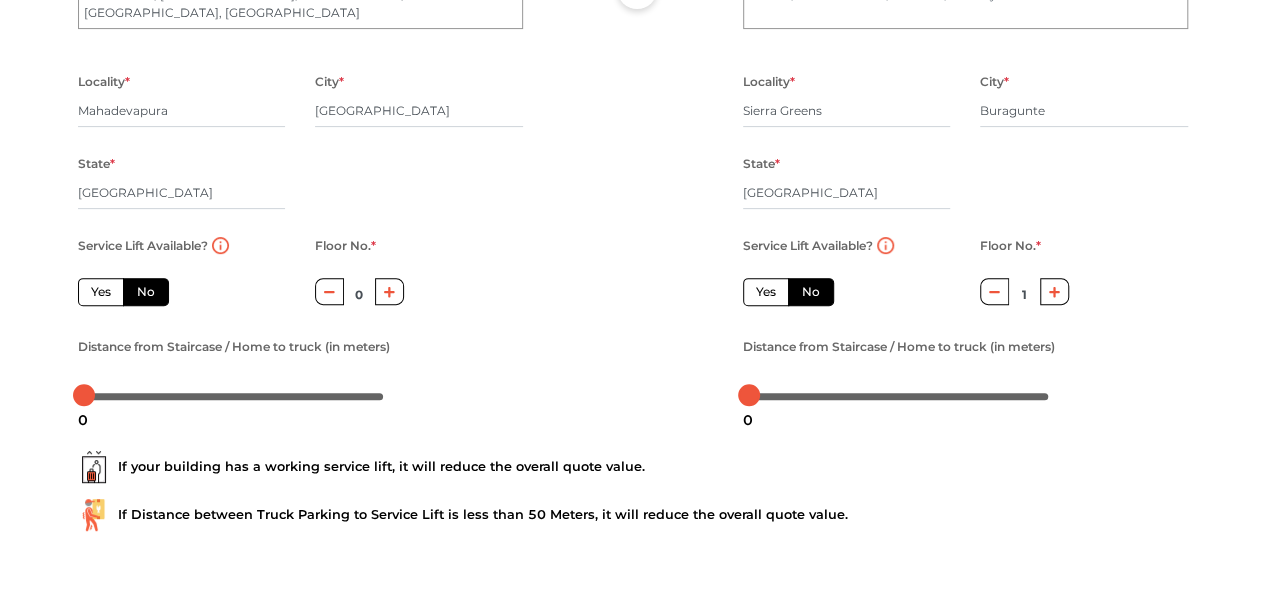 click 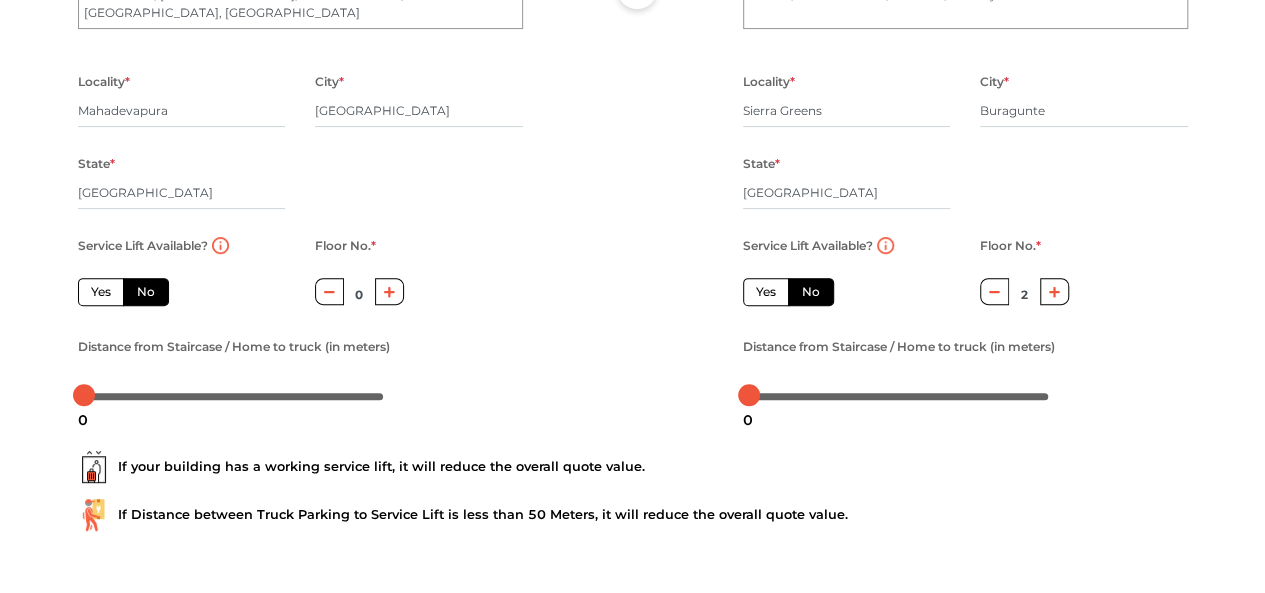 click 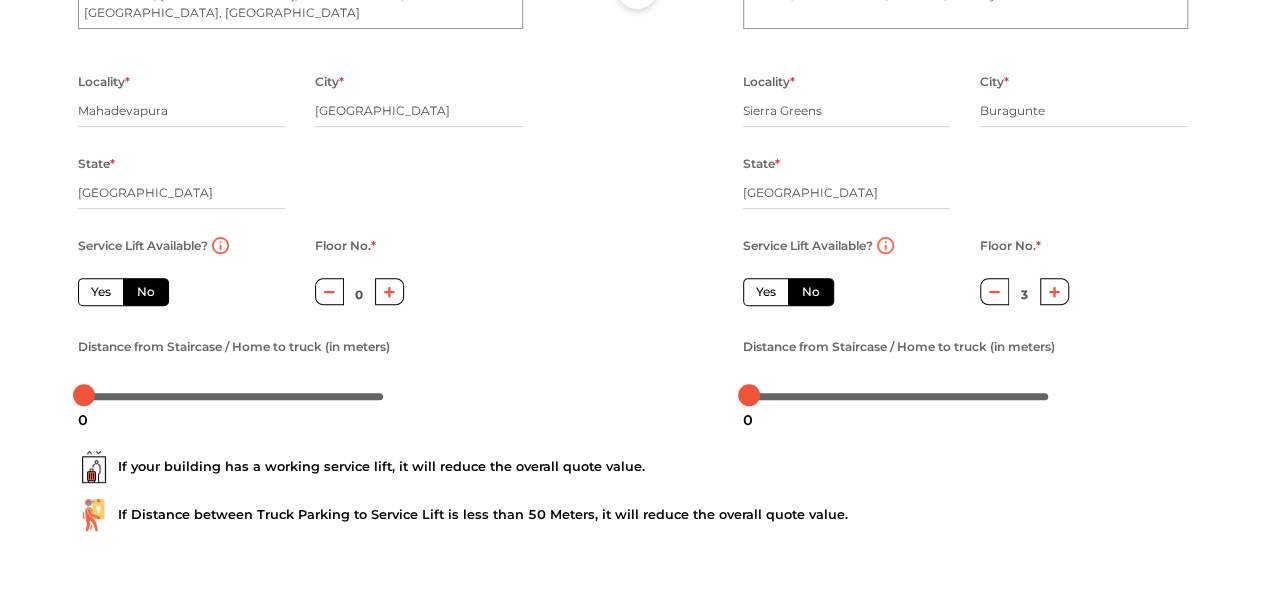 click 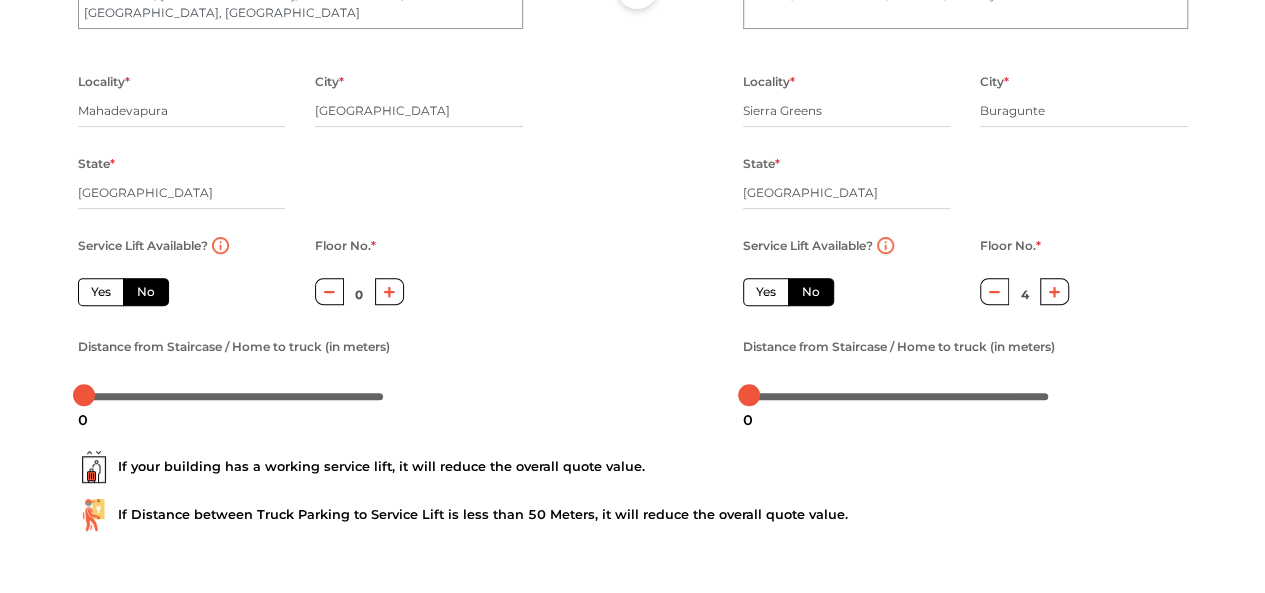 click on "Yes" at bounding box center (766, 292) 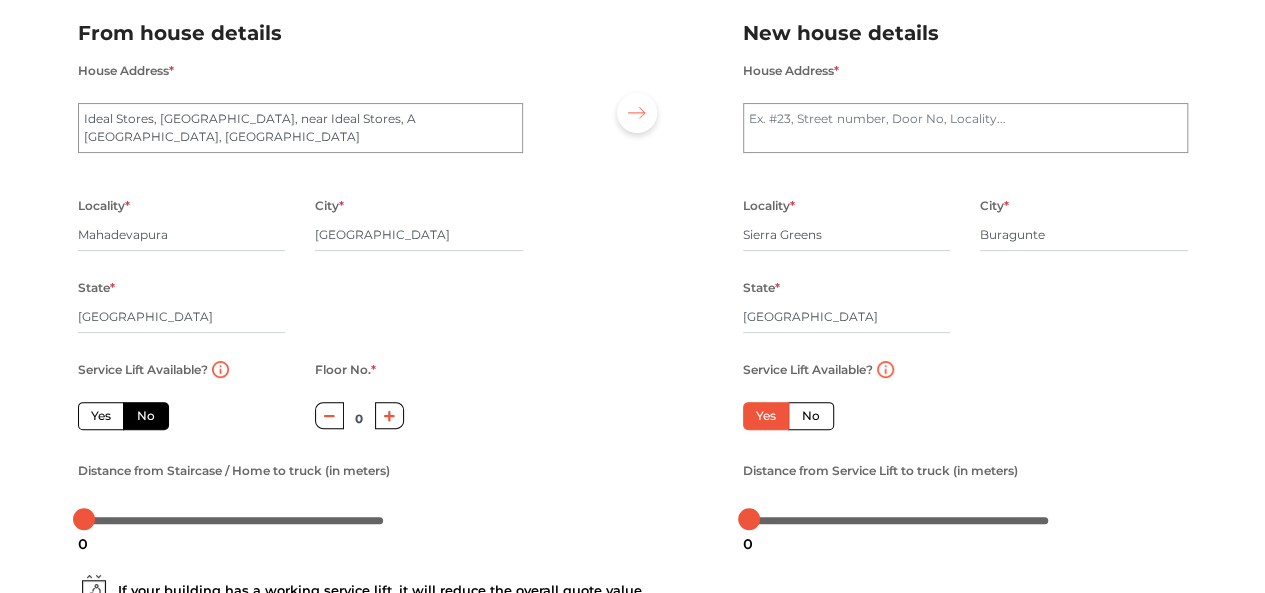 scroll, scrollTop: 97, scrollLeft: 0, axis: vertical 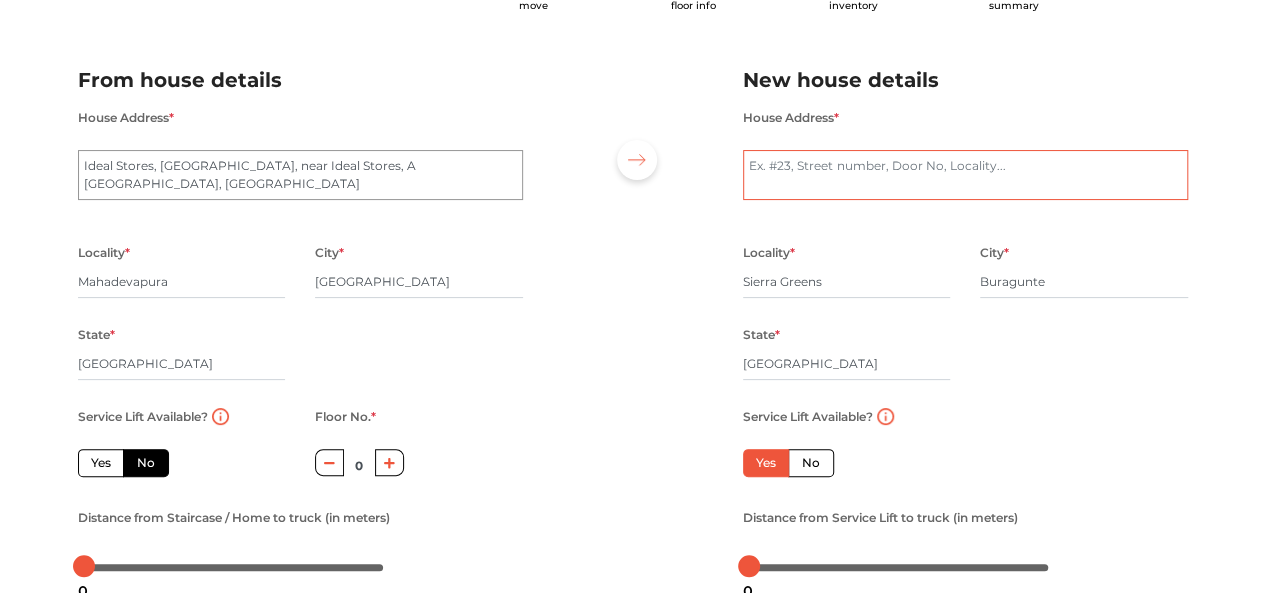 click on "House Address  *" at bounding box center (965, 175) 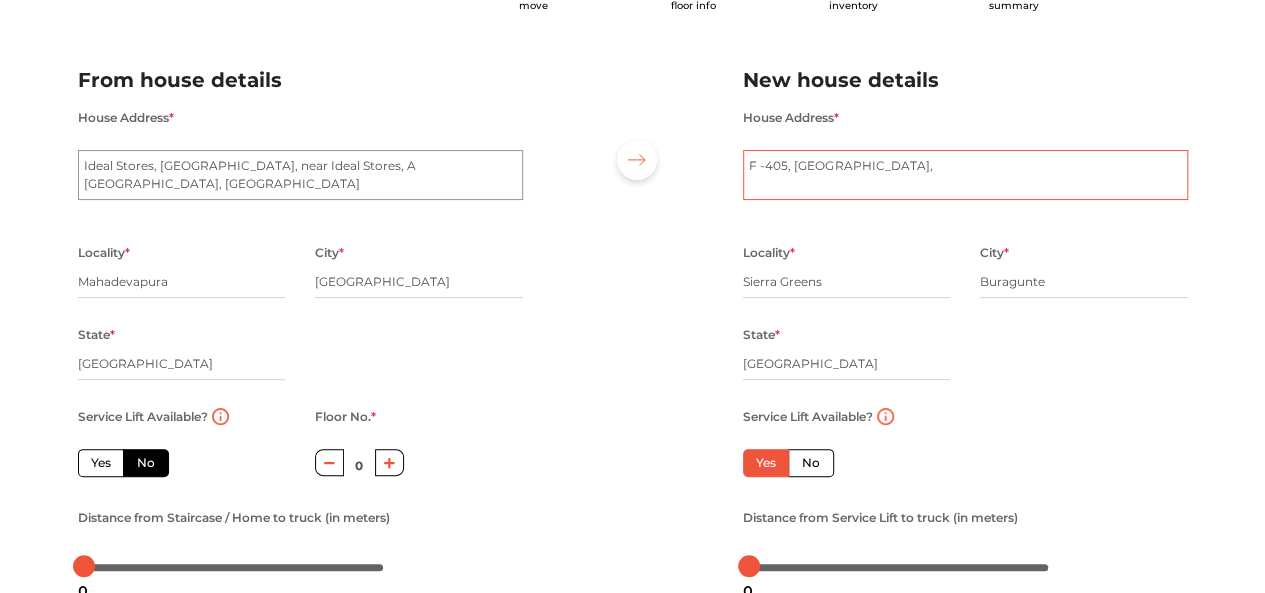 paste on "Buragunte, Karnataka 562125" 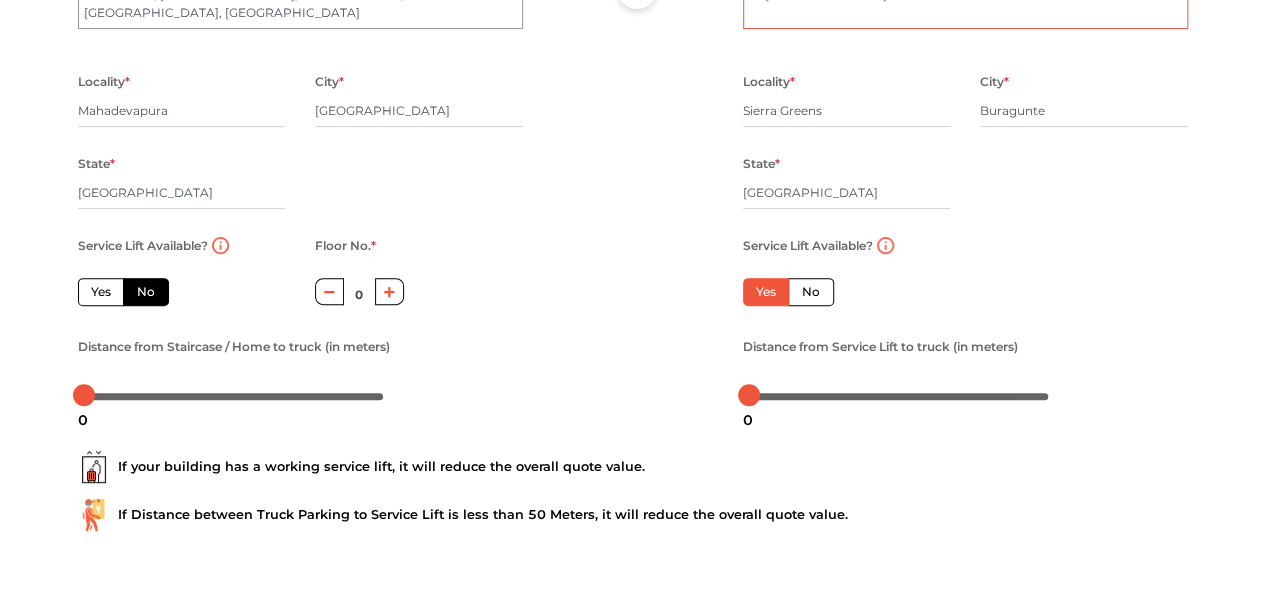 scroll, scrollTop: 352, scrollLeft: 0, axis: vertical 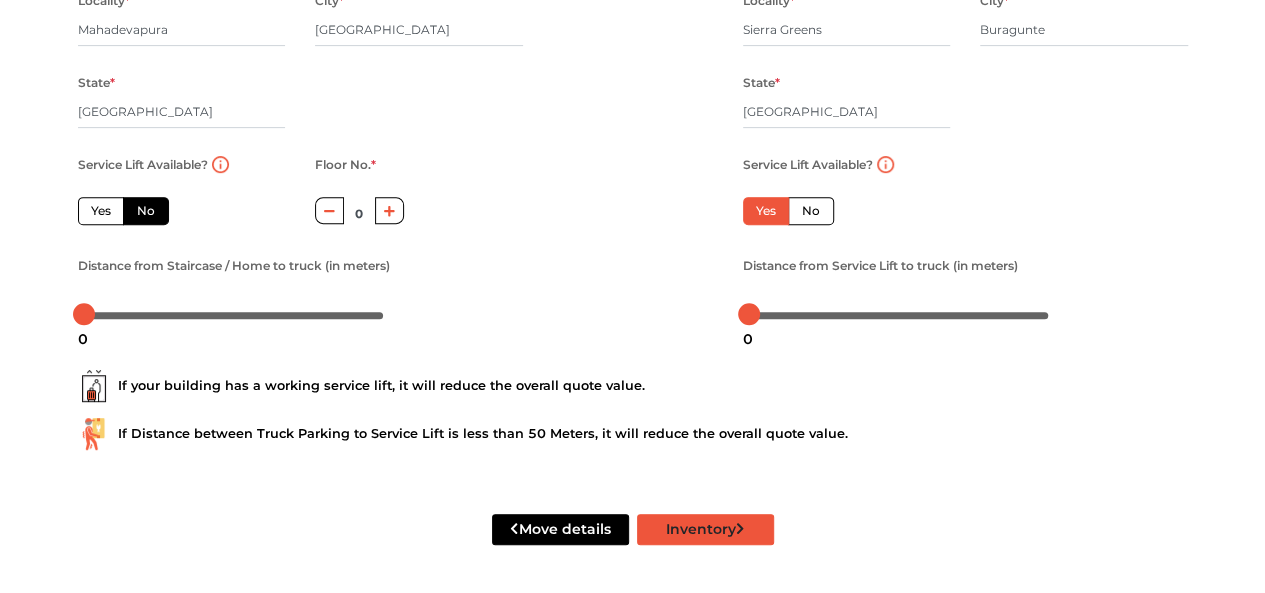 type on "F -[STREET_ADDRESS]" 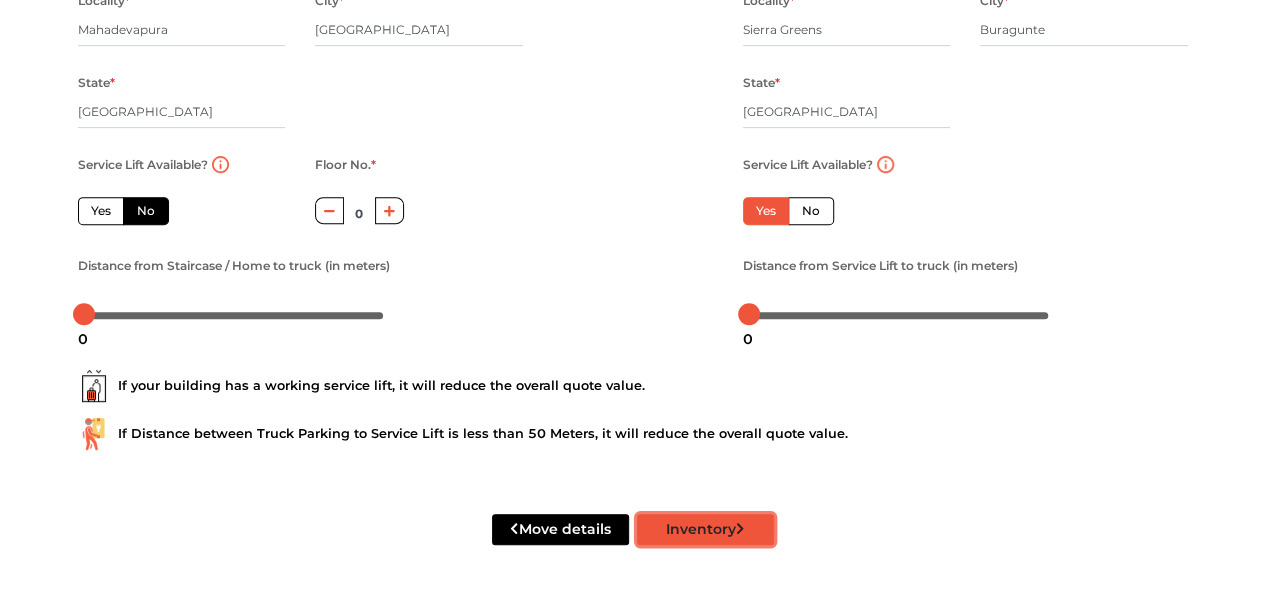click on "Inventory" at bounding box center [705, 529] 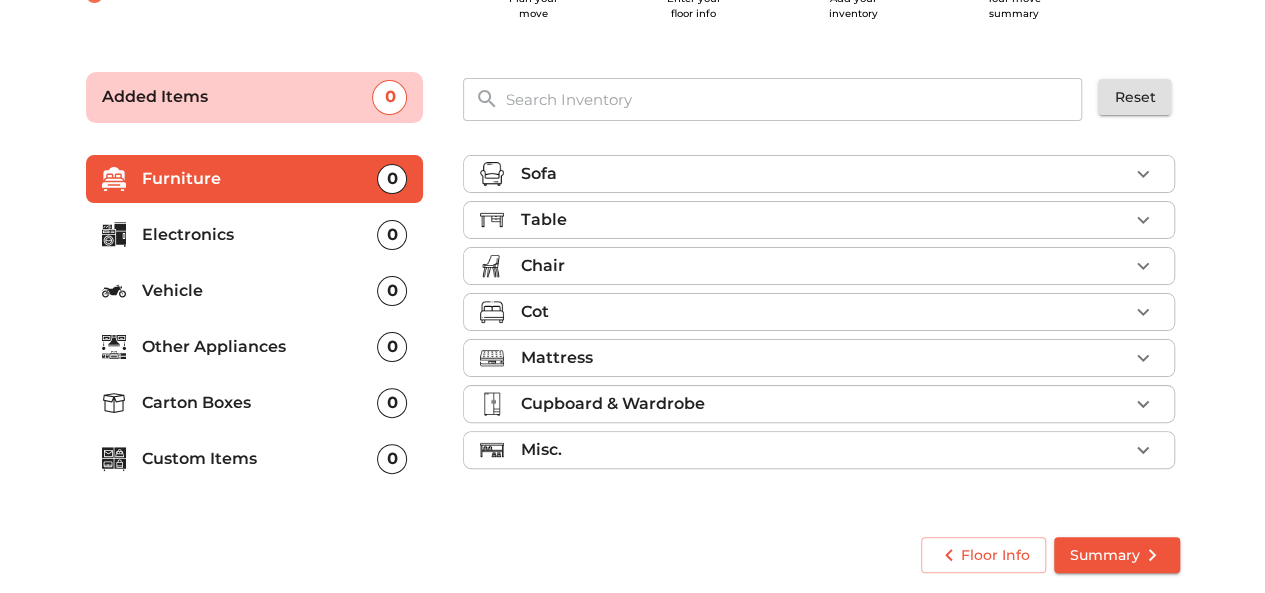 scroll, scrollTop: 88, scrollLeft: 0, axis: vertical 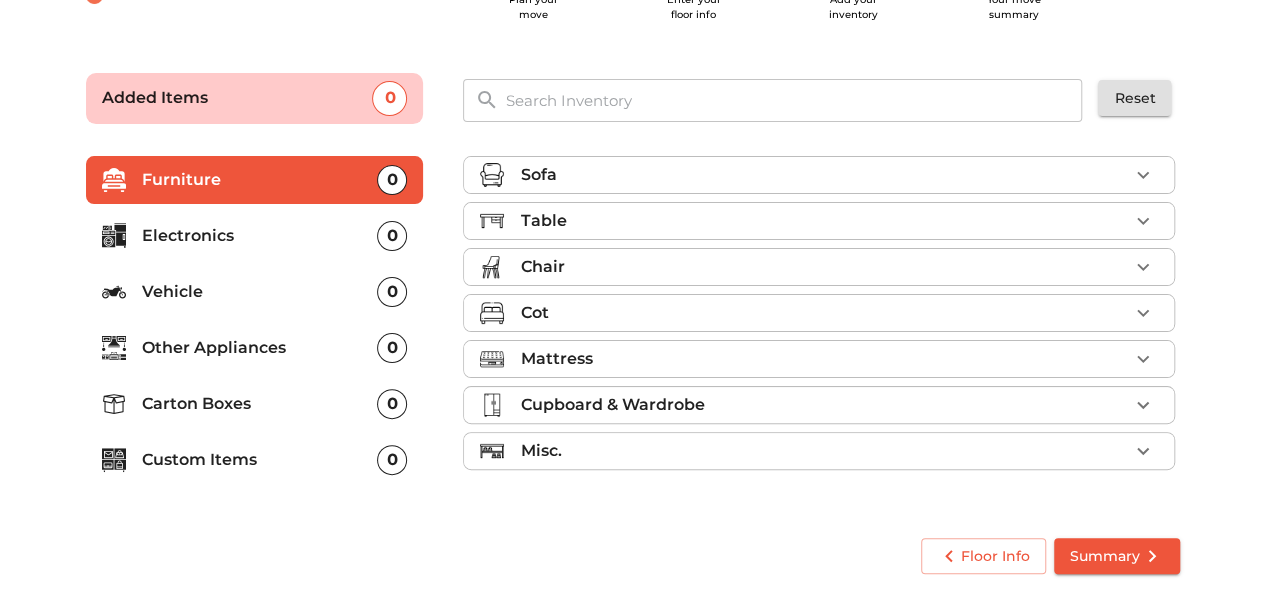 click on "Mattress" at bounding box center [824, 359] 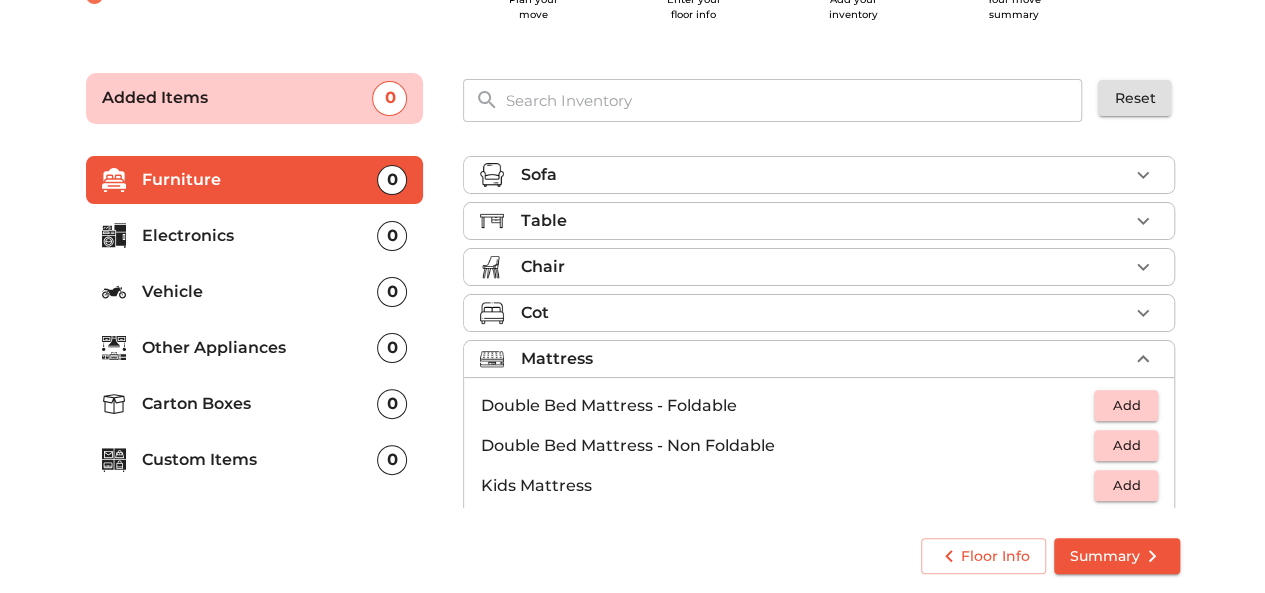 click on "Add" at bounding box center [1126, 445] 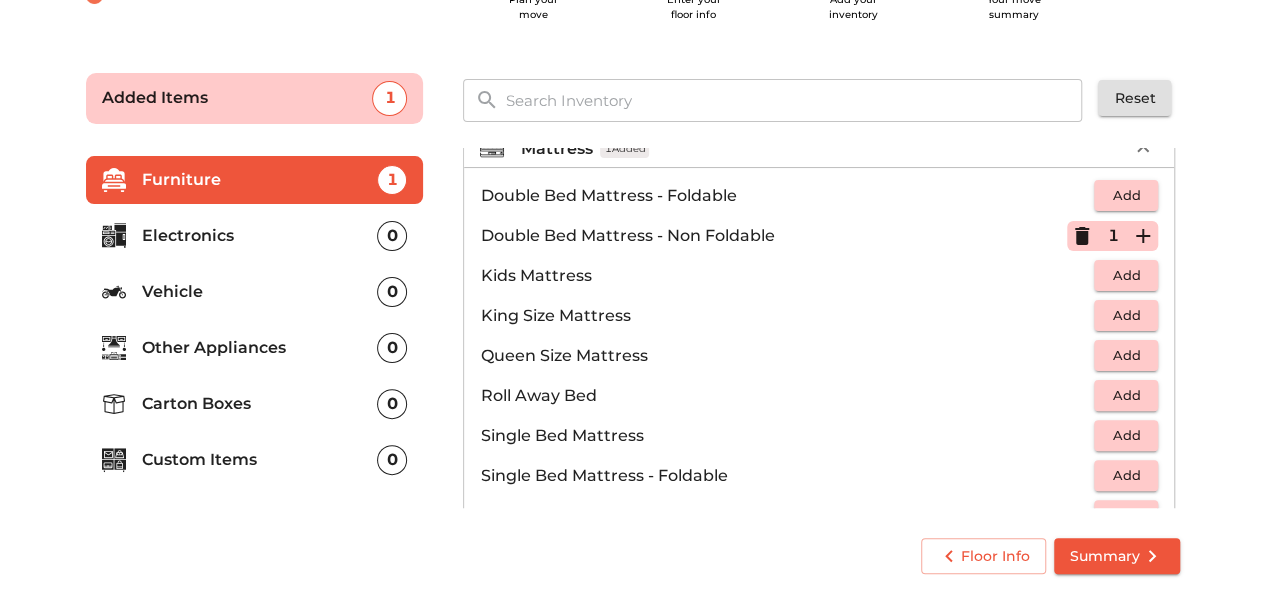 scroll, scrollTop: 390, scrollLeft: 0, axis: vertical 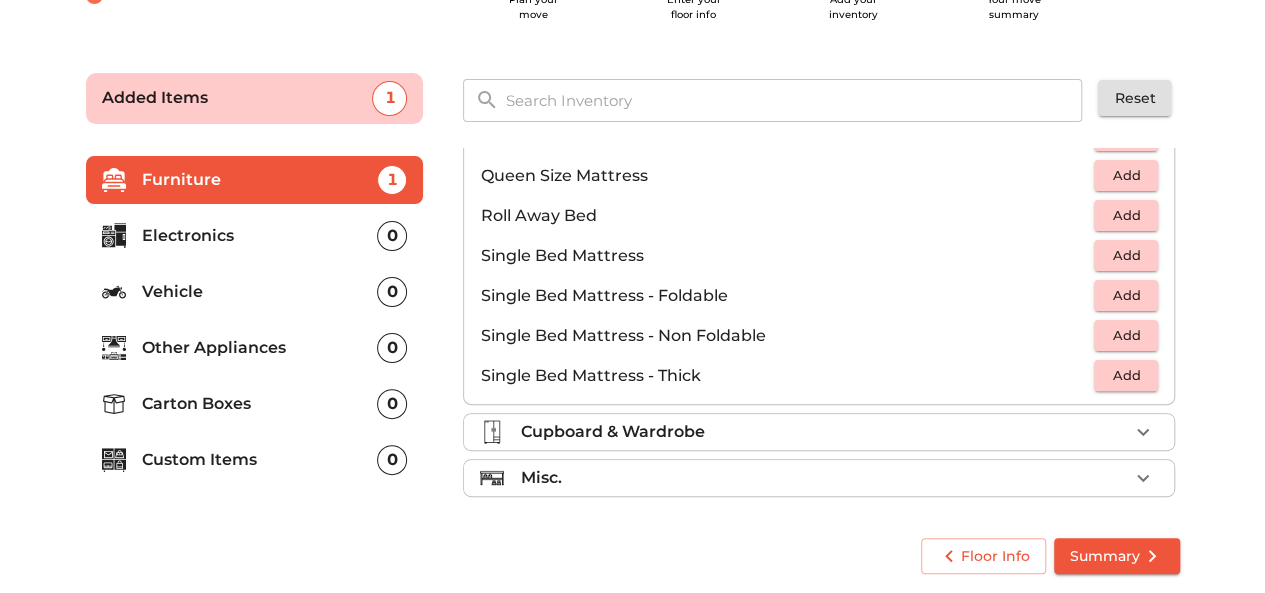 click on "Misc." at bounding box center (824, 478) 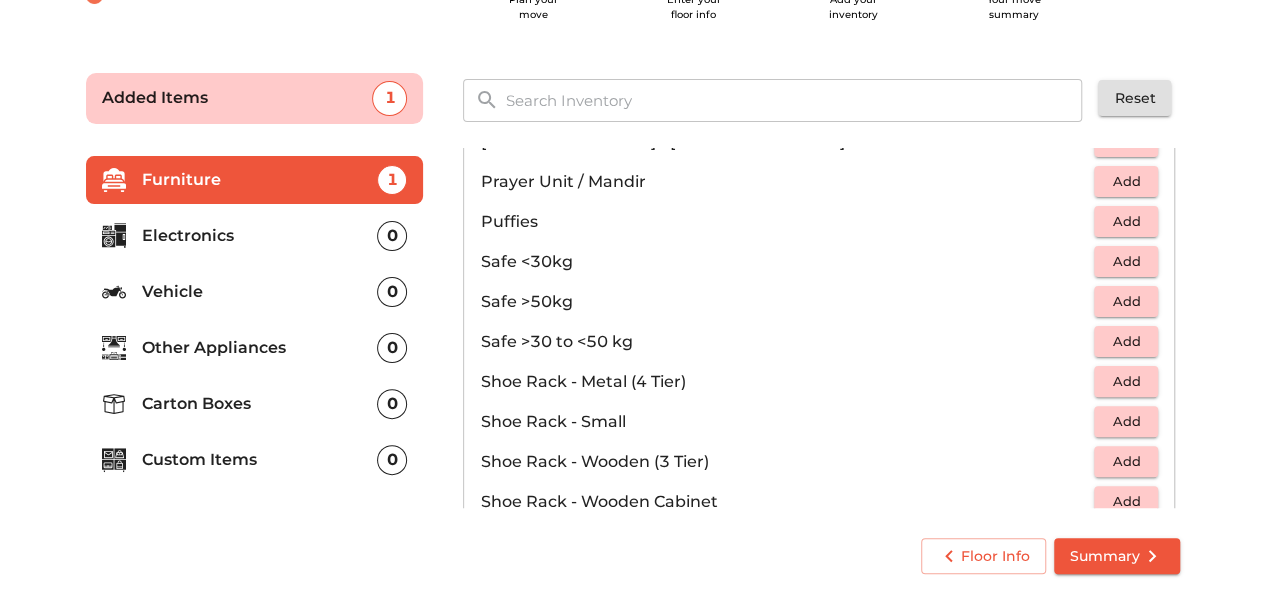 scroll, scrollTop: 879, scrollLeft: 0, axis: vertical 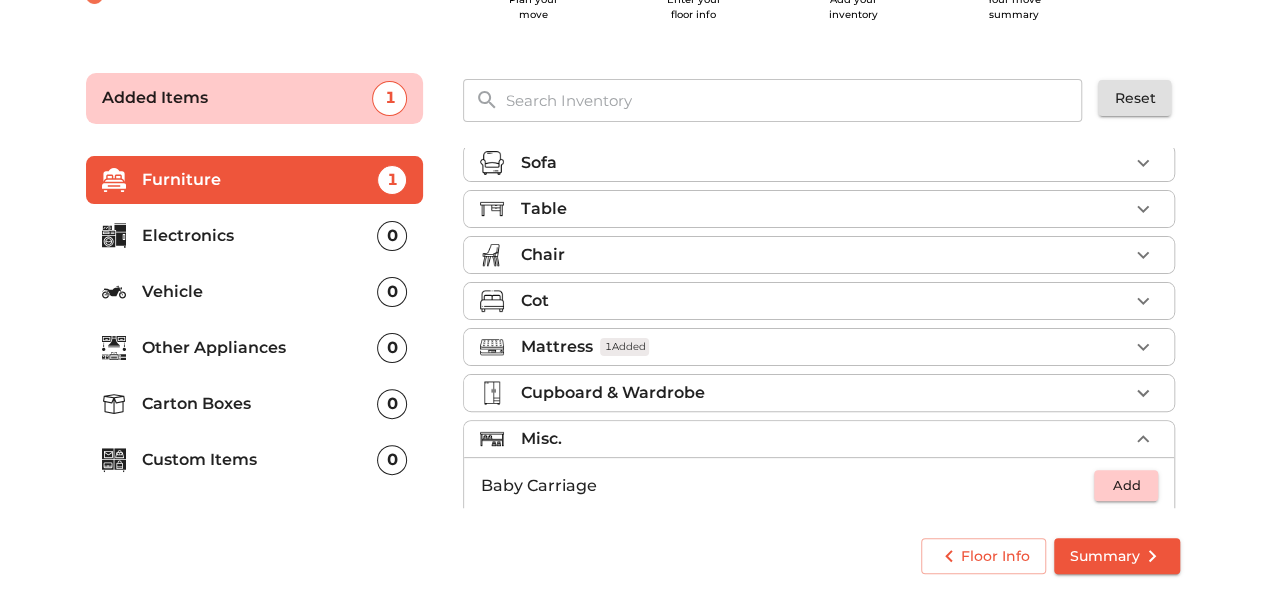 click on "Chair" at bounding box center (824, 255) 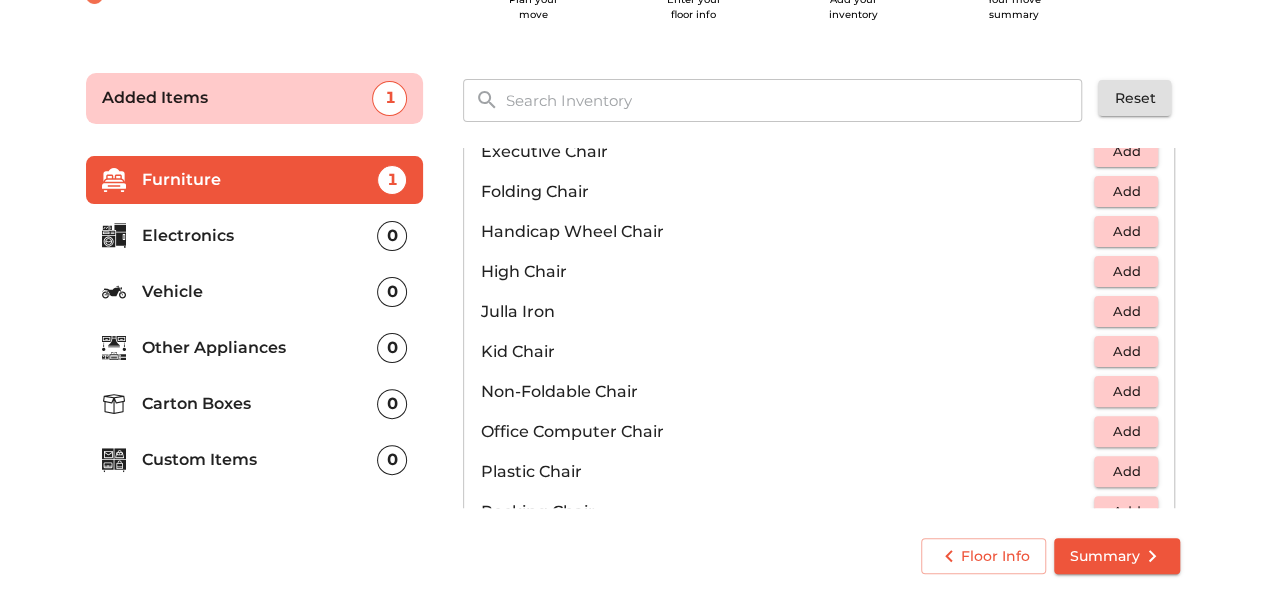 scroll, scrollTop: 452, scrollLeft: 0, axis: vertical 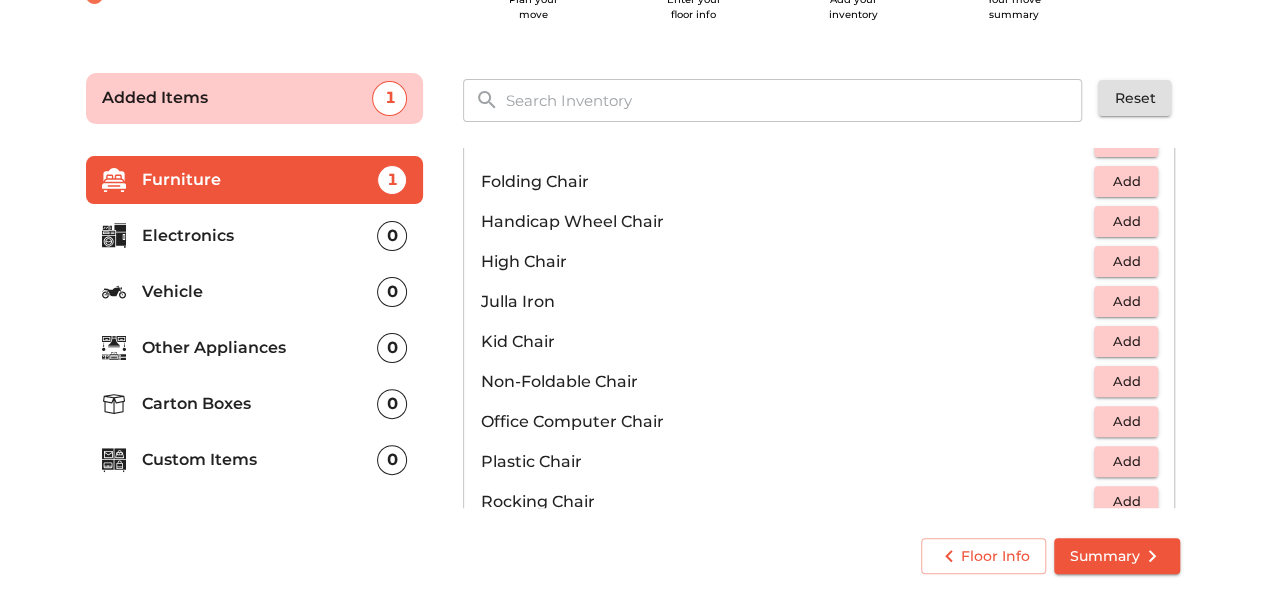 click on "Add" at bounding box center [1126, 421] 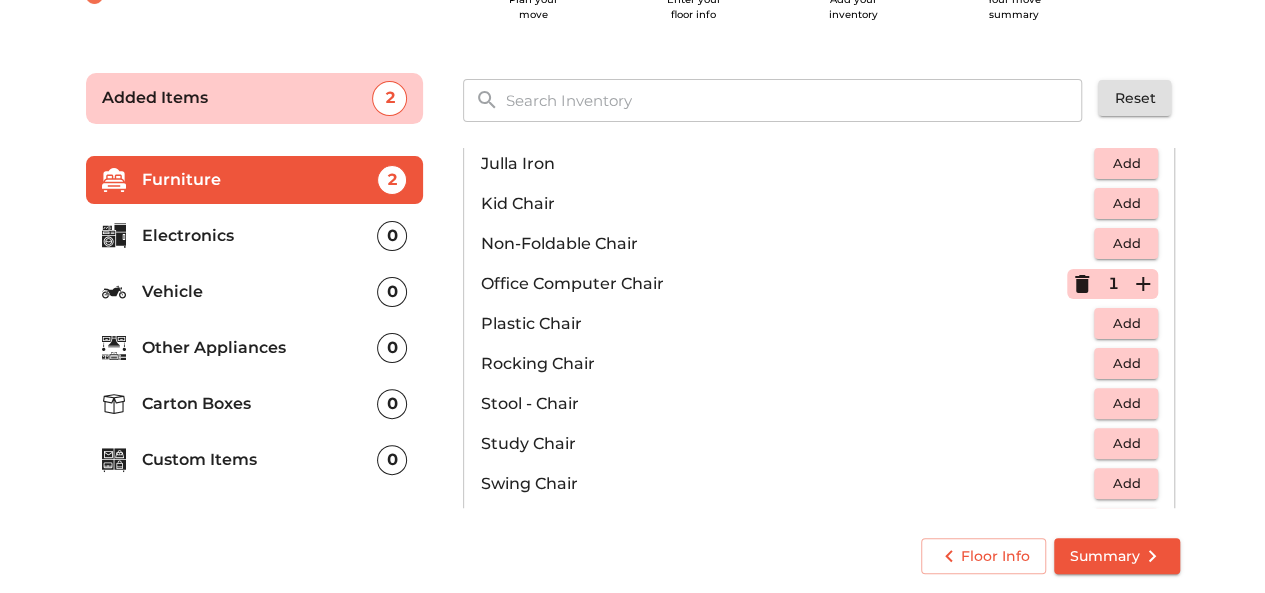 scroll, scrollTop: 618, scrollLeft: 0, axis: vertical 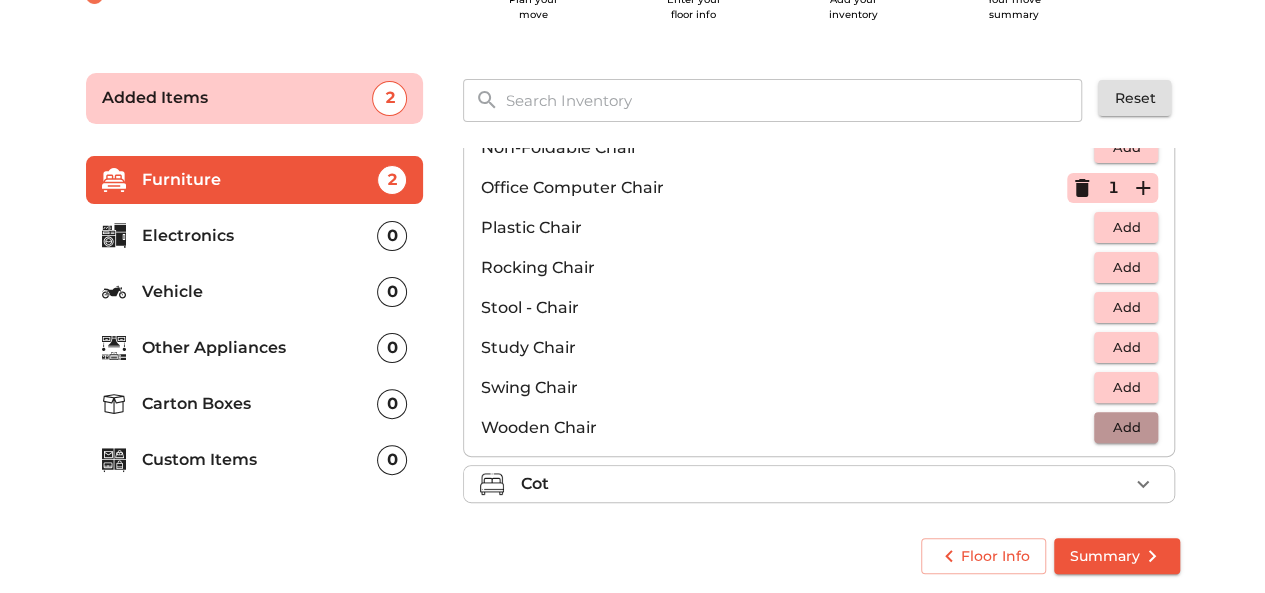 click on "Add" at bounding box center (1126, 427) 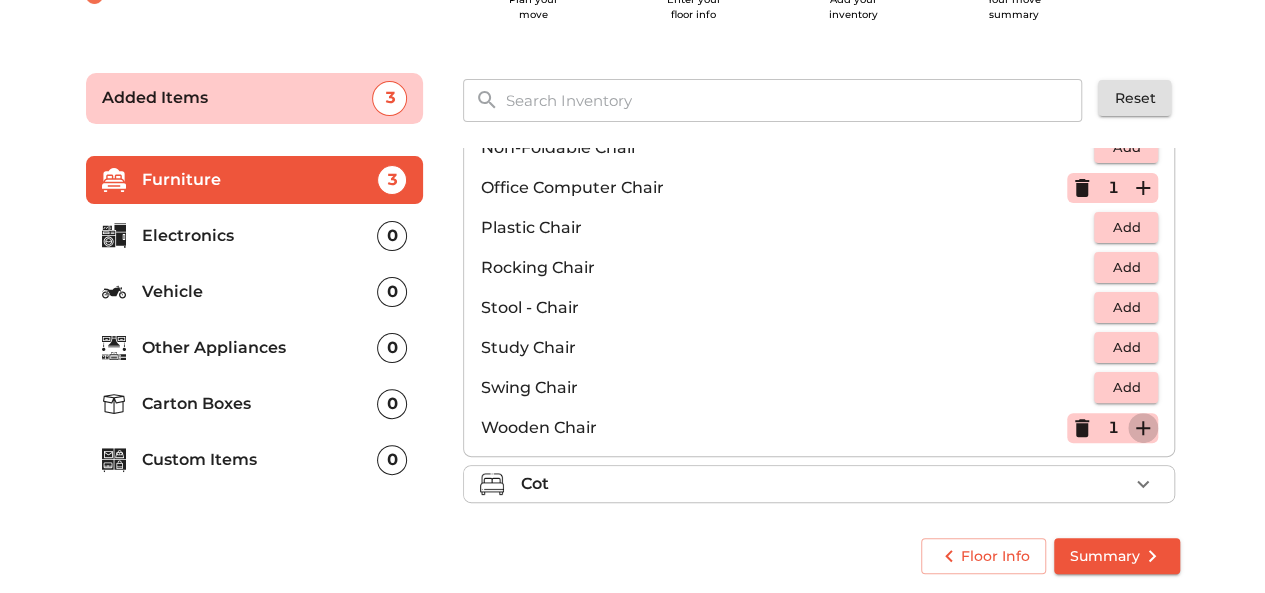 click 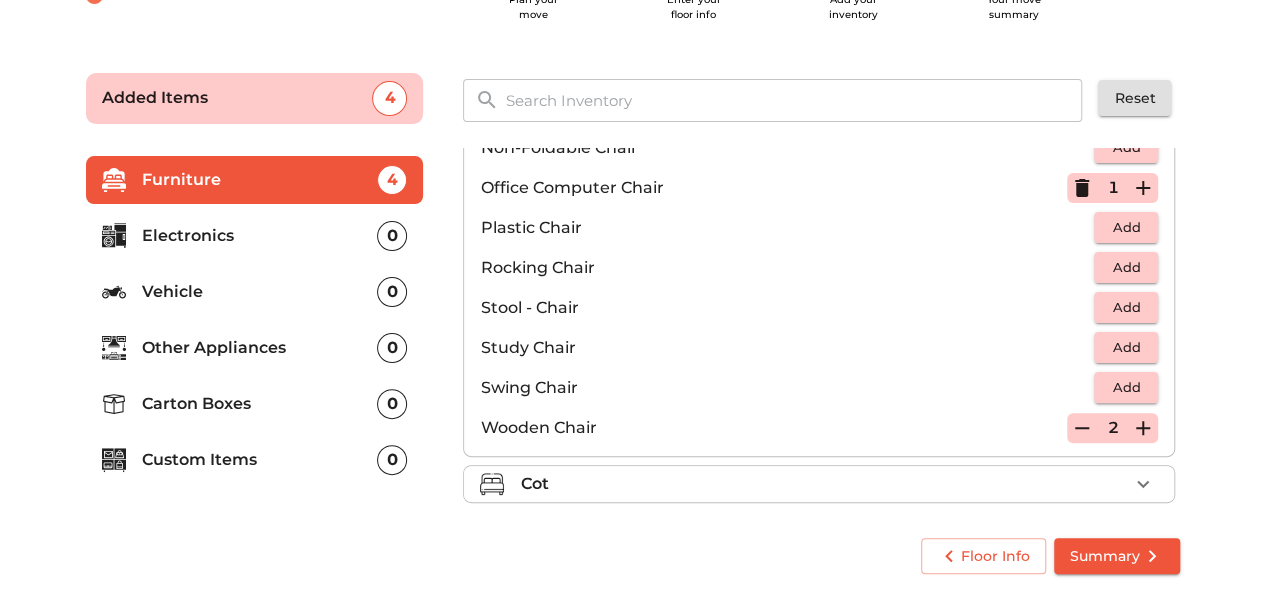 click 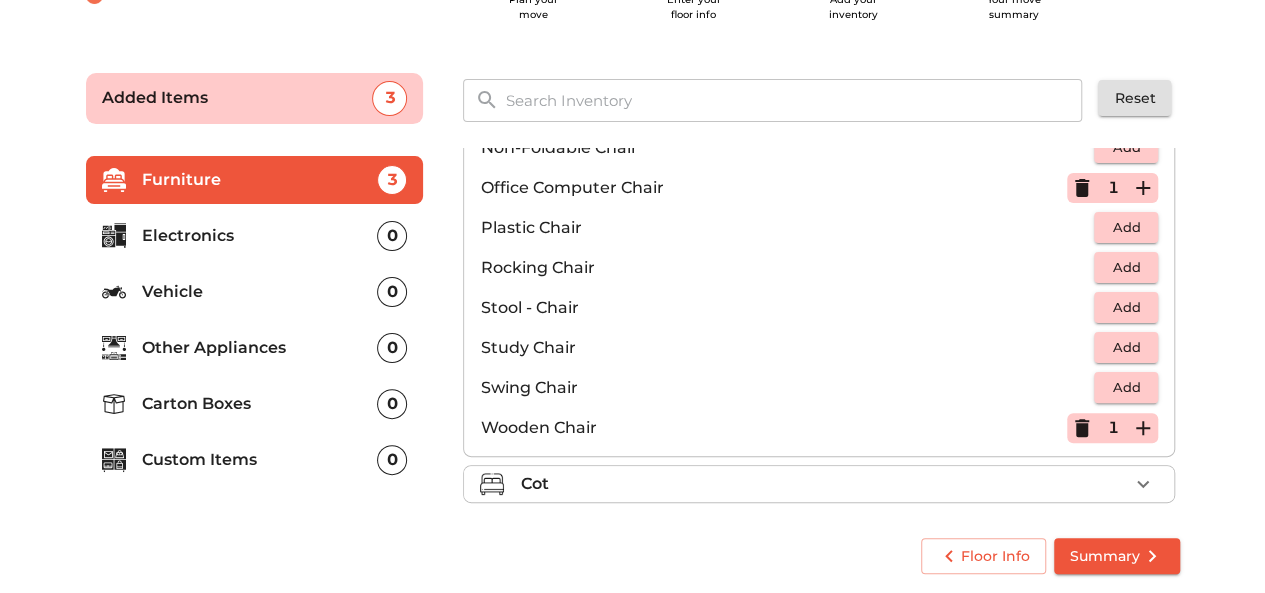 click 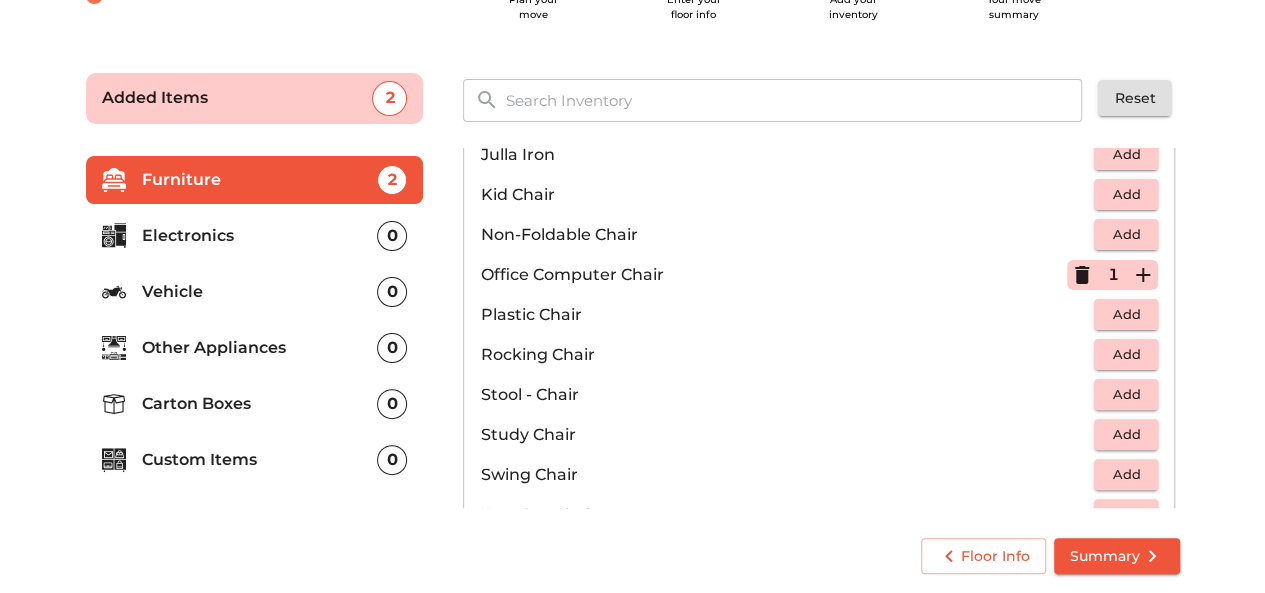 scroll, scrollTop: 606, scrollLeft: 0, axis: vertical 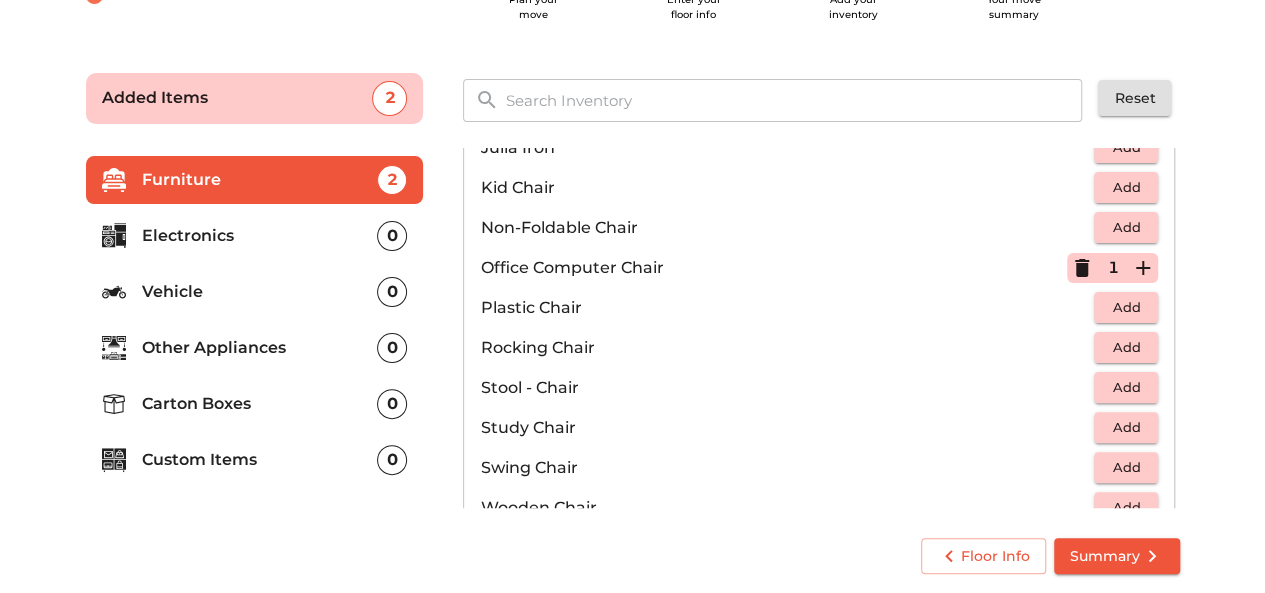 click on "Add" at bounding box center [1126, 307] 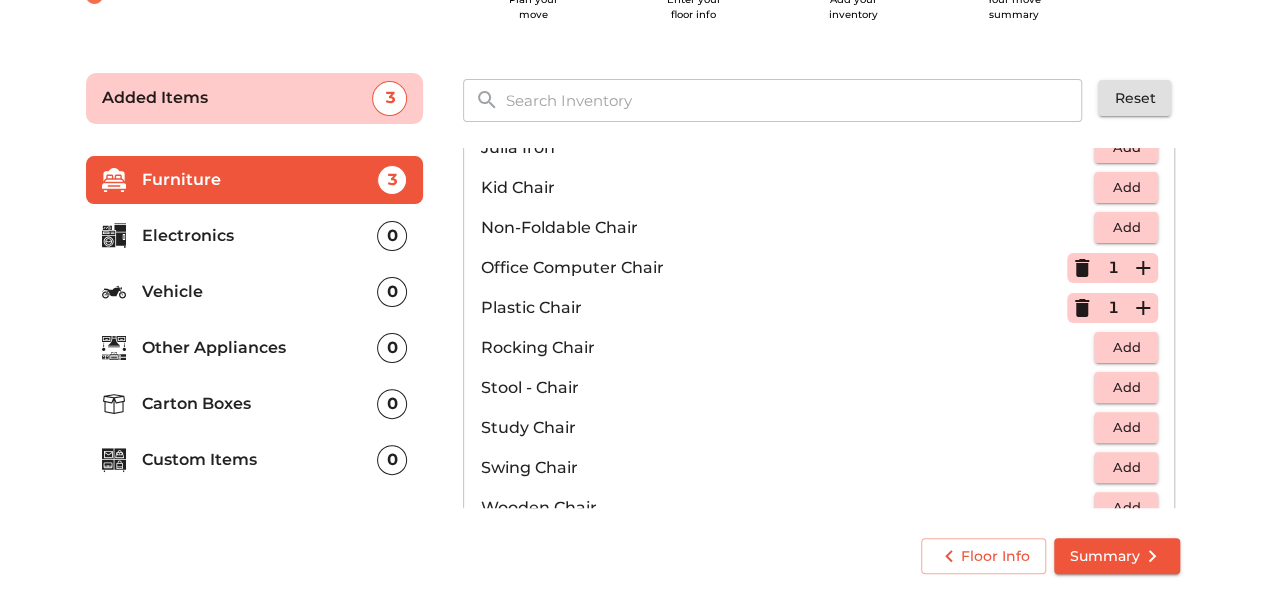 click 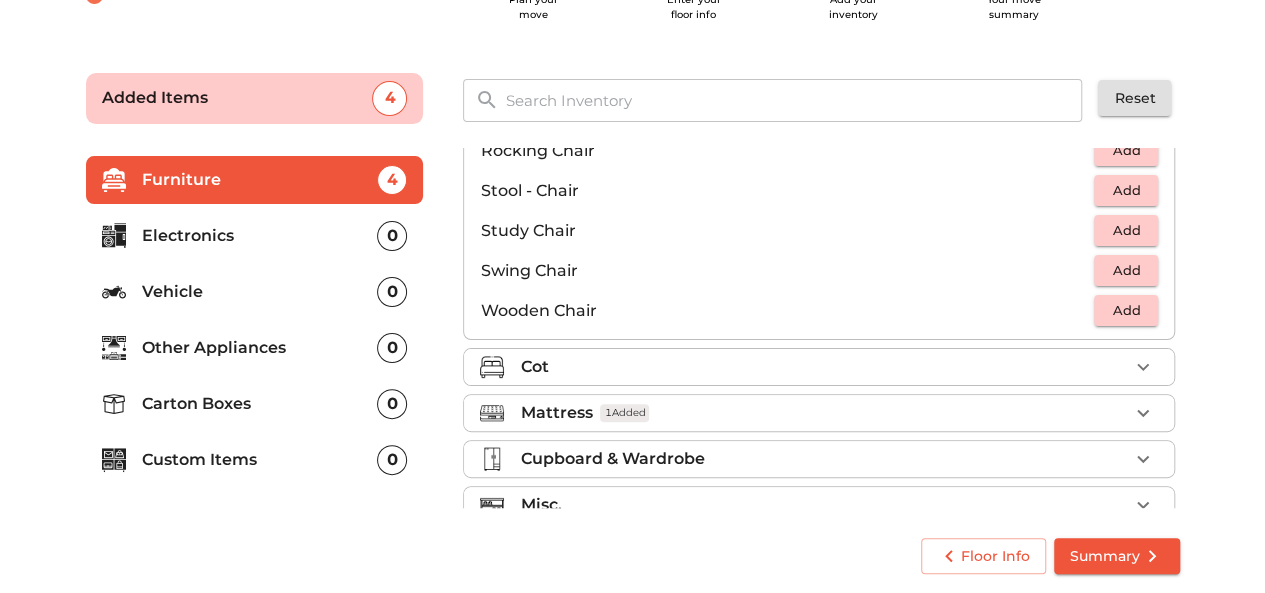 scroll, scrollTop: 818, scrollLeft: 0, axis: vertical 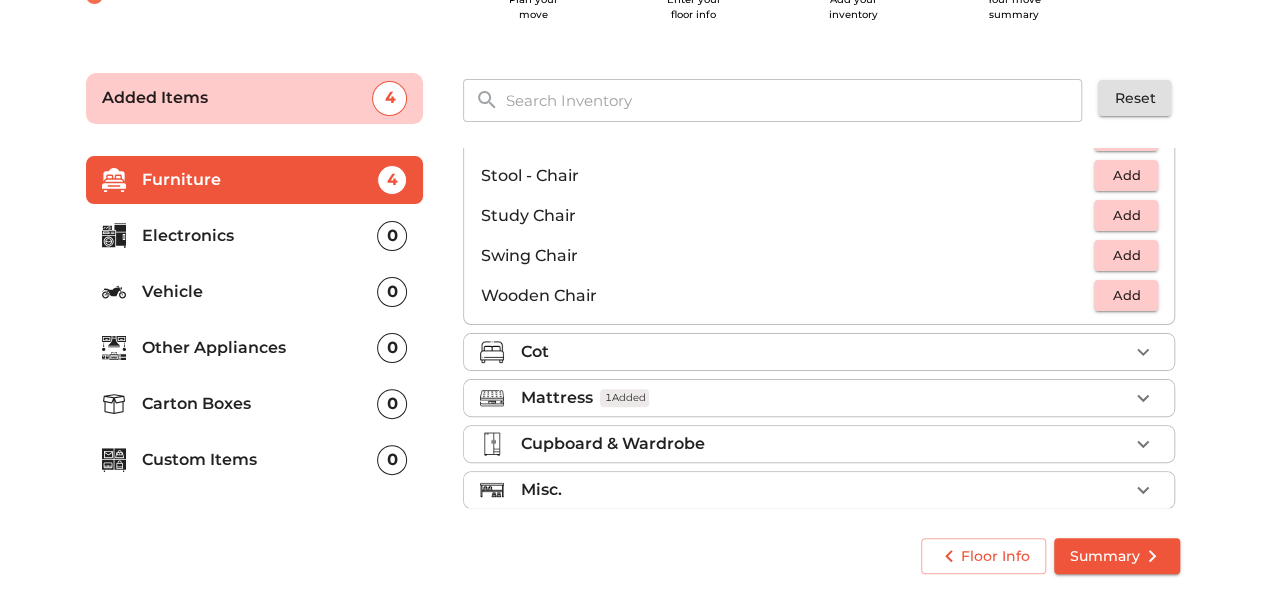 click on "Cupboard & Wardrobe" at bounding box center (824, 444) 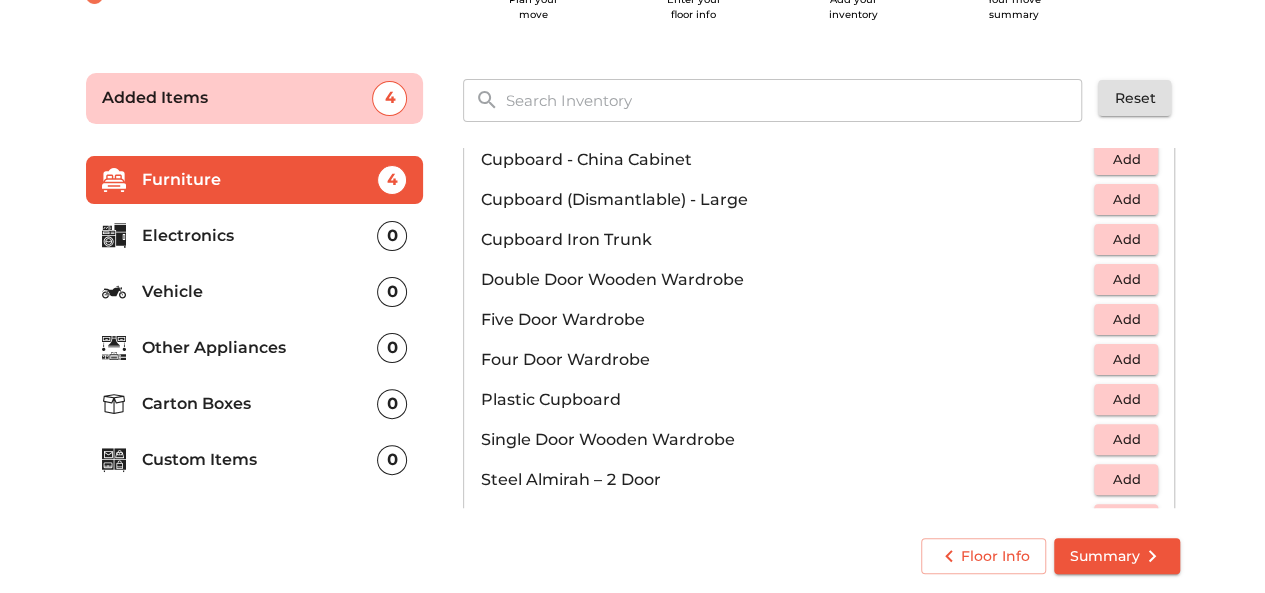 scroll, scrollTop: 224, scrollLeft: 0, axis: vertical 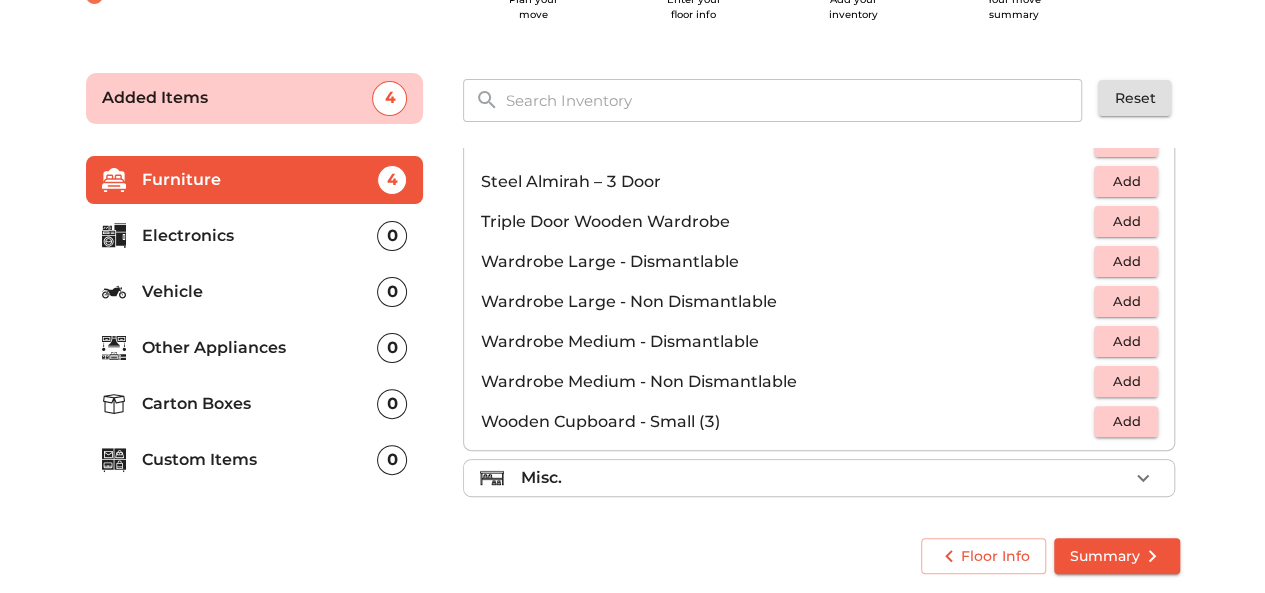 click on "Electronics" at bounding box center (260, 236) 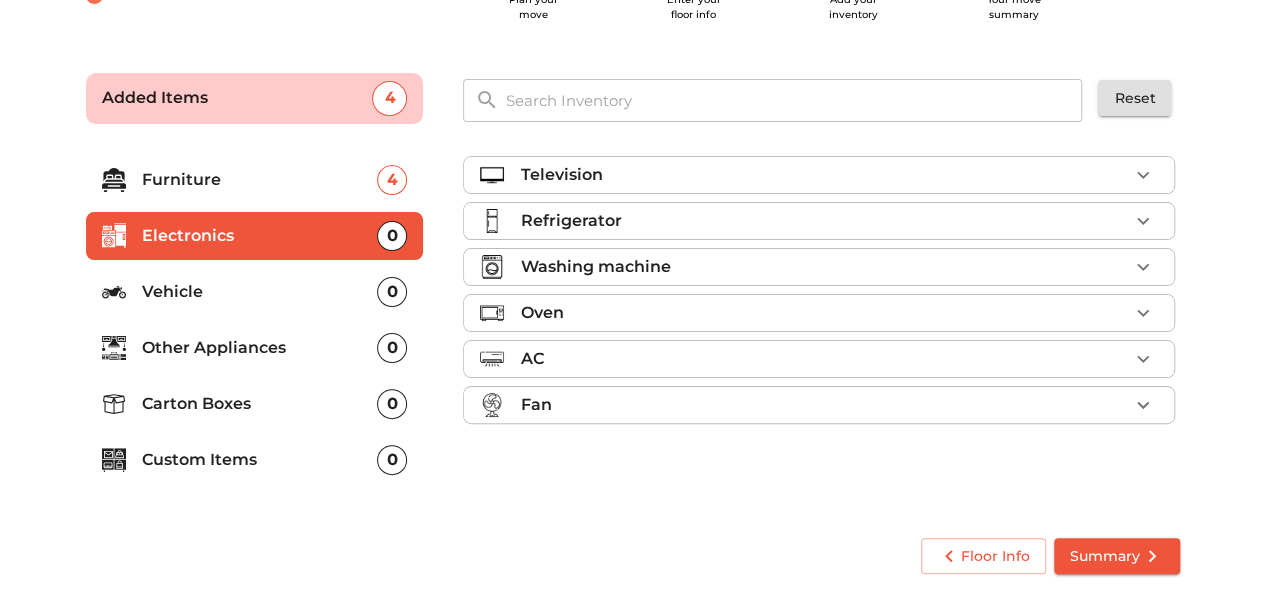 click on "Washing machine" at bounding box center (824, 267) 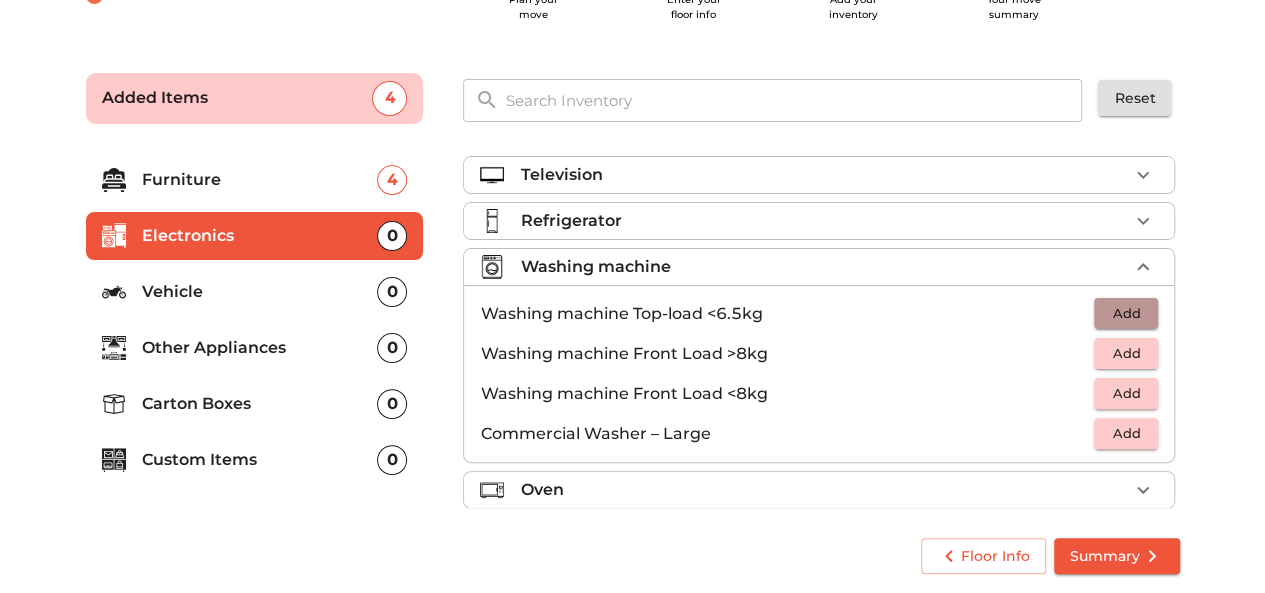 click on "Add" at bounding box center [1126, 313] 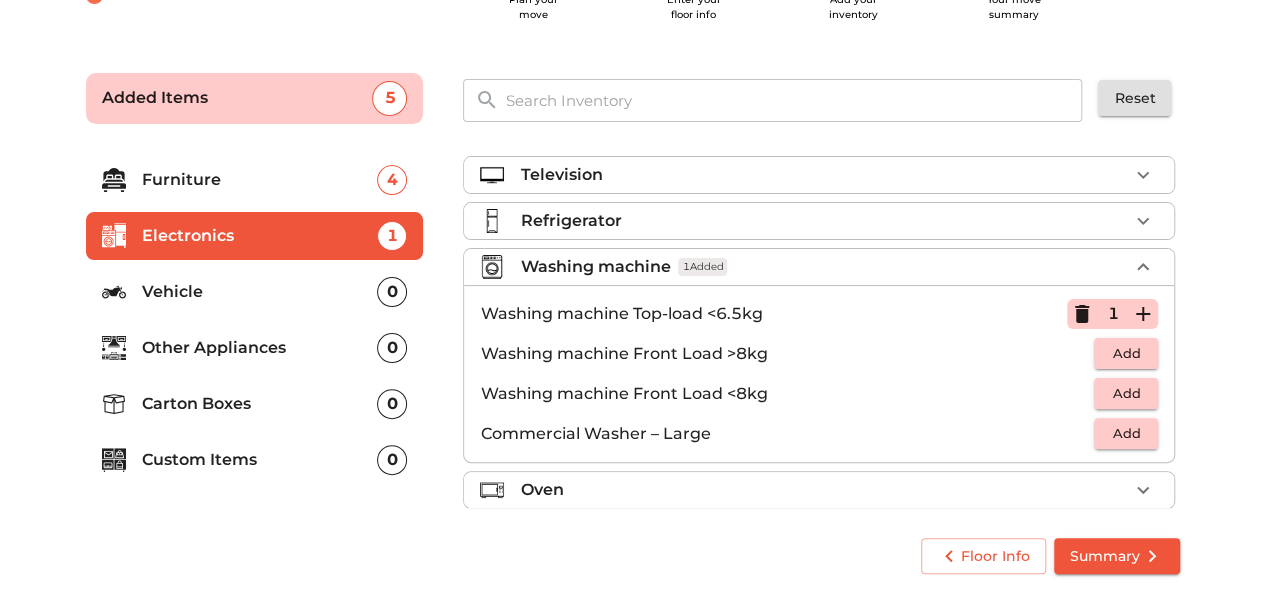 click on "Plan your   move Enter your   floor info Add your   inventory Your move   summary Added Items 5 ​ Reset Furniture 4 Electronics 1 Vehicle 0 Other Appliances 0 Carton Boxes 0 Custom Items 0 Television Refrigerator Washing machine 1  Added Washing machine Top-load <6.5kg 1 Washing machine Front Load >8kg Add Washing machine Front Load <8kg Add Commercial Washer – Large Add Oven AC Fan  Floor Info Summary" at bounding box center [632, 320] 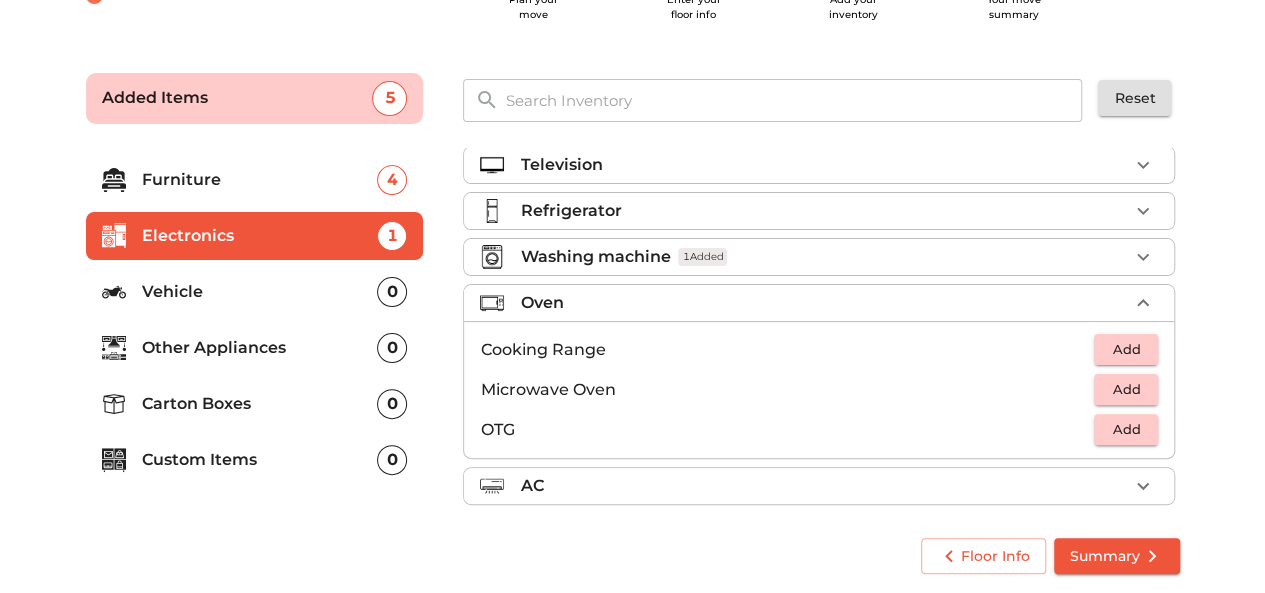 scroll, scrollTop: 0, scrollLeft: 0, axis: both 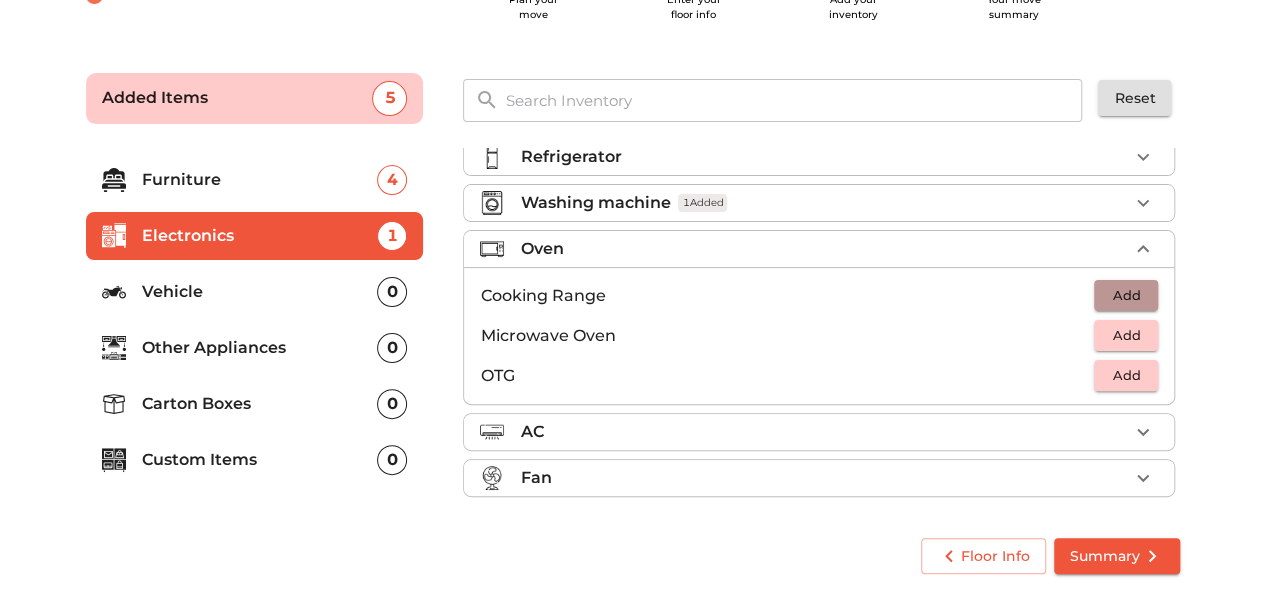 click on "Add" at bounding box center (1126, 295) 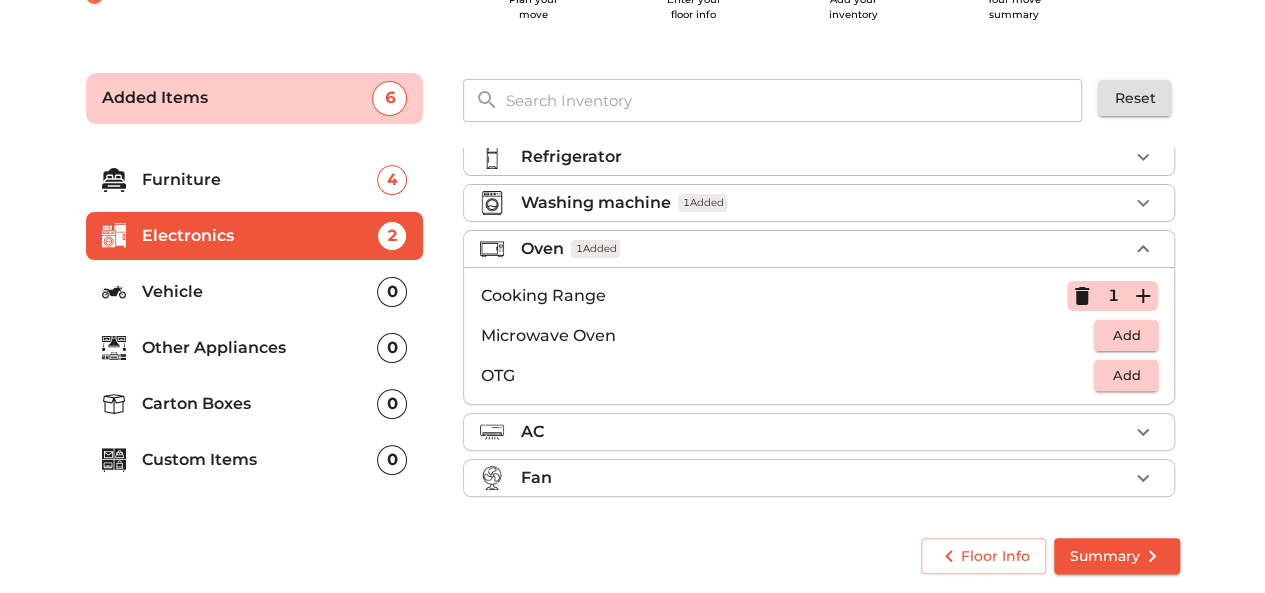 click on "Other Appliances" at bounding box center [260, 348] 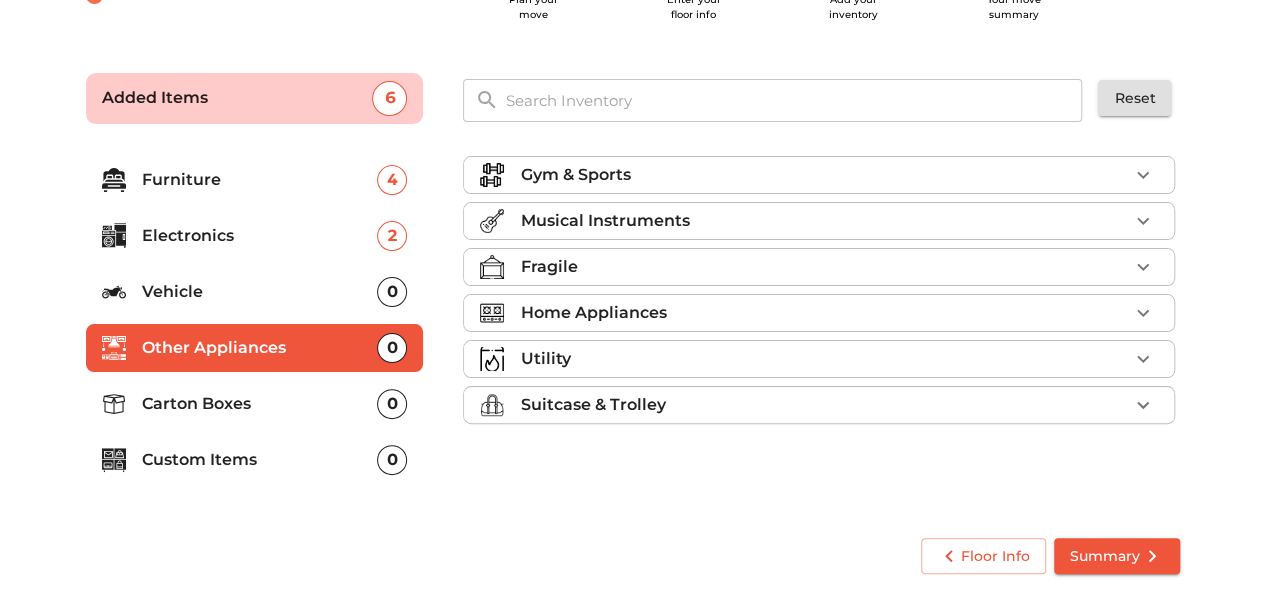 click on "Suitcase & Trolley" at bounding box center [819, 405] 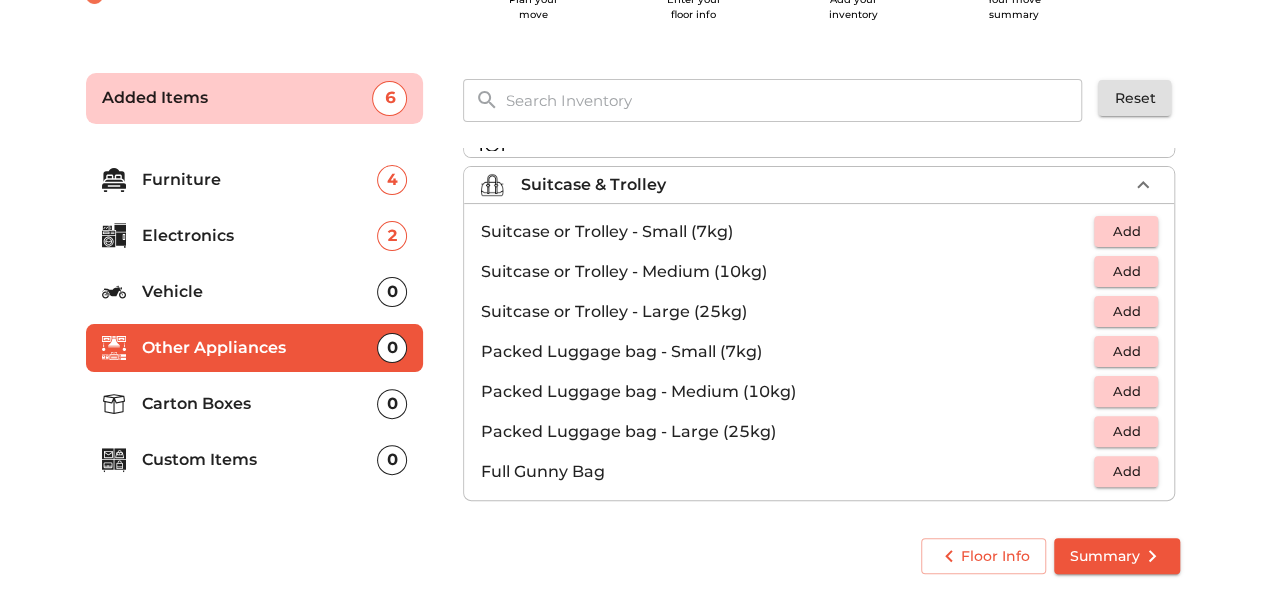 scroll, scrollTop: 224, scrollLeft: 0, axis: vertical 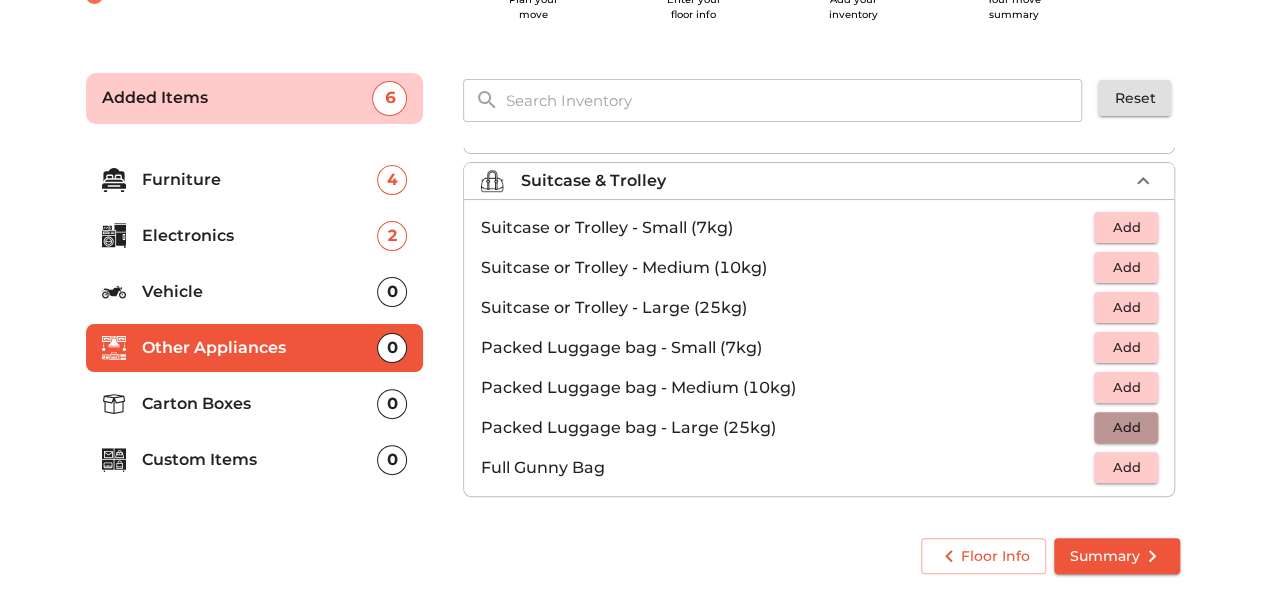 click on "Add" at bounding box center [1126, 427] 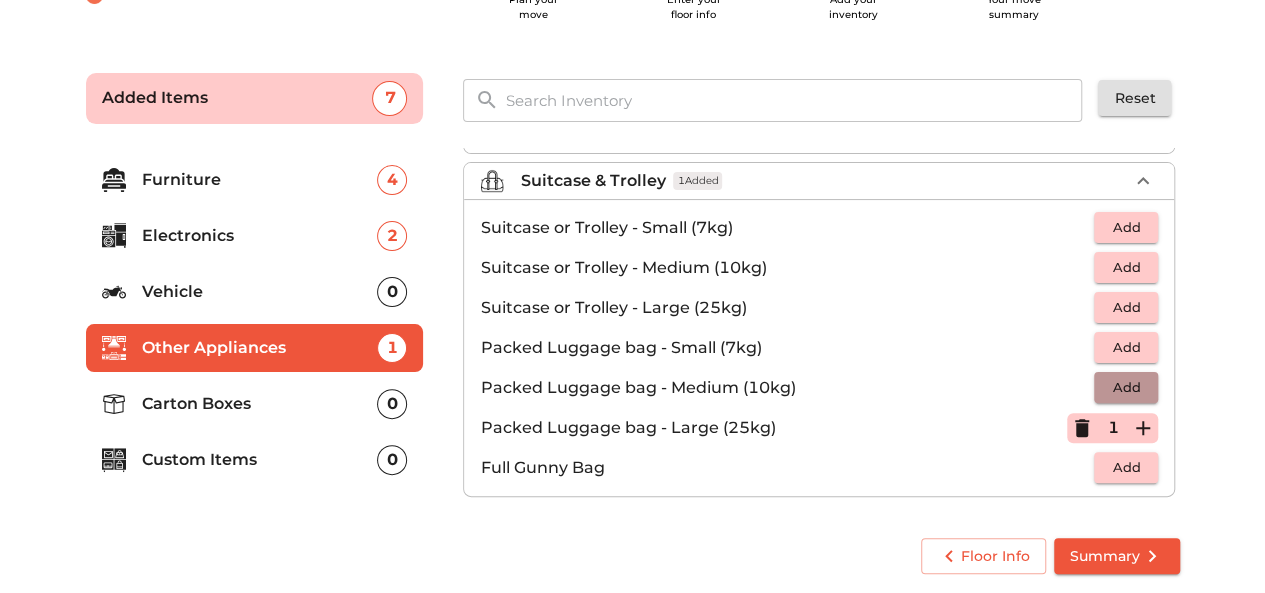 click on "Add" at bounding box center [1126, 387] 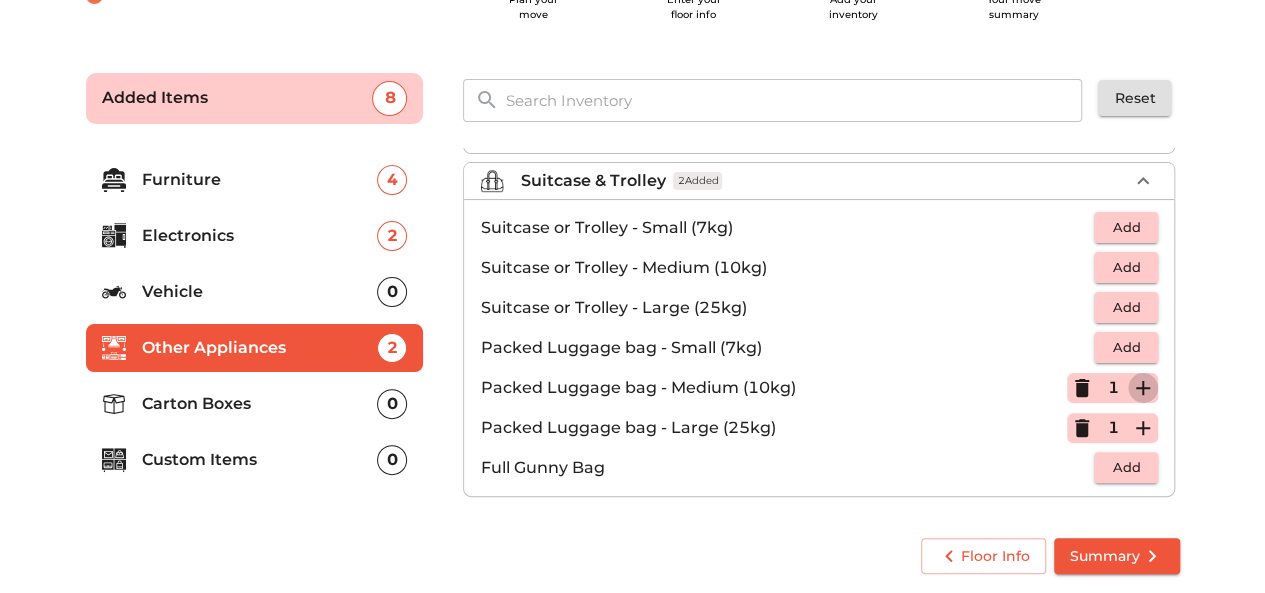 click 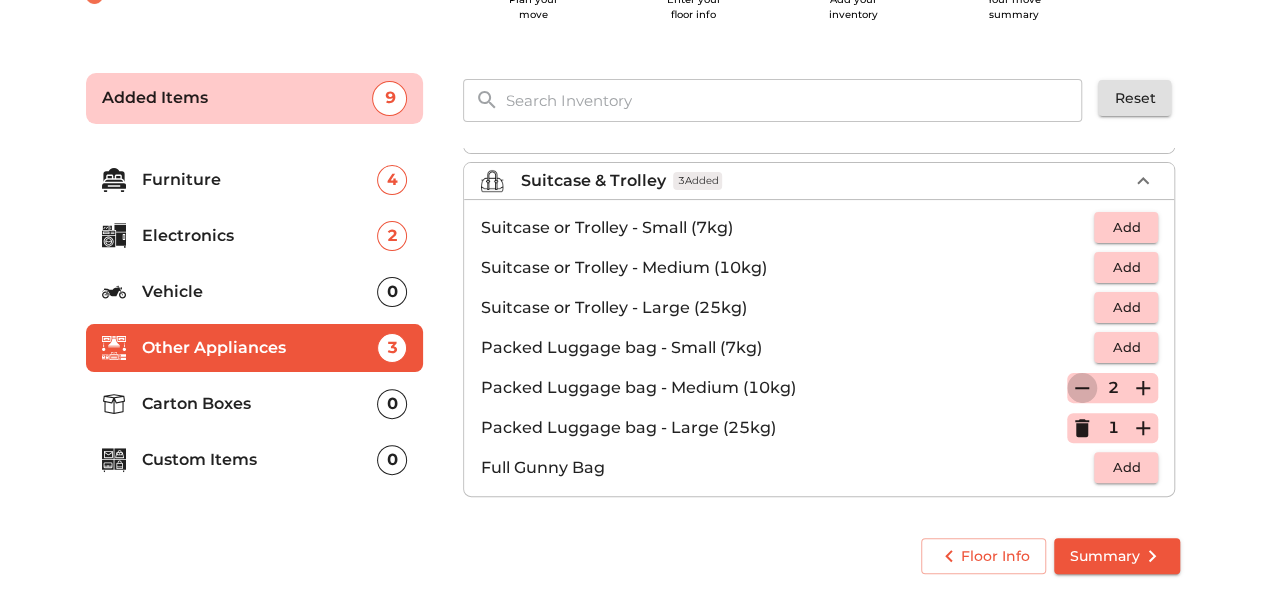 click 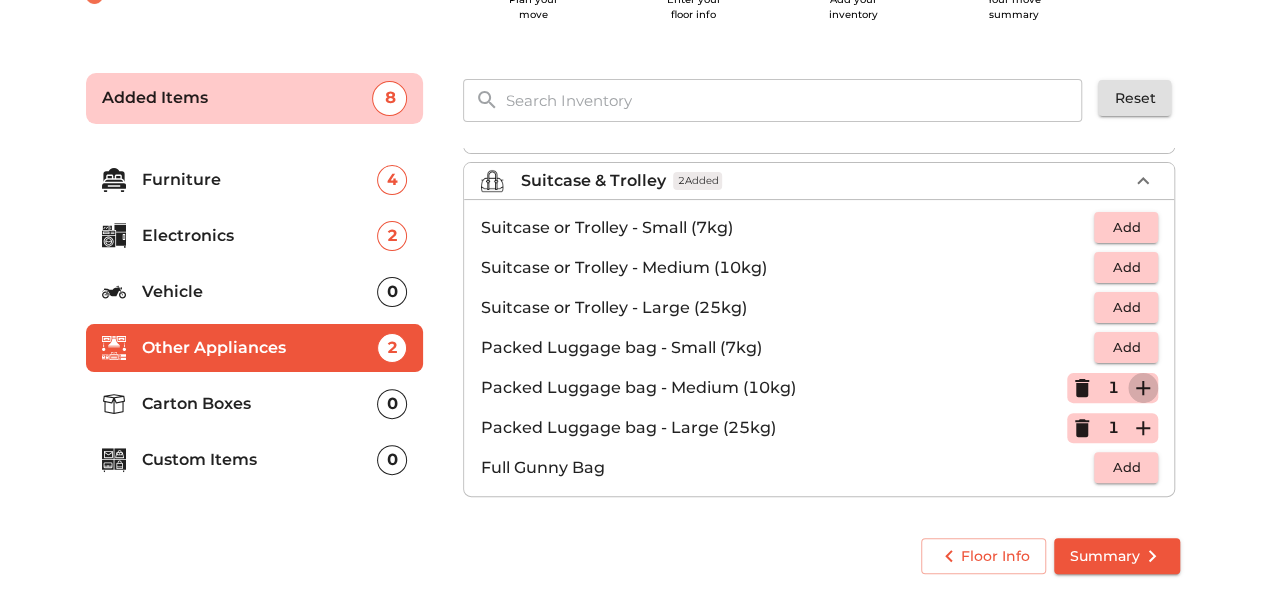 click 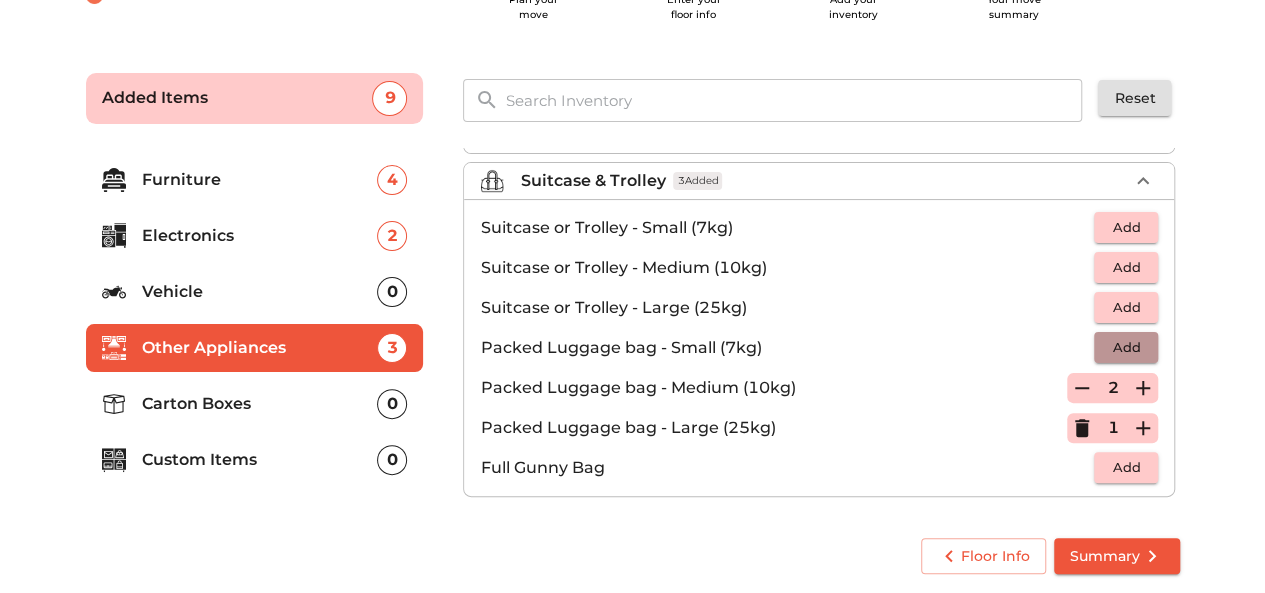 click on "Add" at bounding box center (1126, 347) 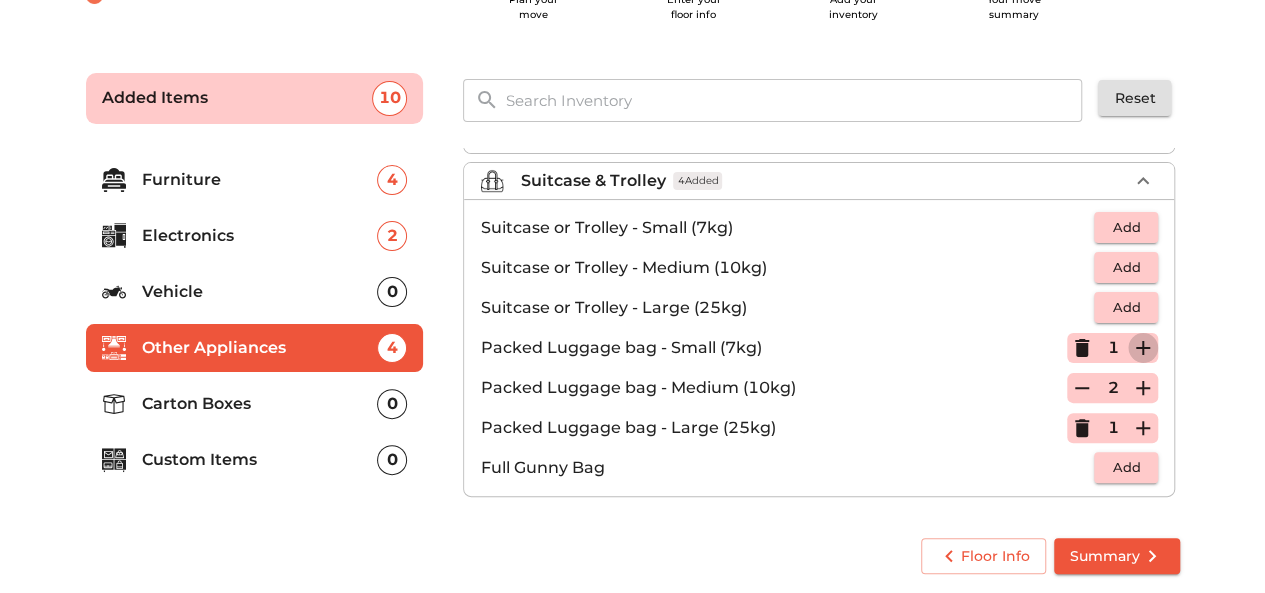 click 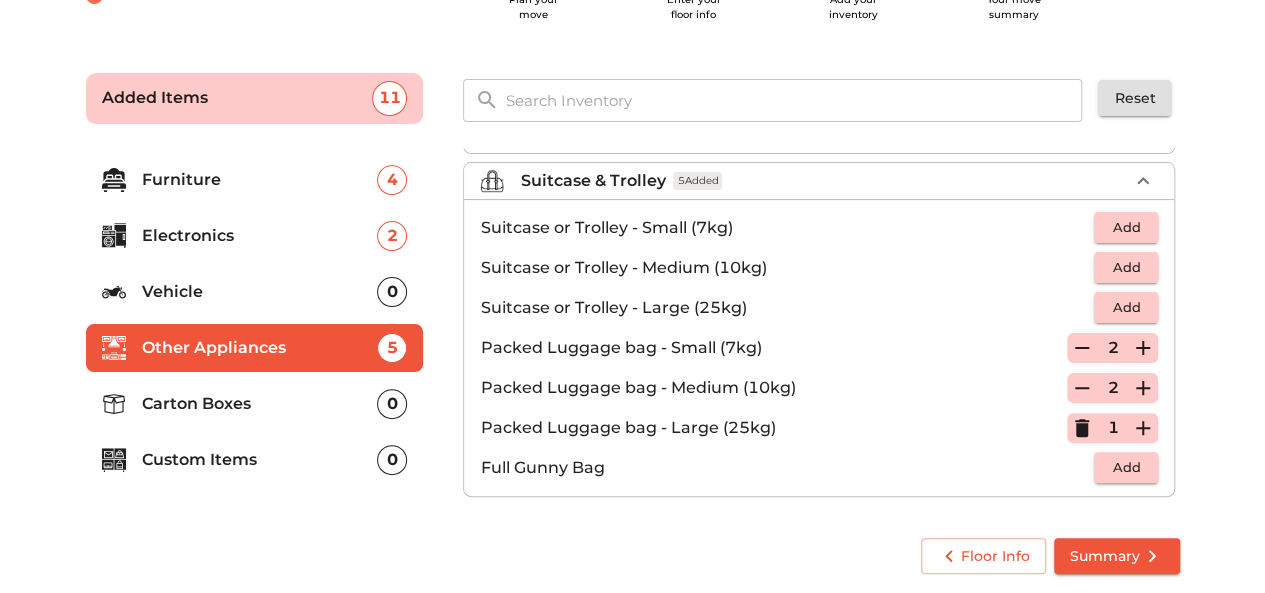 click on "Custom Items" at bounding box center (260, 460) 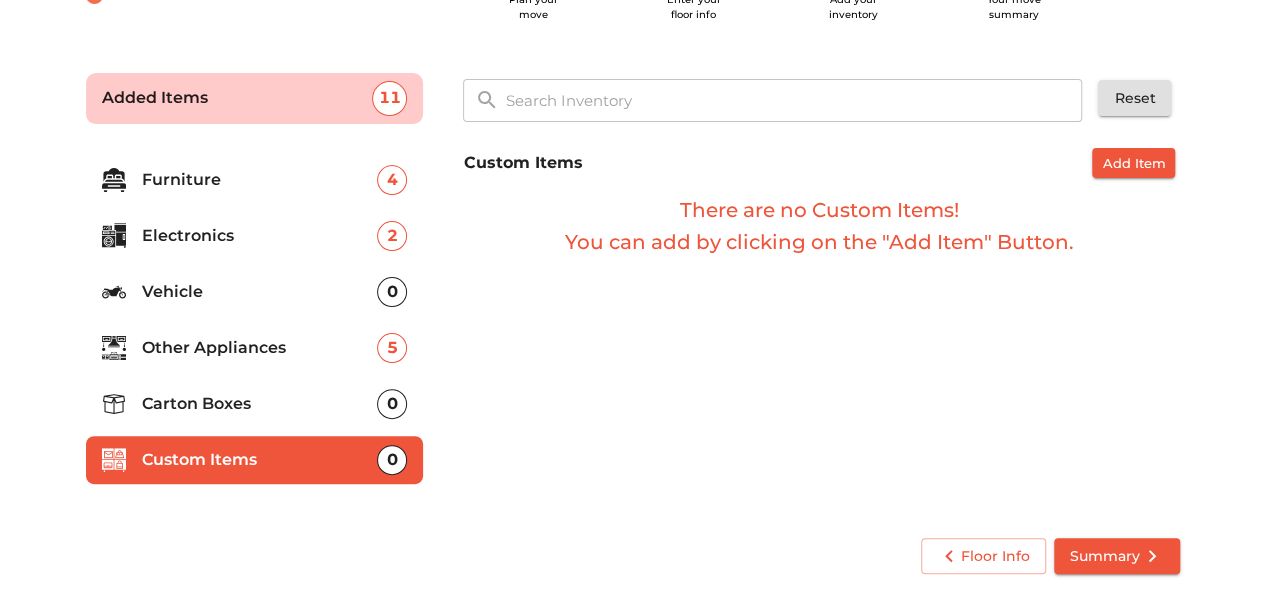 click on "Carton Boxes" at bounding box center (260, 404) 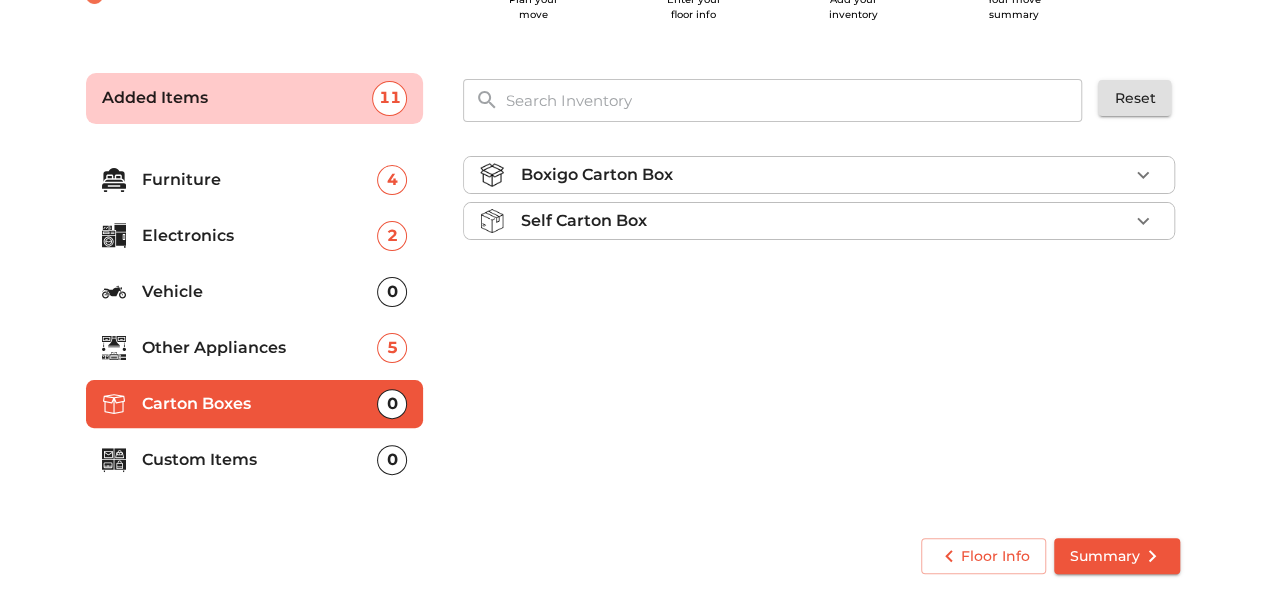 click on "Self Carton Box" at bounding box center (824, 221) 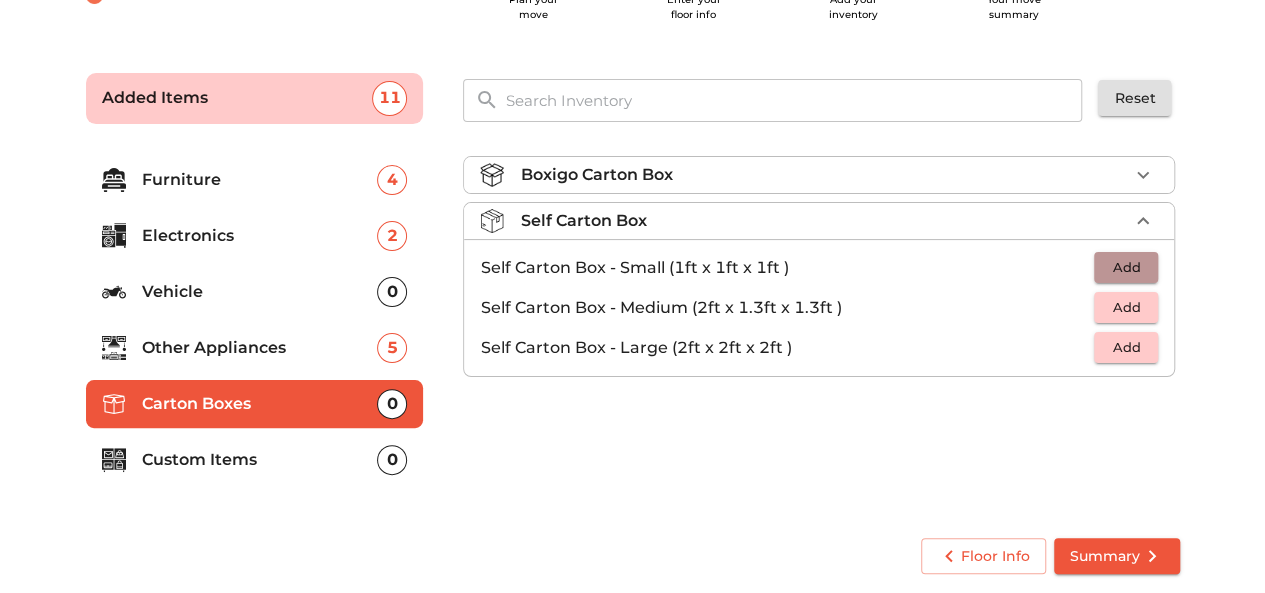 click on "Add" at bounding box center (1126, 267) 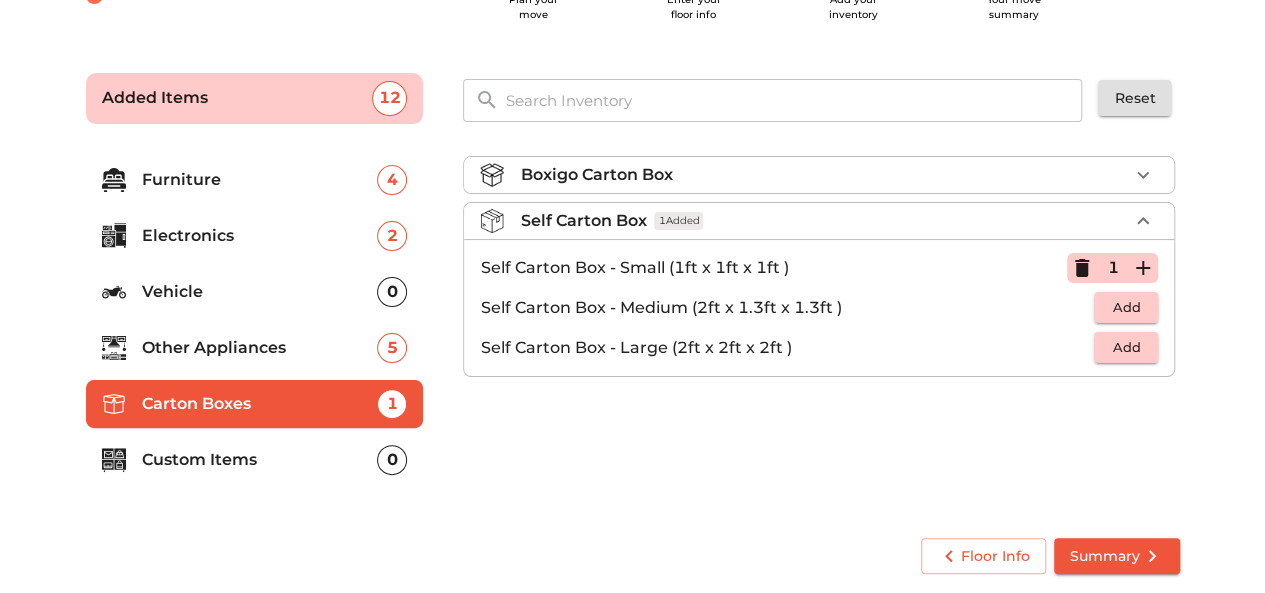 click on "1" at bounding box center (1112, 268) 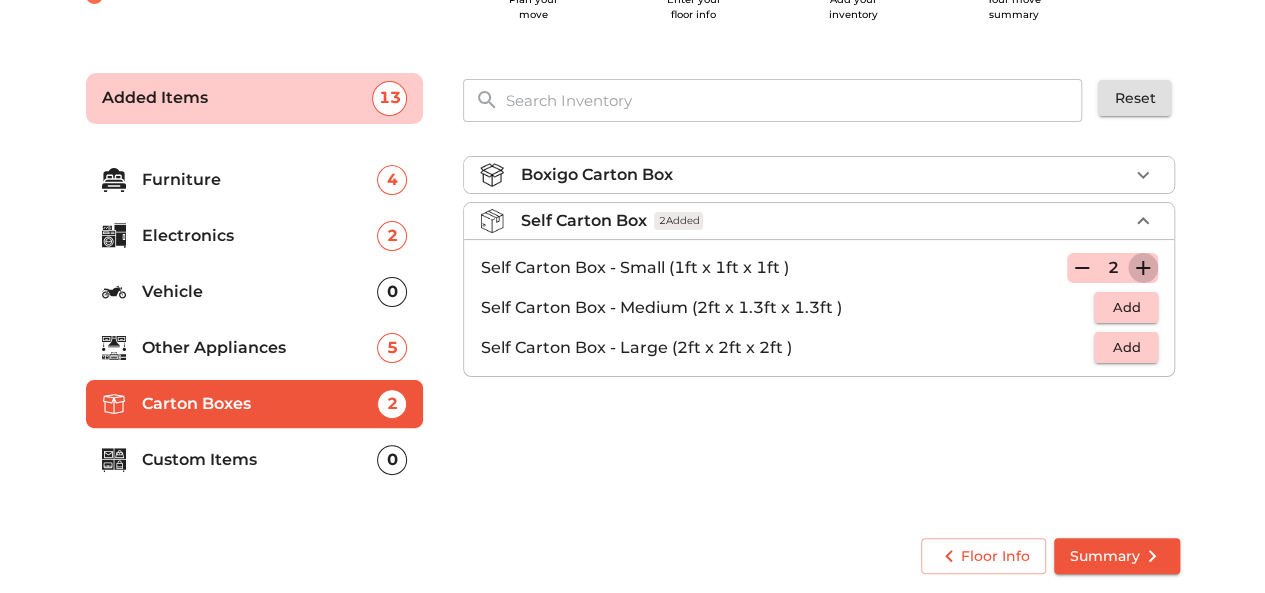 click 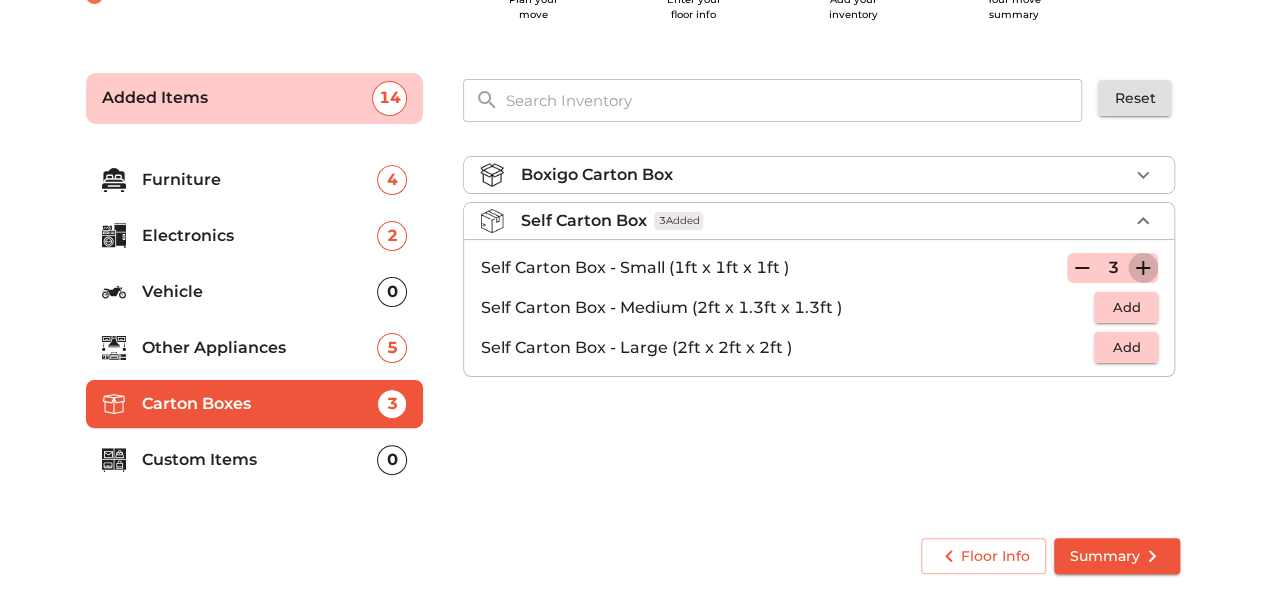 click 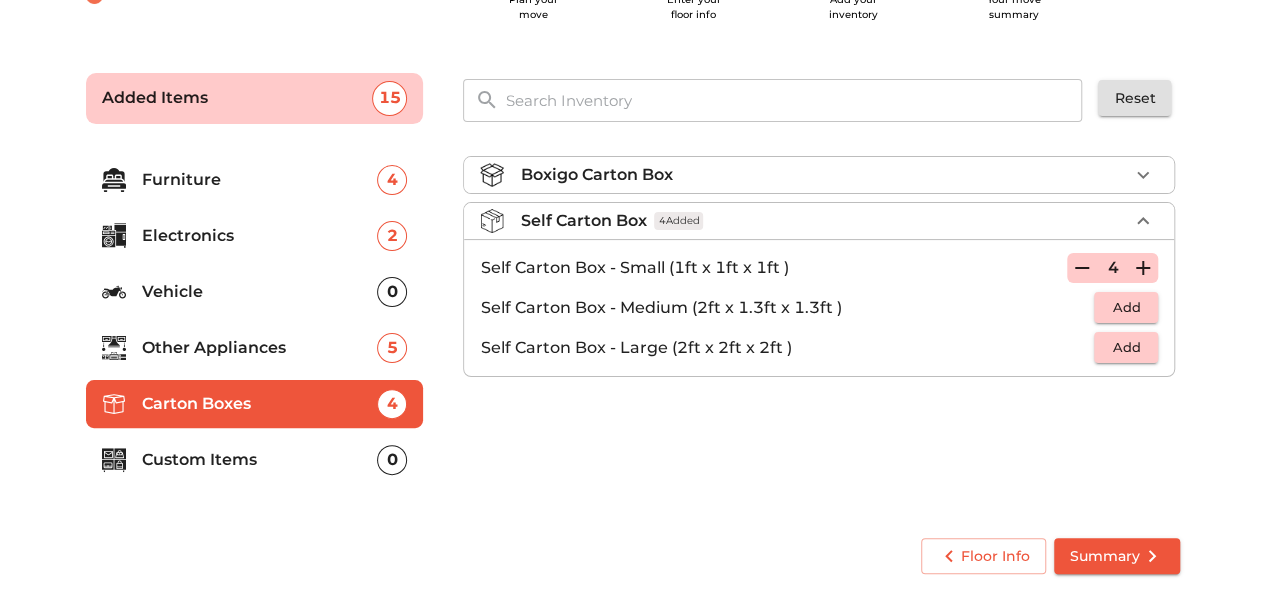 click on "Other Appliances" at bounding box center (260, 348) 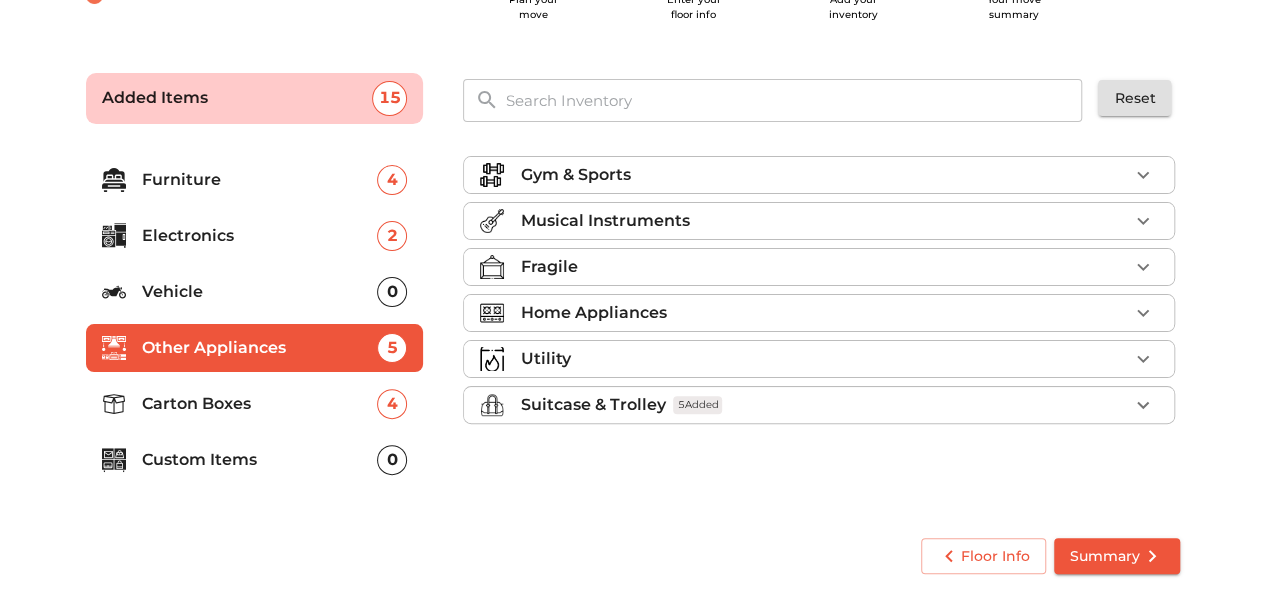 click on "Utility" at bounding box center (819, 359) 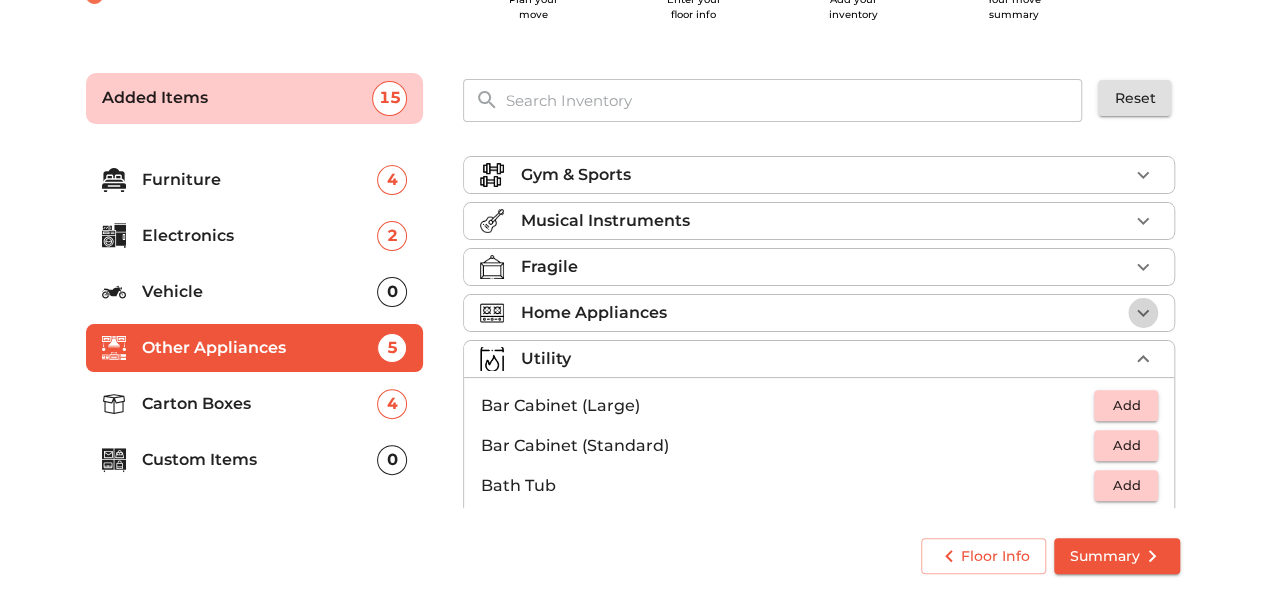 click 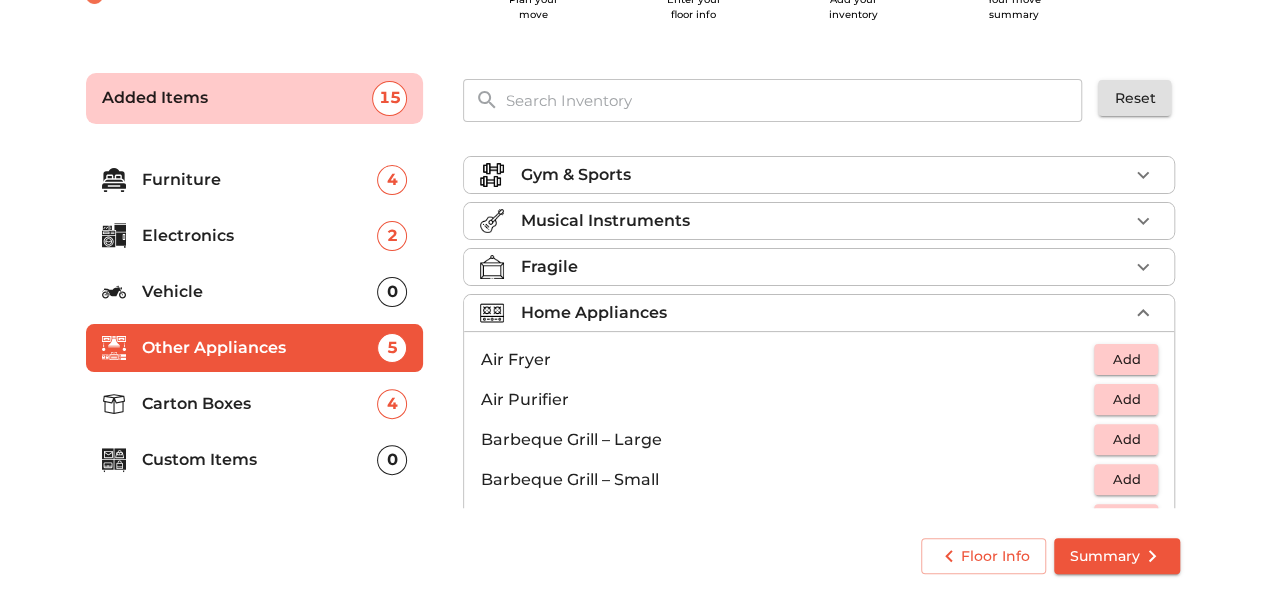 click on "Add" at bounding box center (1126, 359) 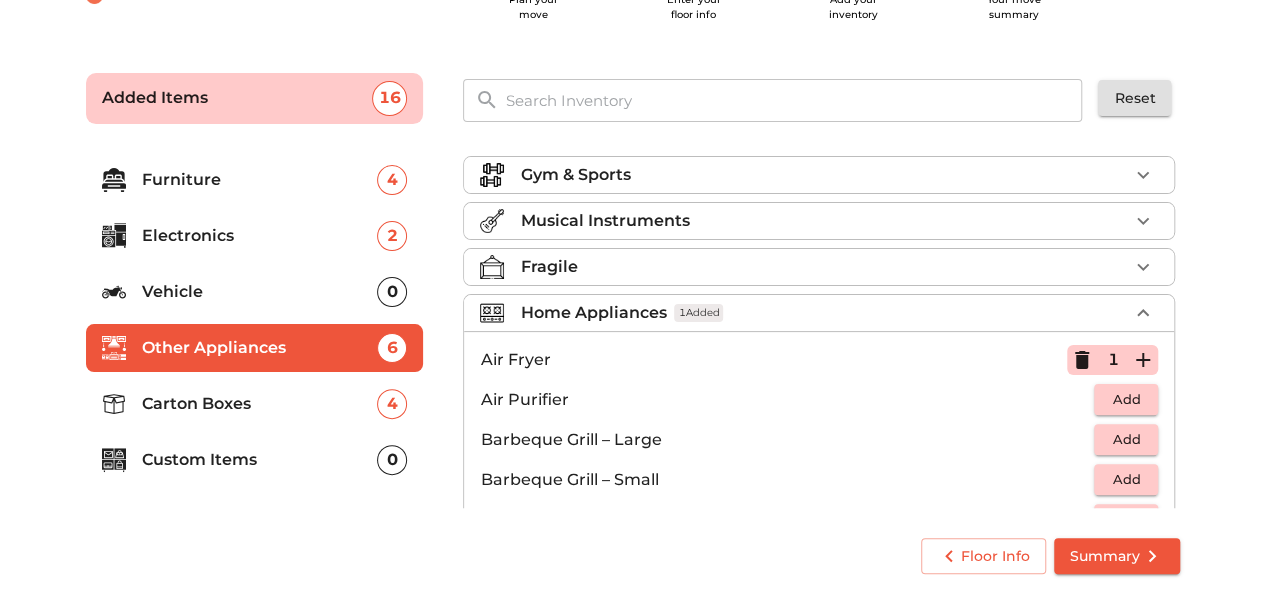 click on "Electronics" at bounding box center (260, 236) 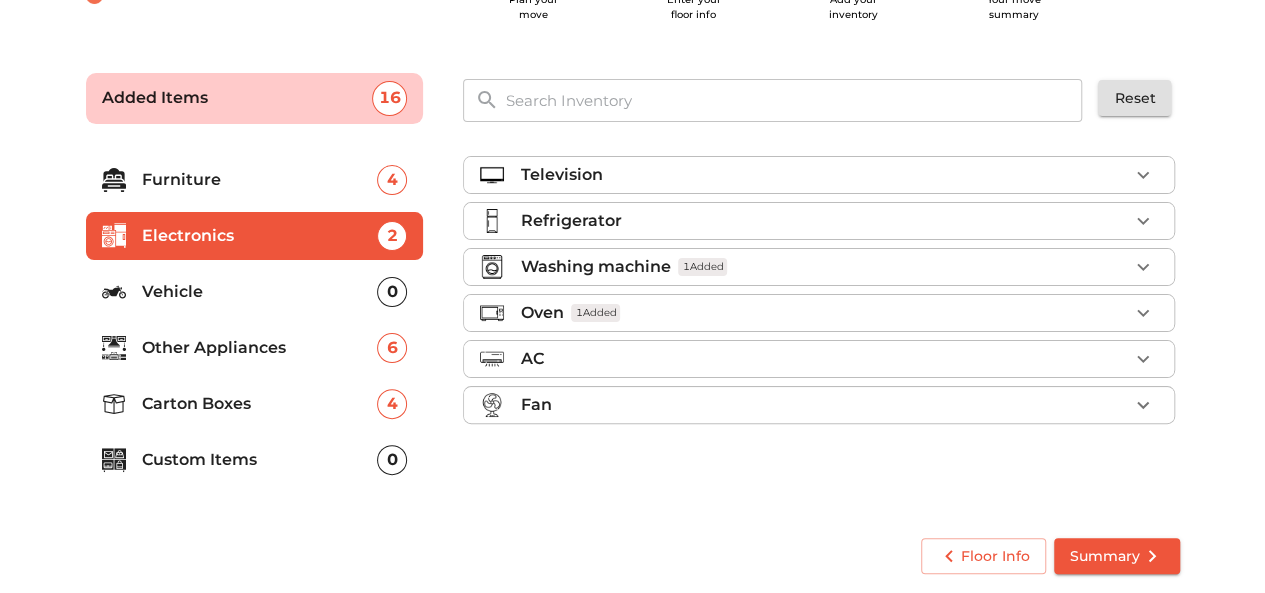 click on "Oven 1  Added" at bounding box center (824, 313) 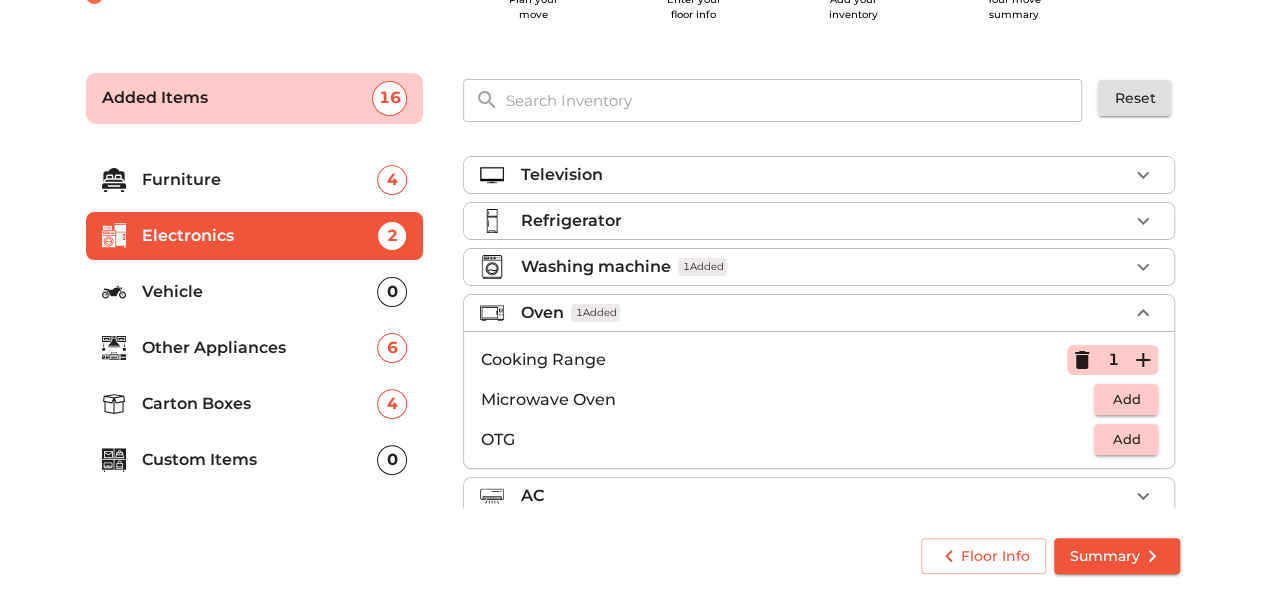 click 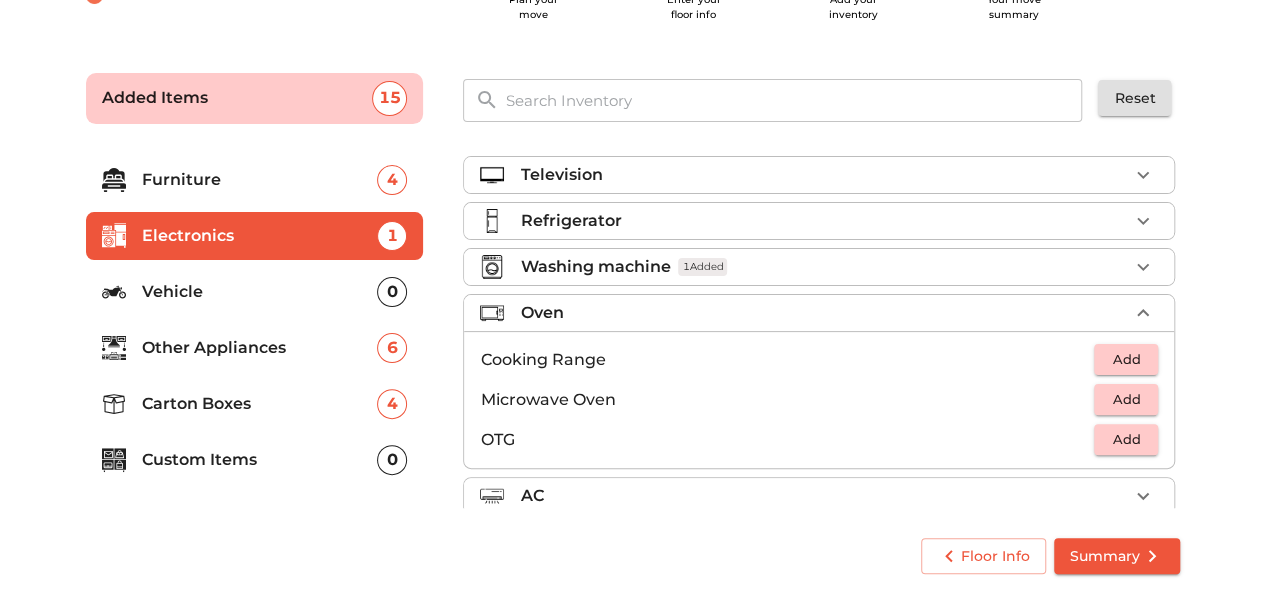 click on "Other Appliances" at bounding box center [260, 348] 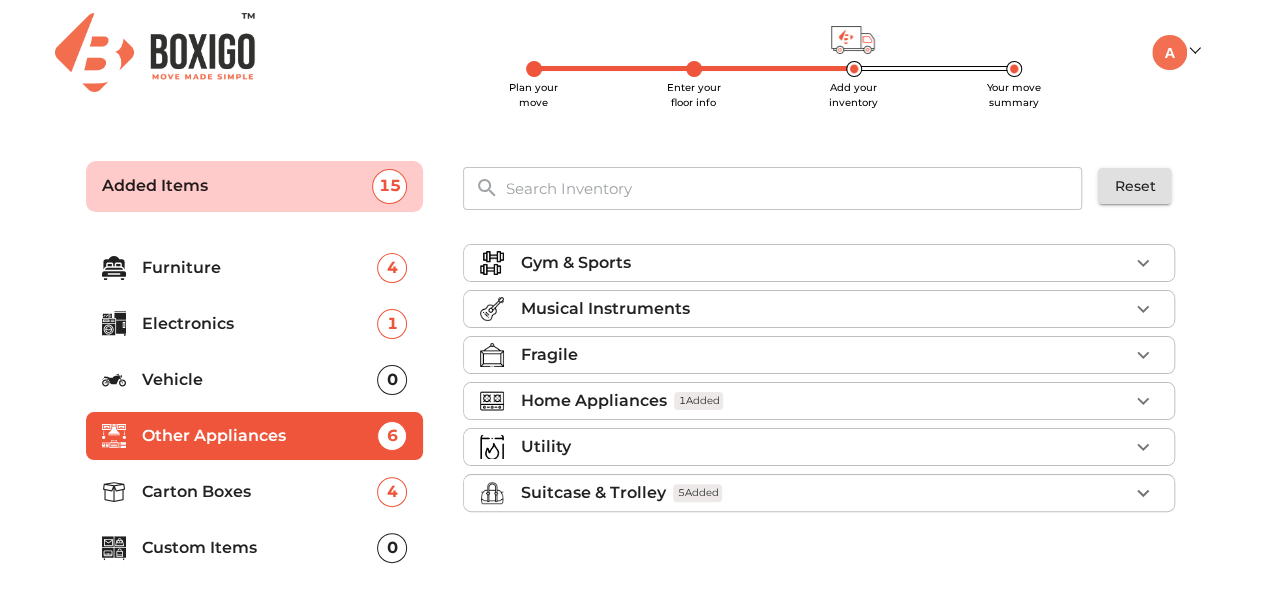 scroll, scrollTop: 88, scrollLeft: 0, axis: vertical 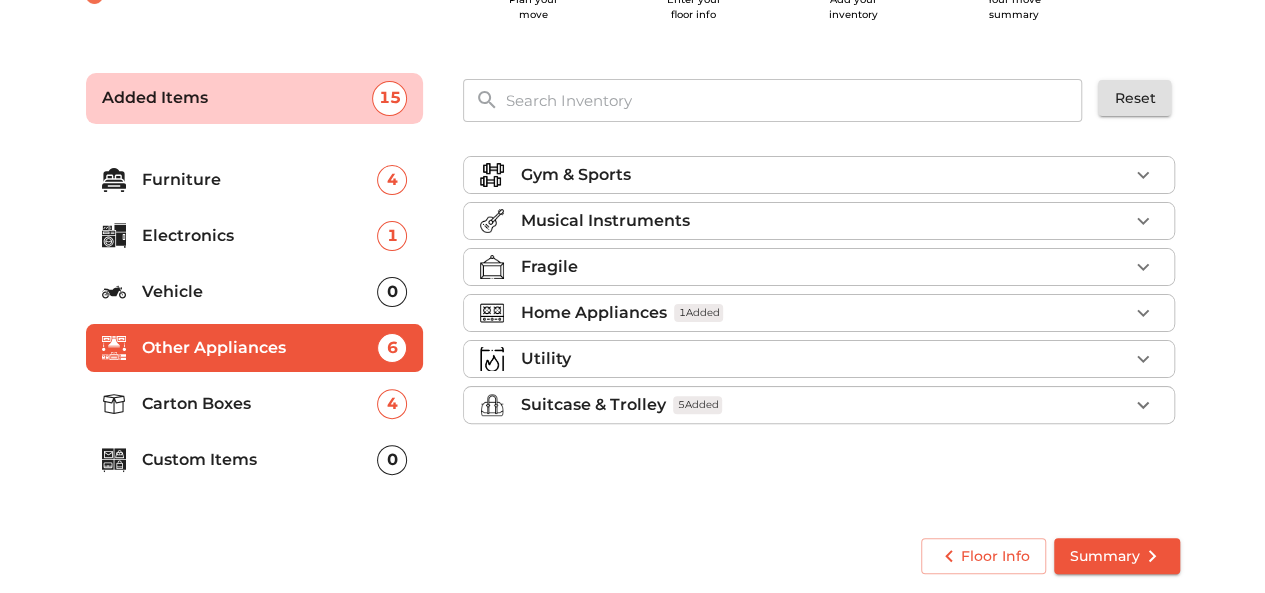 click on "Home Appliances 1  Added" at bounding box center (824, 313) 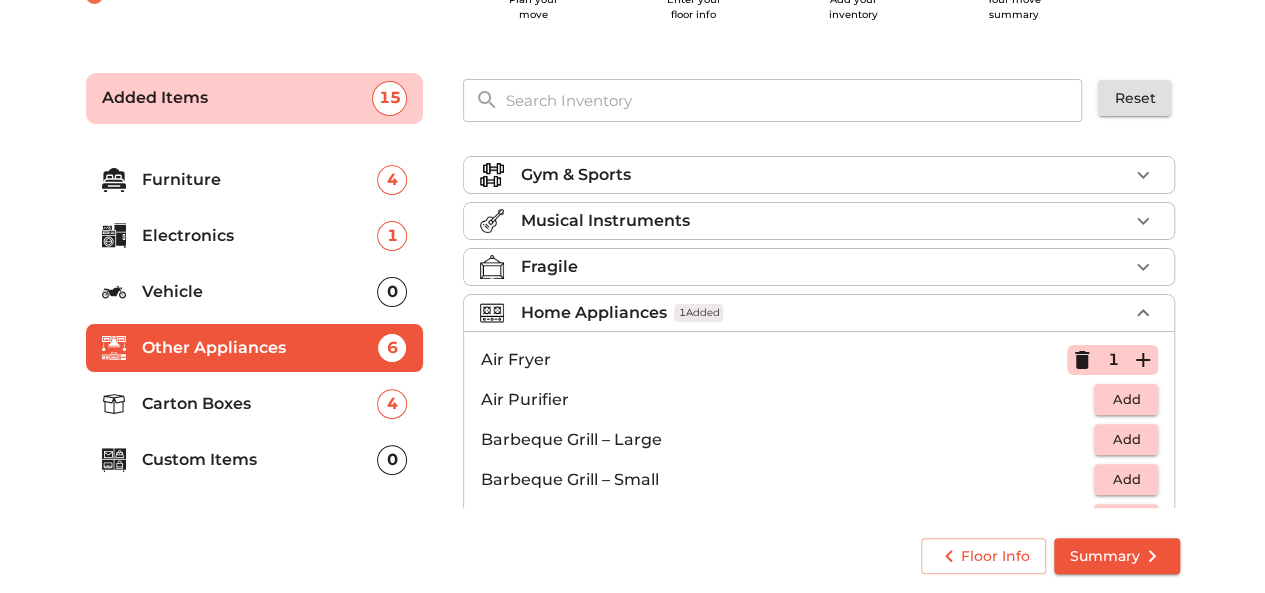click on "Home Appliances 1  Added" at bounding box center (824, 313) 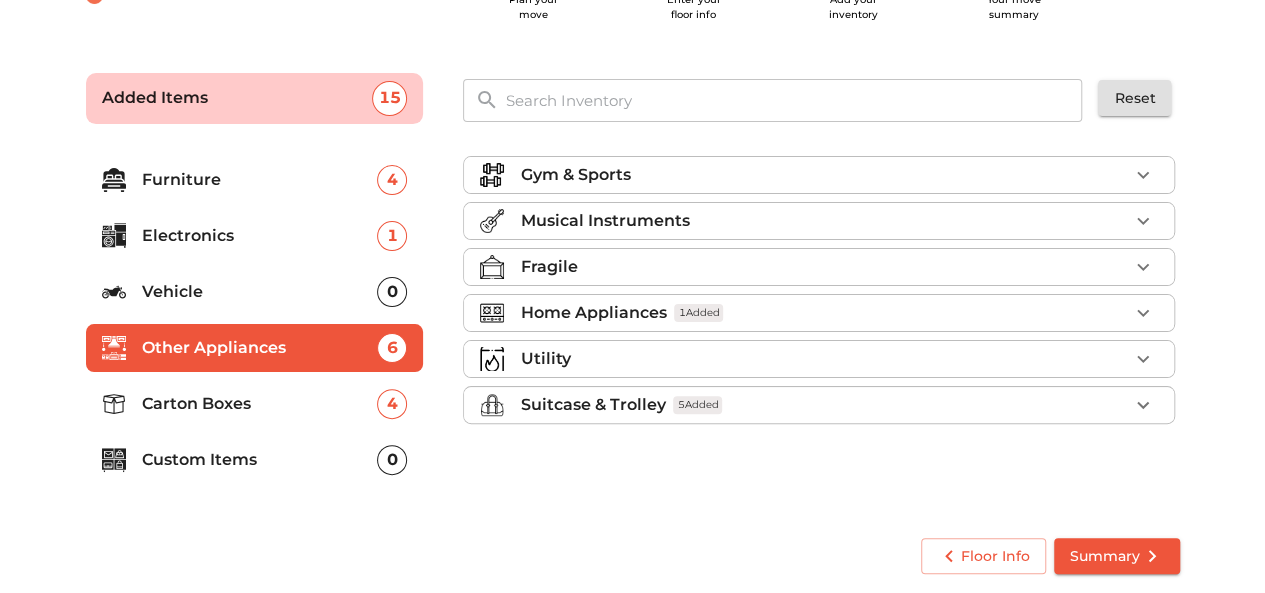 click on "Custom Items" at bounding box center (260, 460) 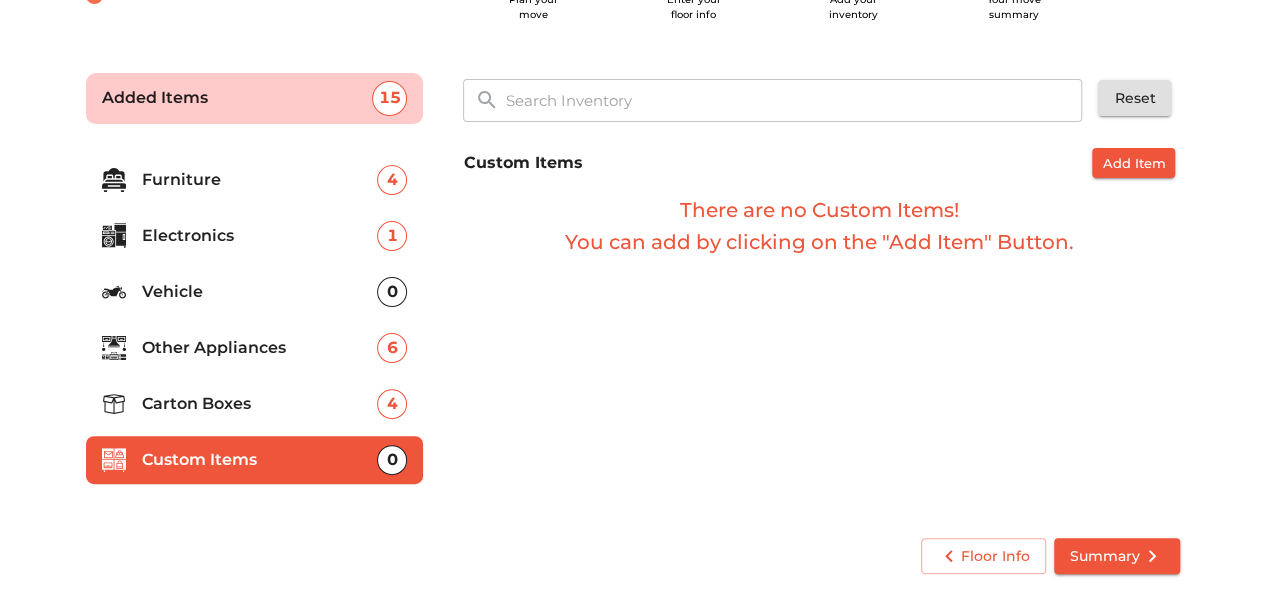 click 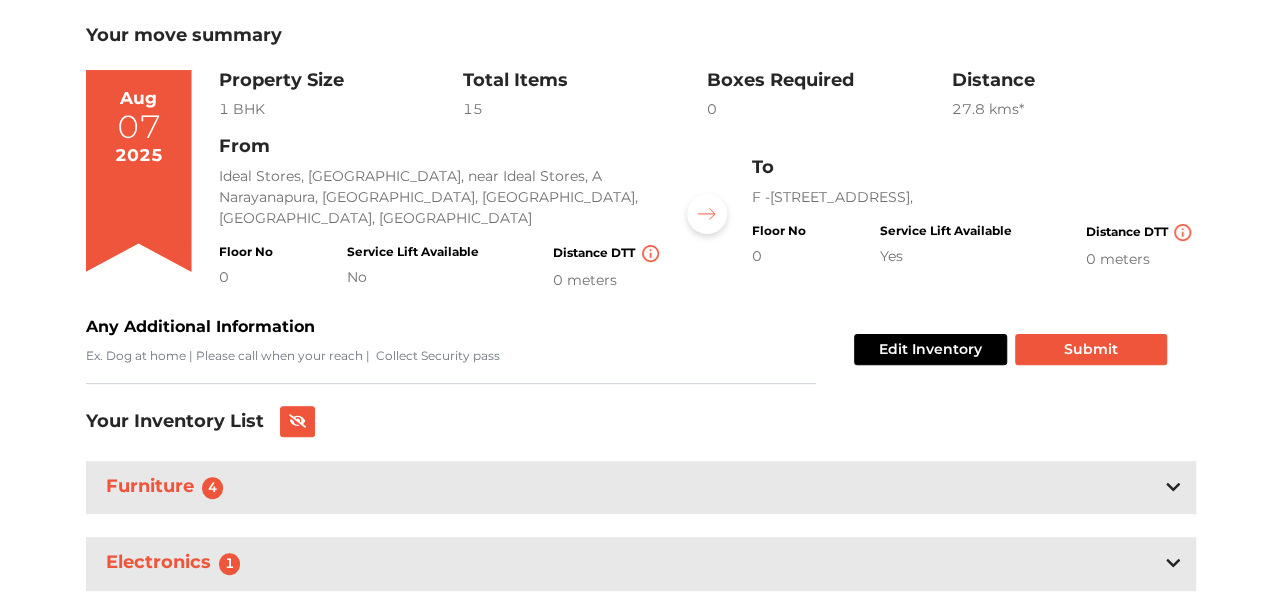 scroll, scrollTop: 100, scrollLeft: 0, axis: vertical 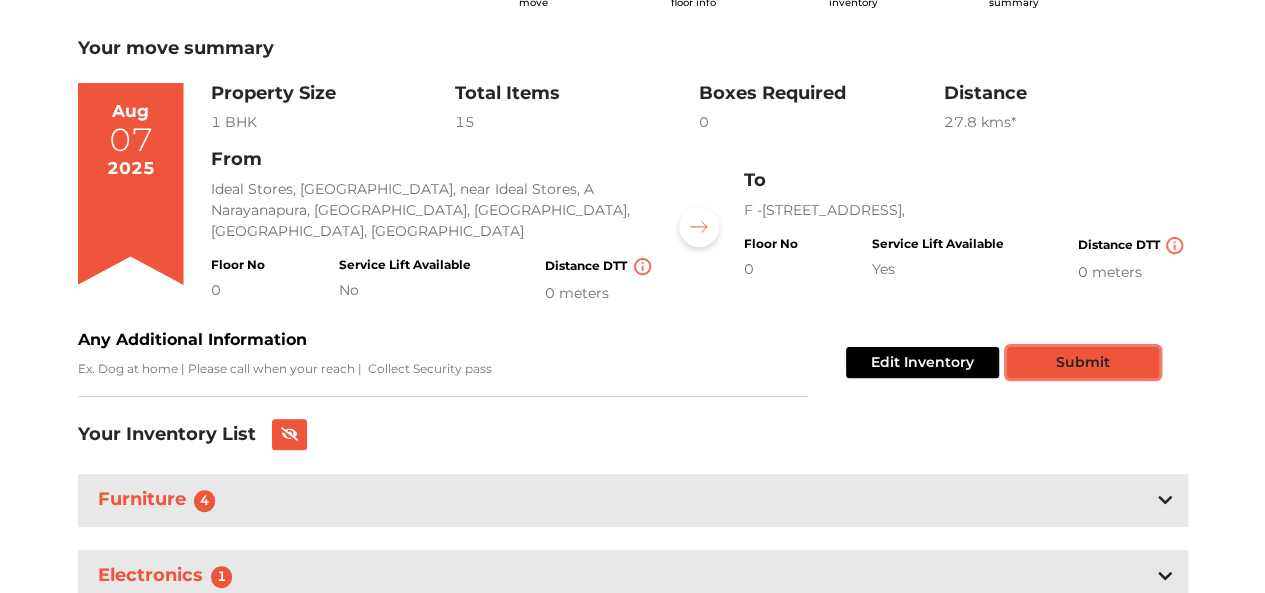 click on "Submit" at bounding box center [1083, 362] 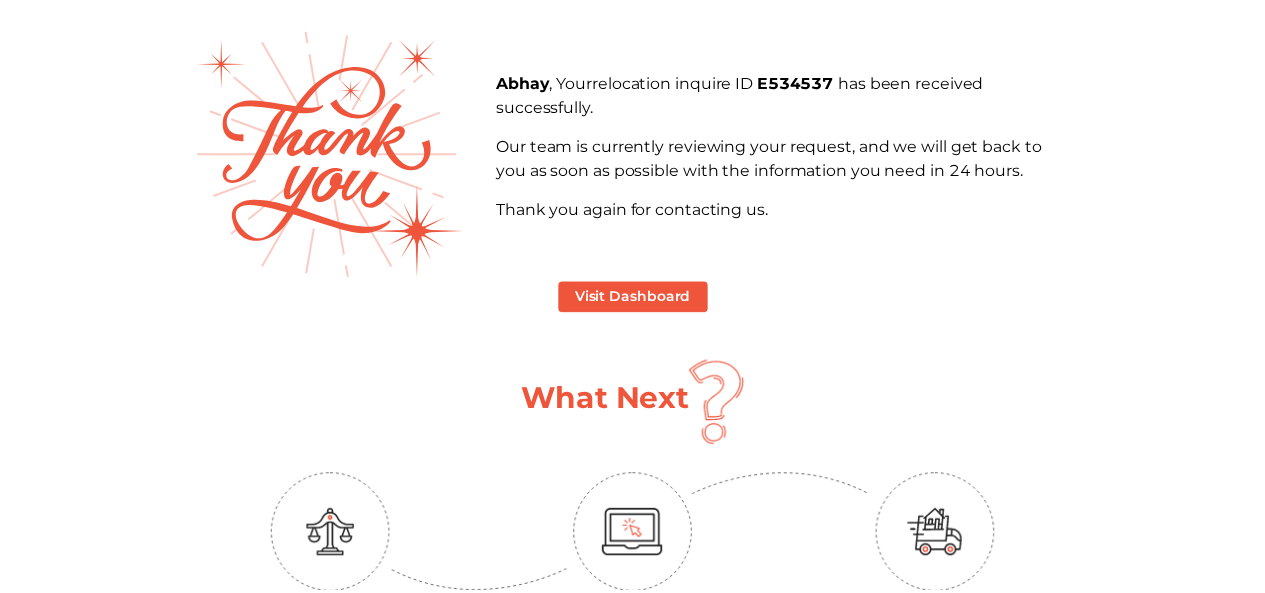scroll, scrollTop: 0, scrollLeft: 0, axis: both 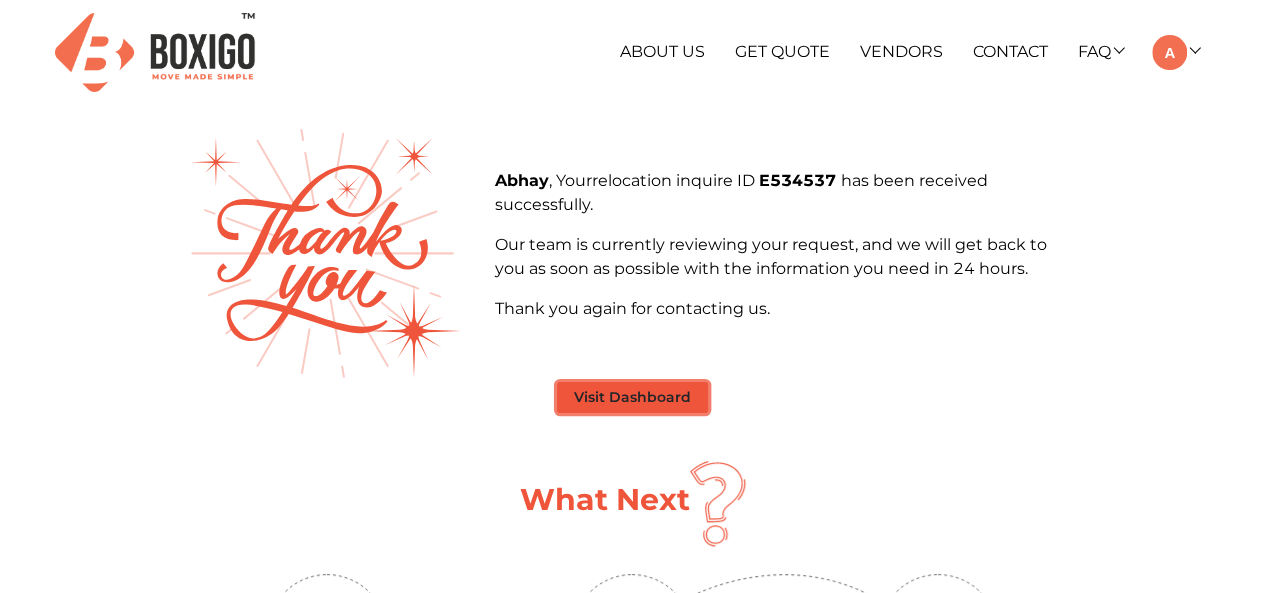 click on "Visit Dashboard" at bounding box center (632, 397) 